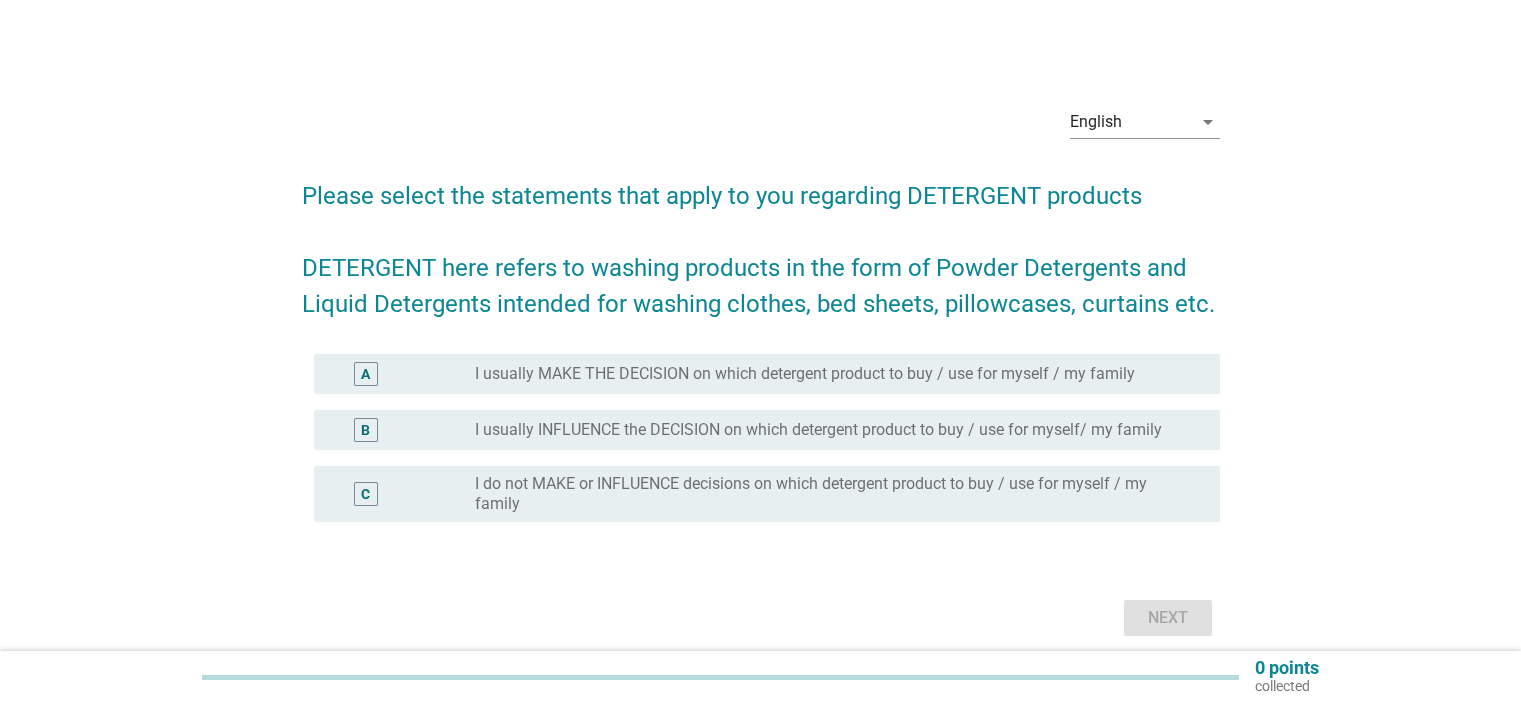 scroll, scrollTop: 0, scrollLeft: 0, axis: both 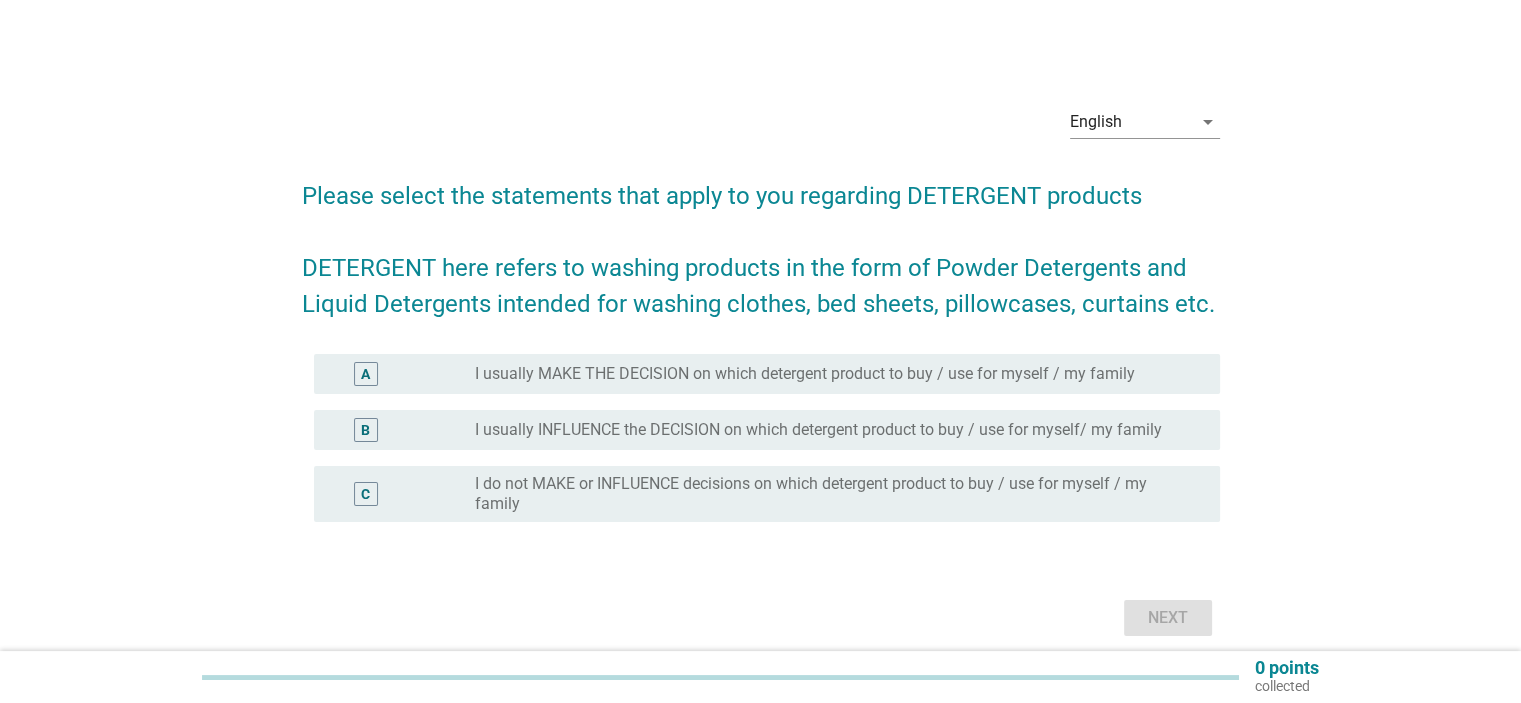 click on "I usually MAKE THE DECISION on which detergent product to buy / use for myself / my family" at bounding box center [805, 374] 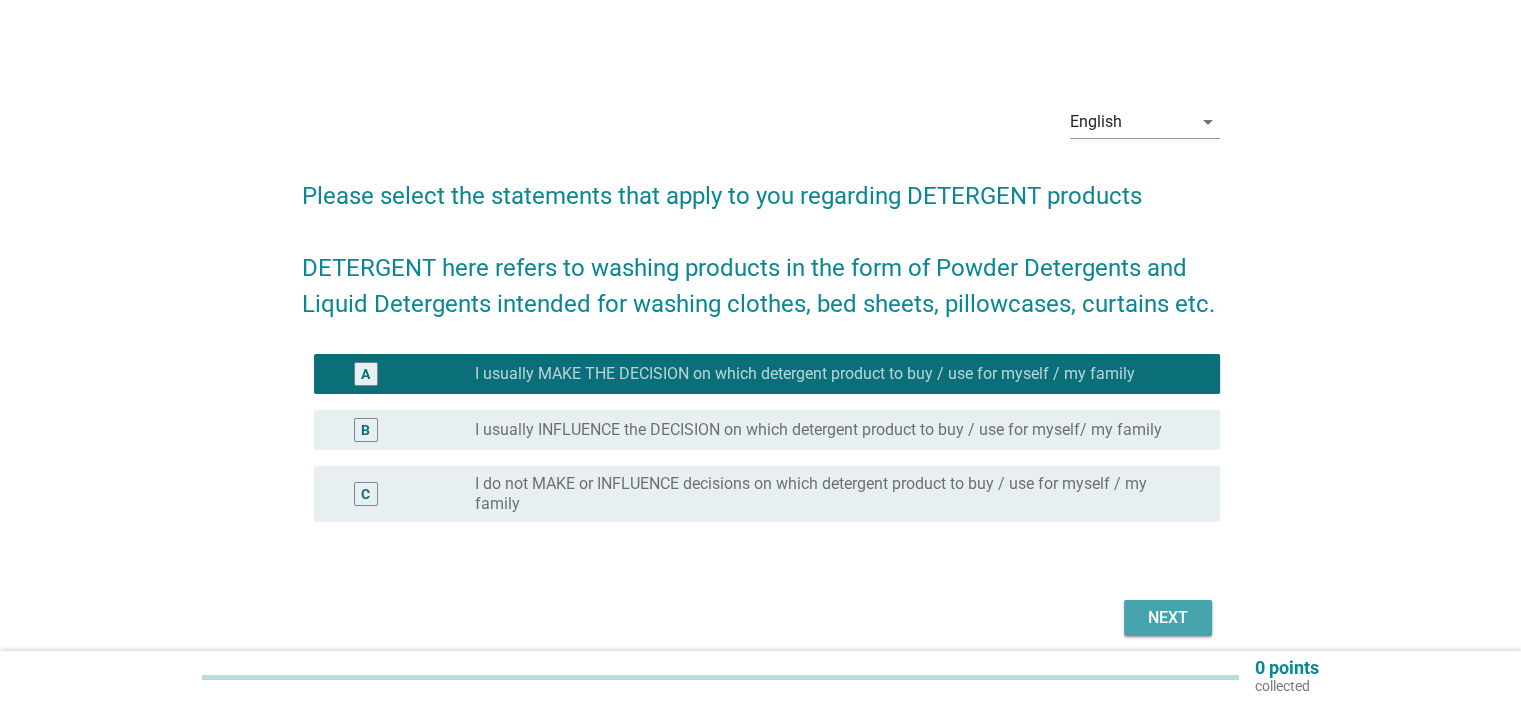 click on "Next" at bounding box center [1168, 618] 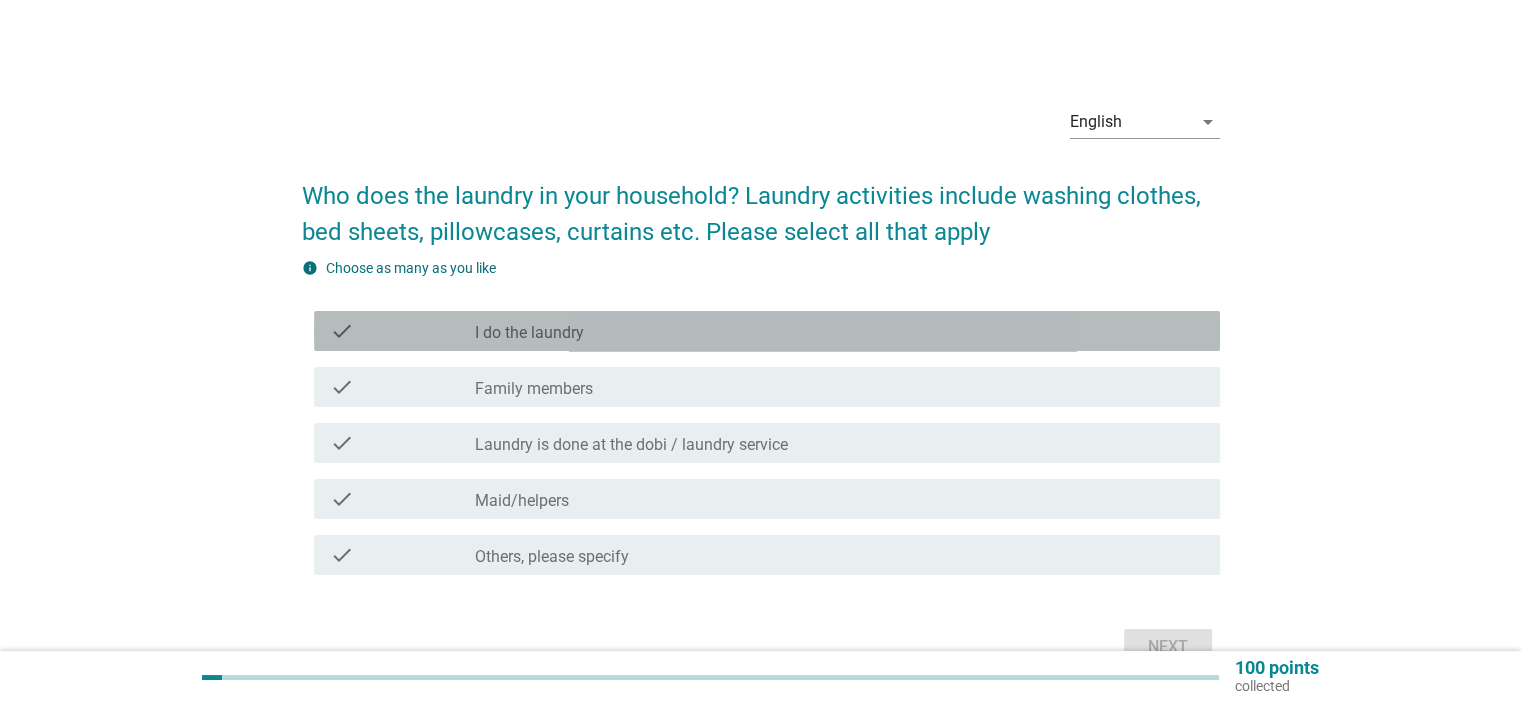 click on "check_box_outline_blank I do the laundry" at bounding box center [839, 331] 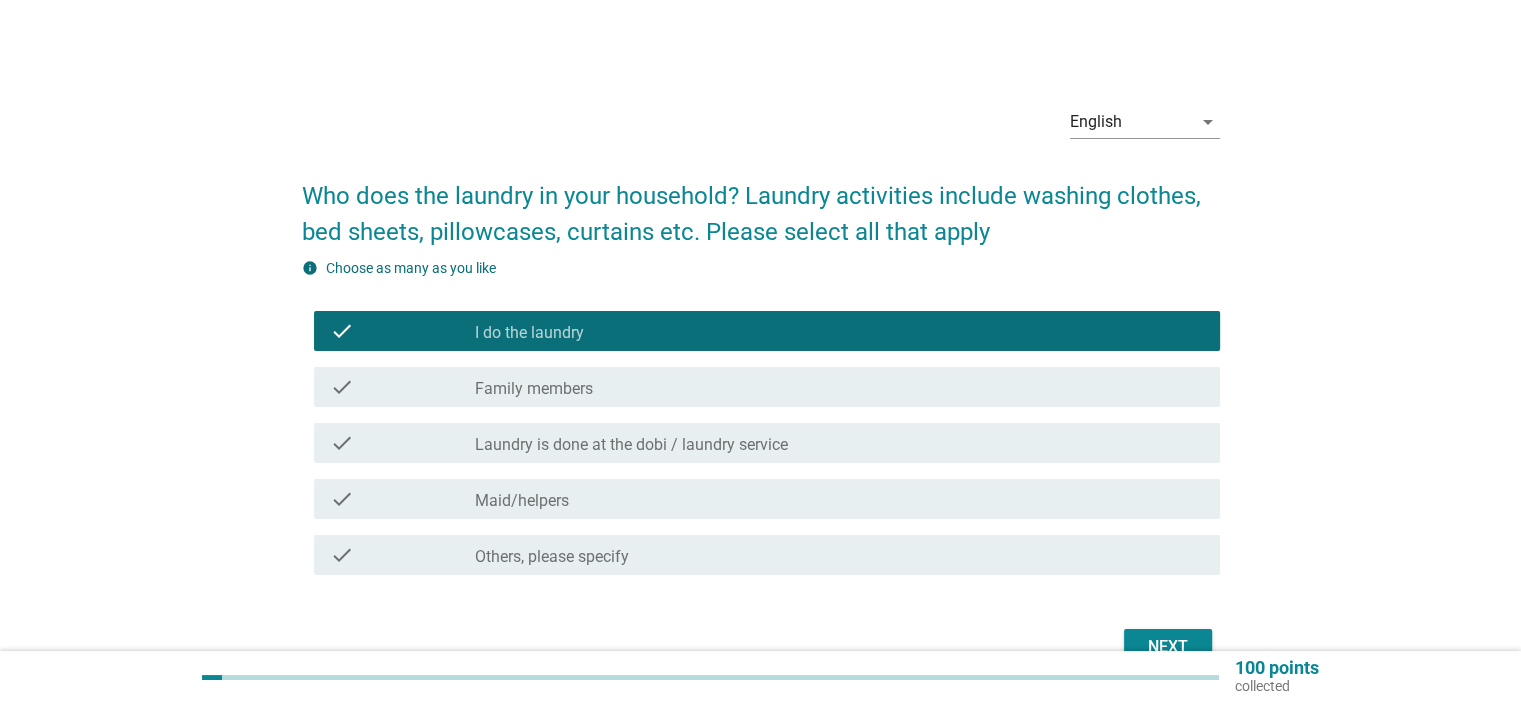 click on "Next" at bounding box center [1168, 647] 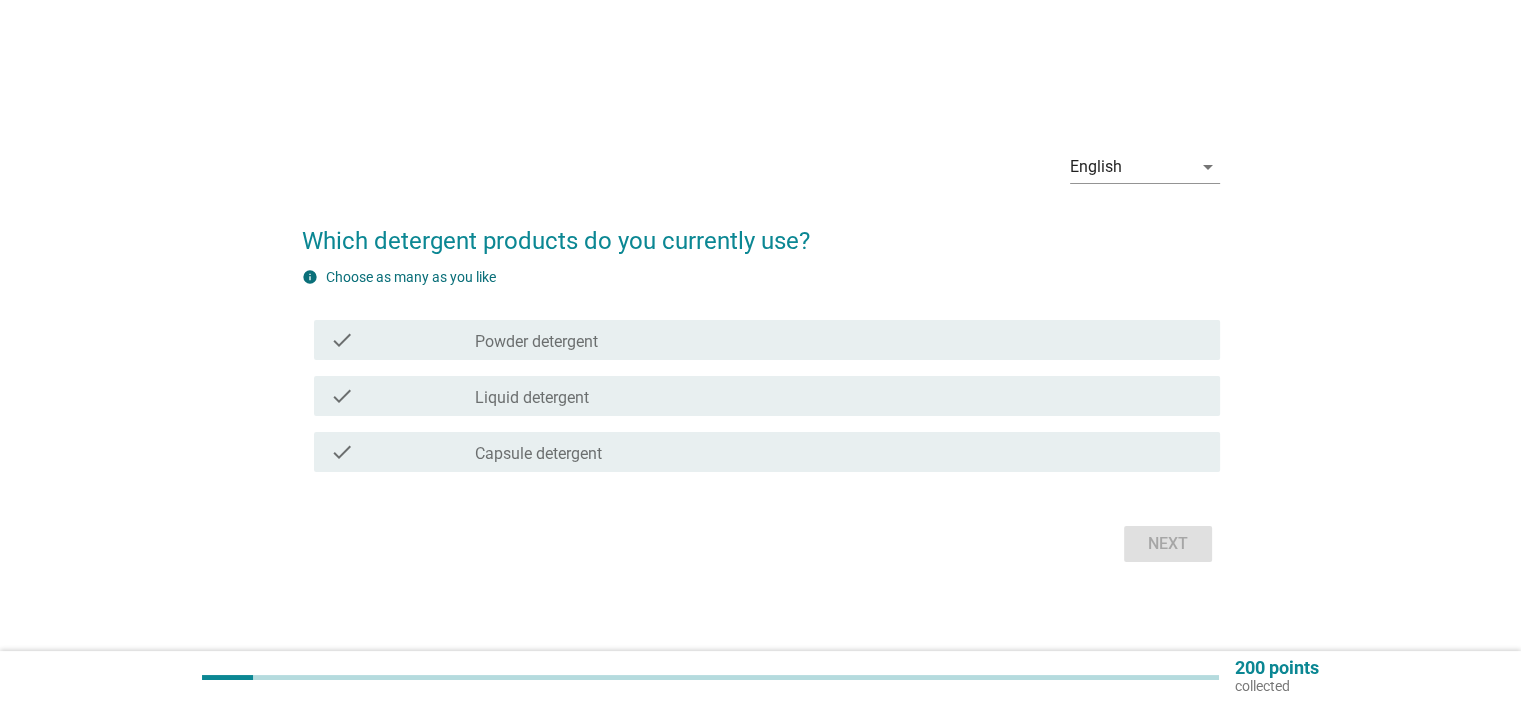 click on "check_box_outline_blank Powder detergent" at bounding box center [839, 340] 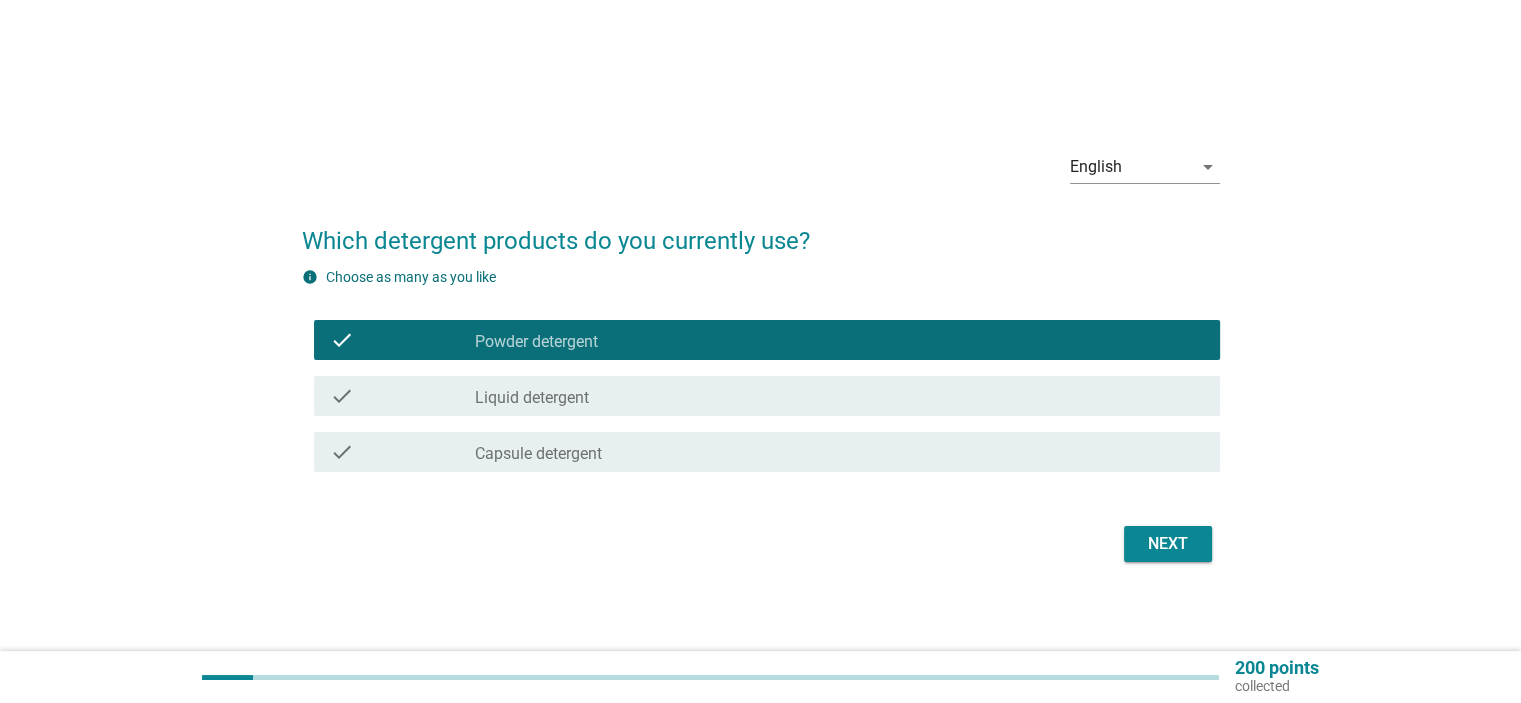 click on "Liquid detergent" at bounding box center (532, 398) 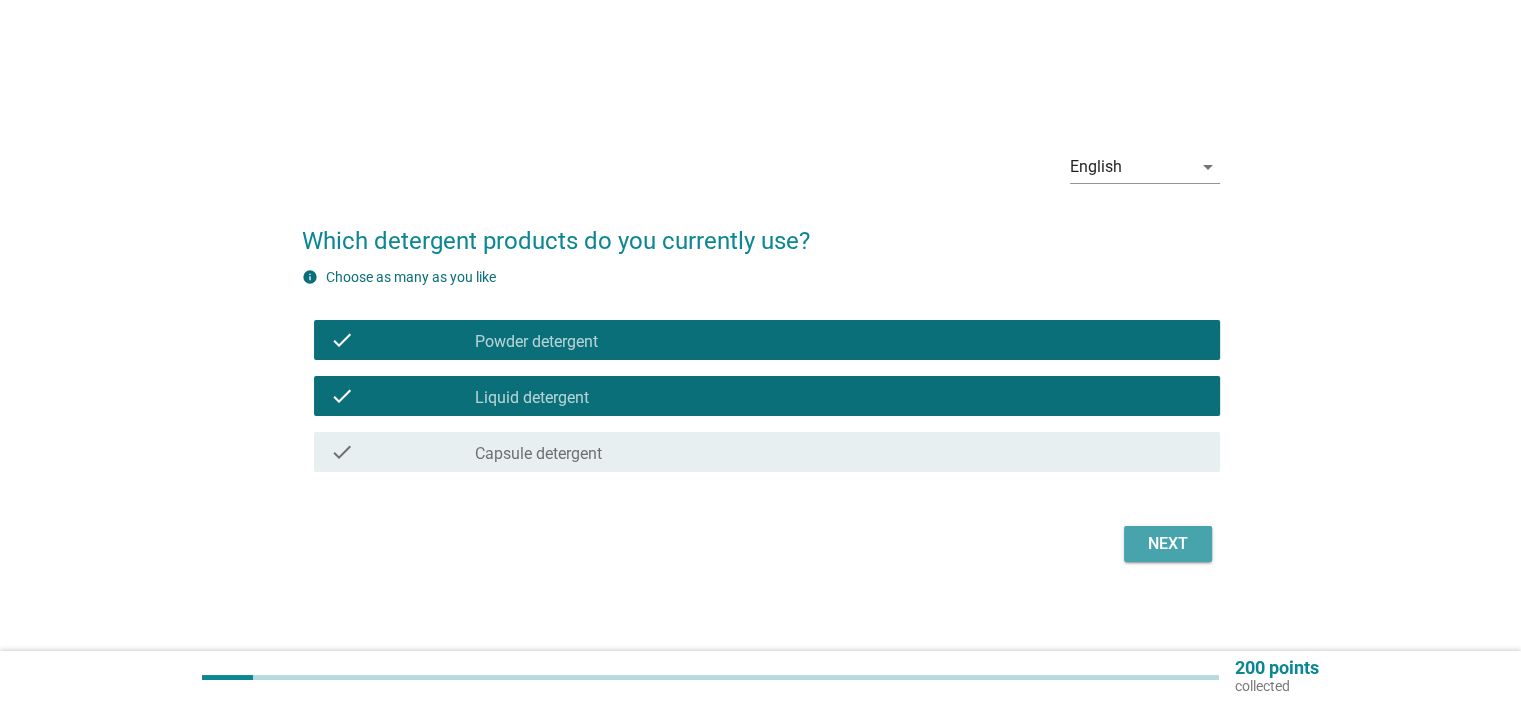 click on "Next" at bounding box center [1168, 544] 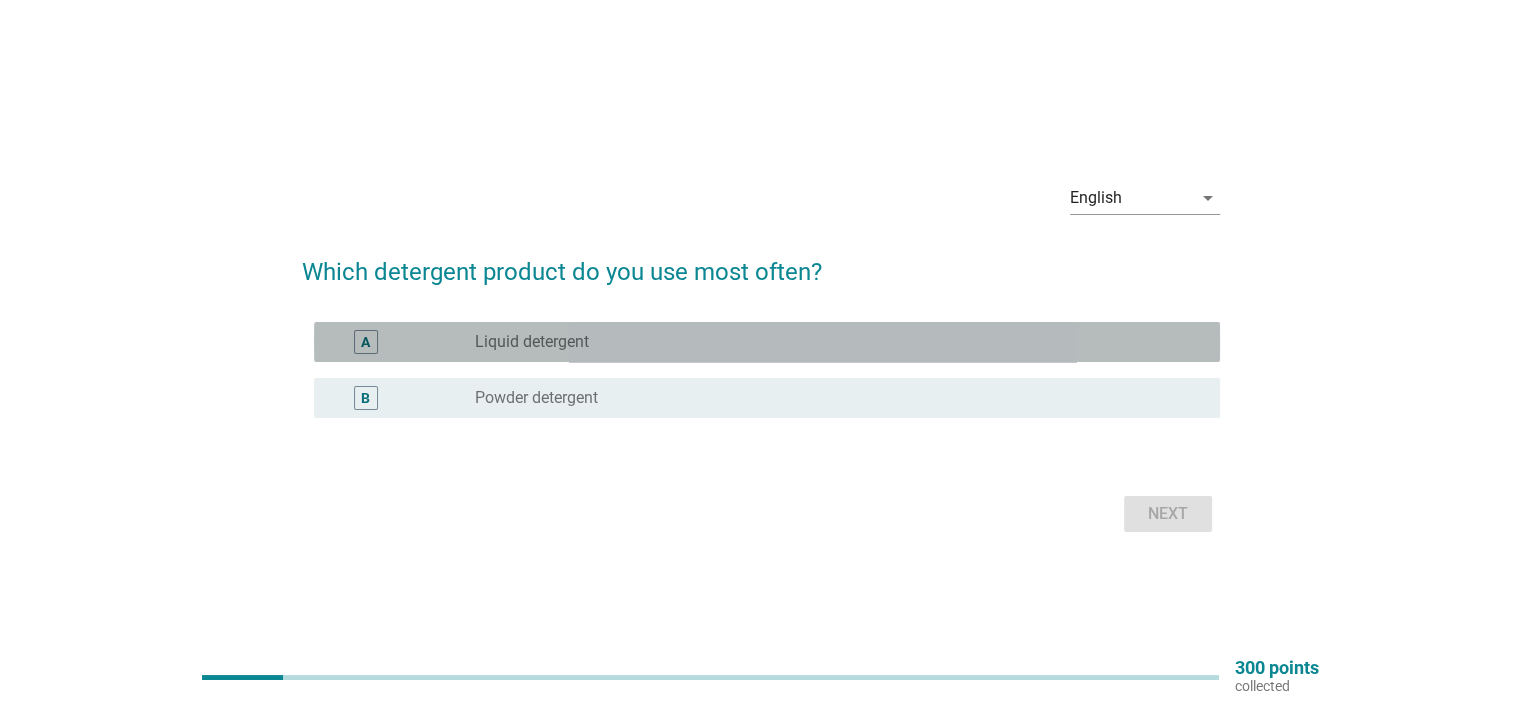 click on "radio_button_unchecked Liquid detergent" at bounding box center [831, 342] 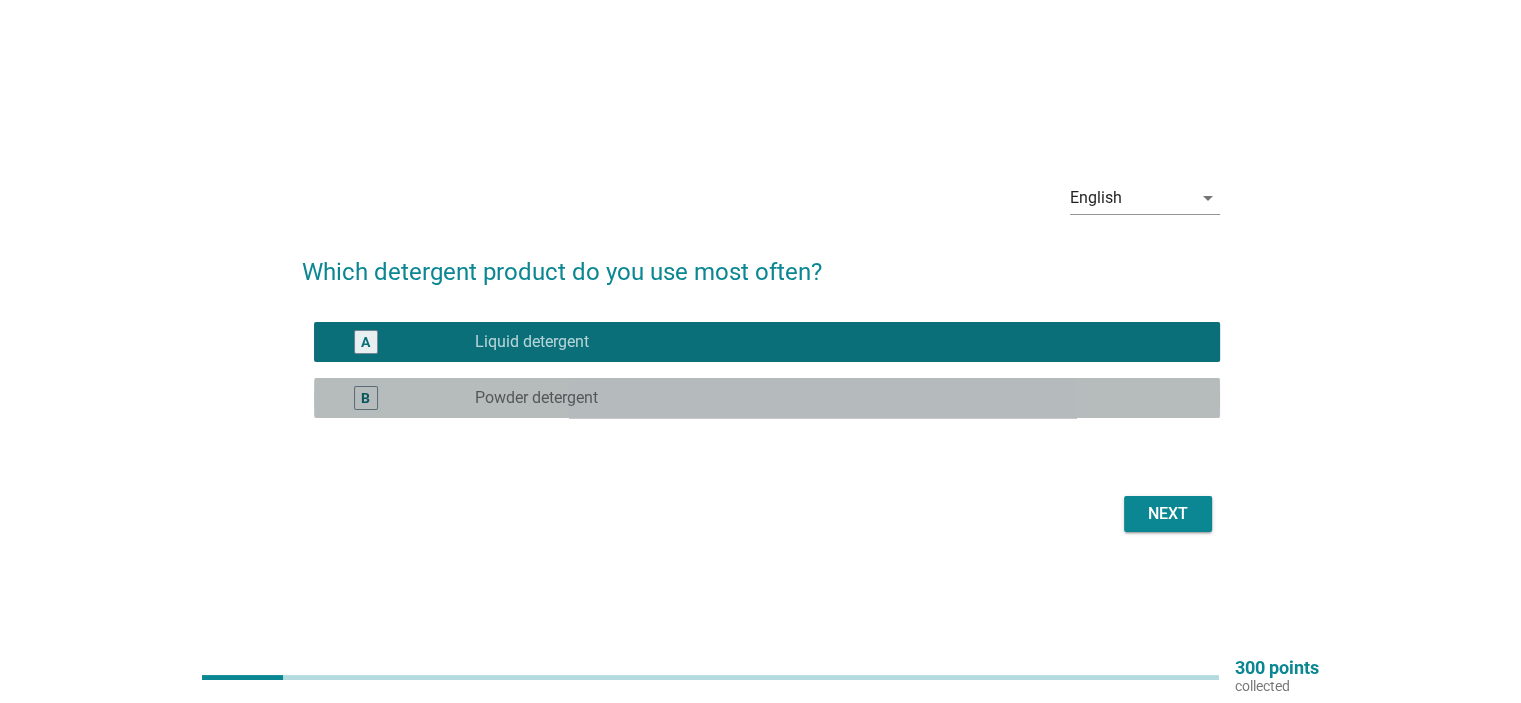 click on "radio_button_unchecked Powder detergent" at bounding box center [831, 398] 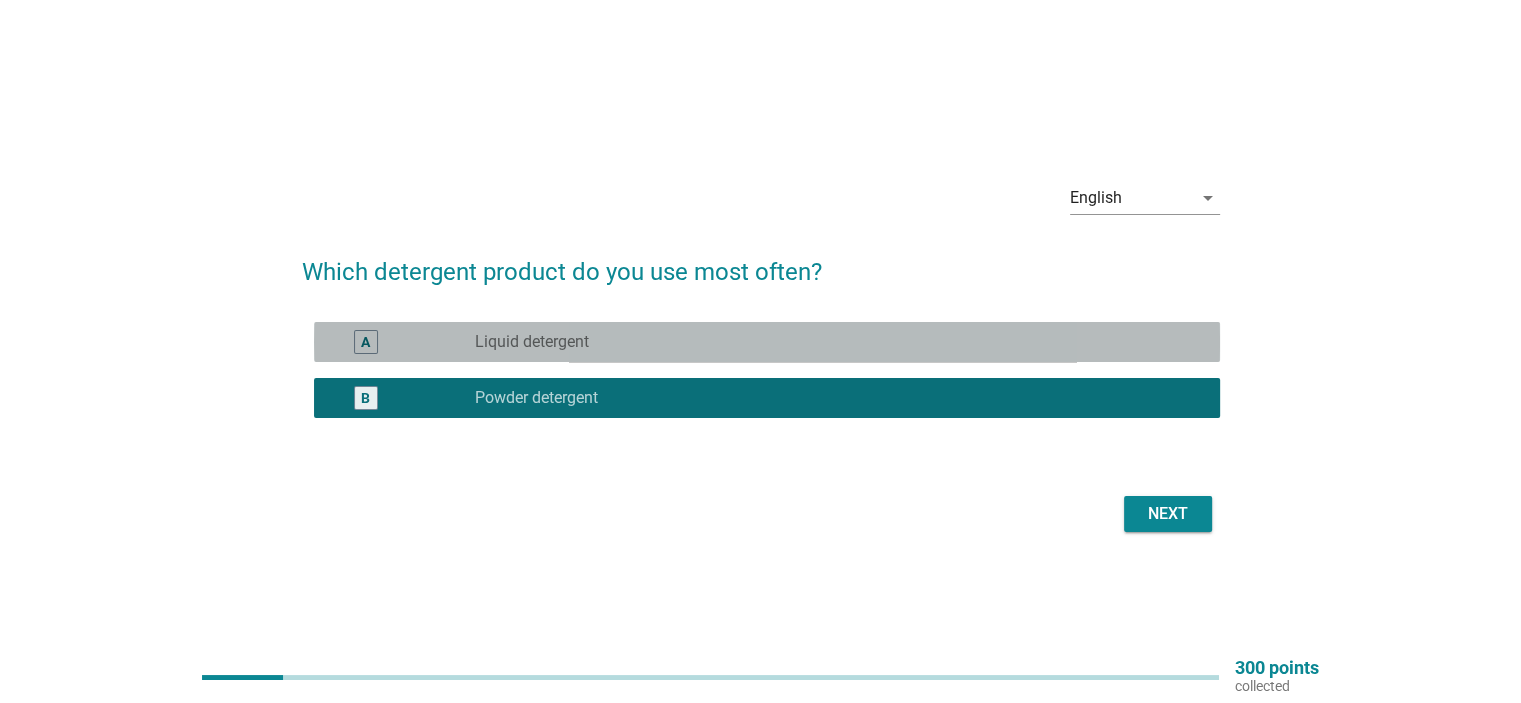 click on "radio_button_unchecked Liquid detergent" at bounding box center [831, 342] 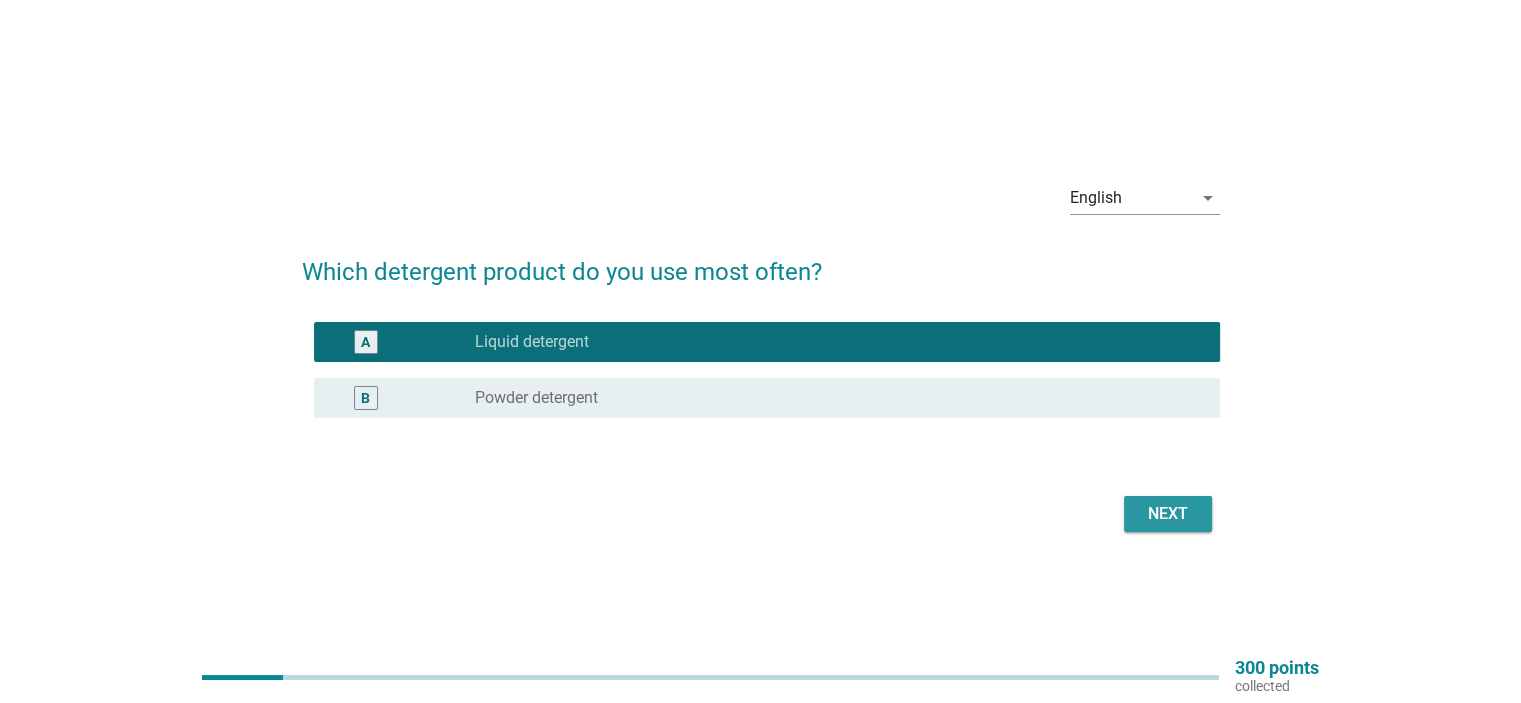 drag, startPoint x: 1163, startPoint y: 519, endPoint x: 976, endPoint y: 527, distance: 187.17105 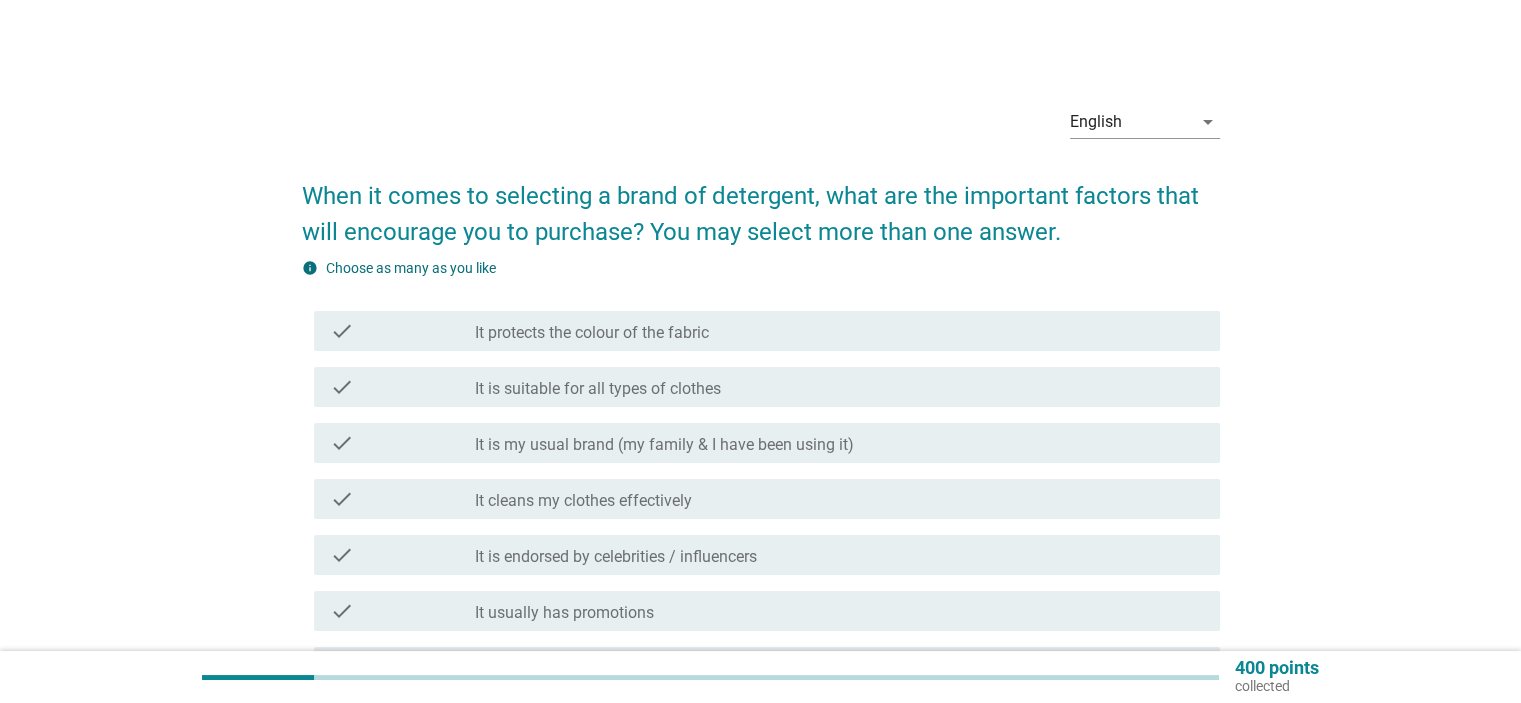 click on "It protects the colour of the fabric" at bounding box center [592, 333] 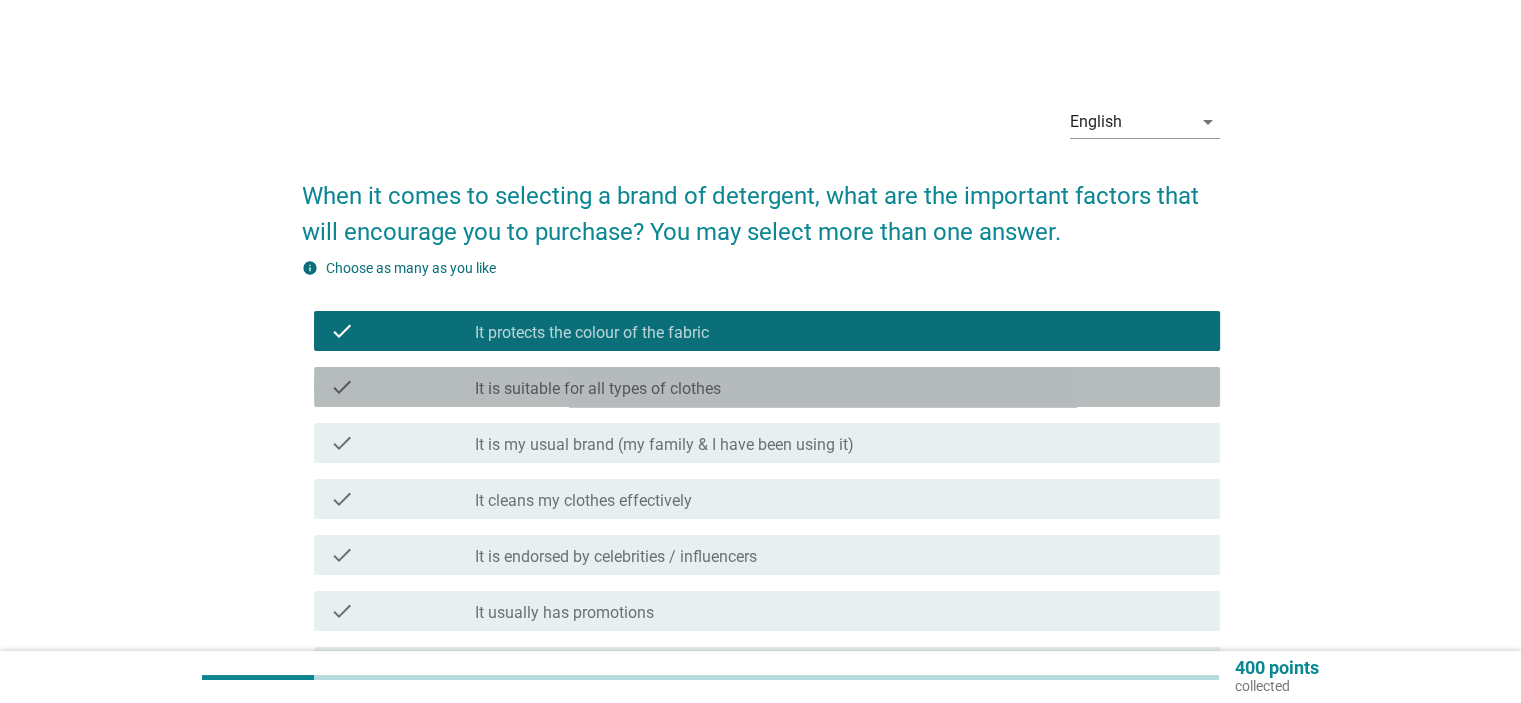 click on "It is suitable for all types of clothes" at bounding box center [598, 389] 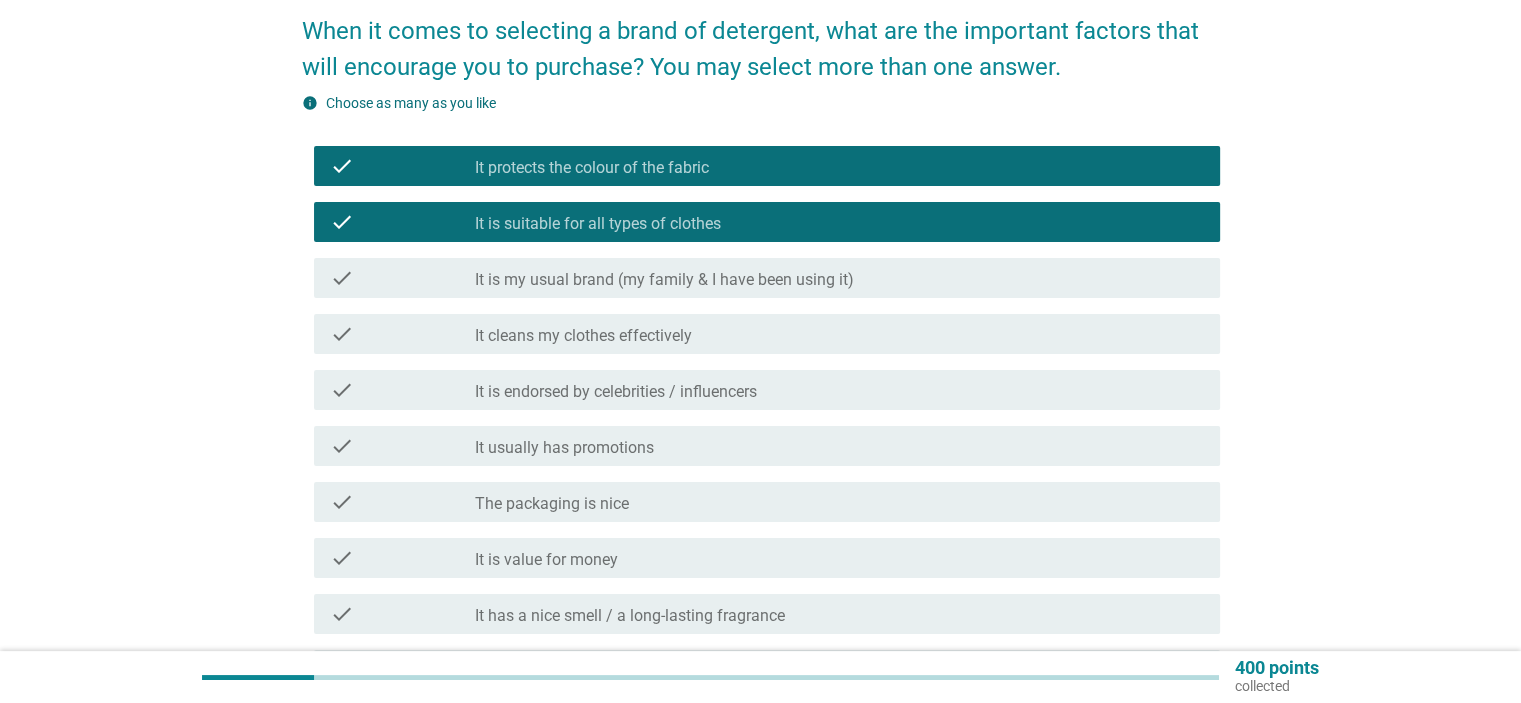 scroll, scrollTop: 200, scrollLeft: 0, axis: vertical 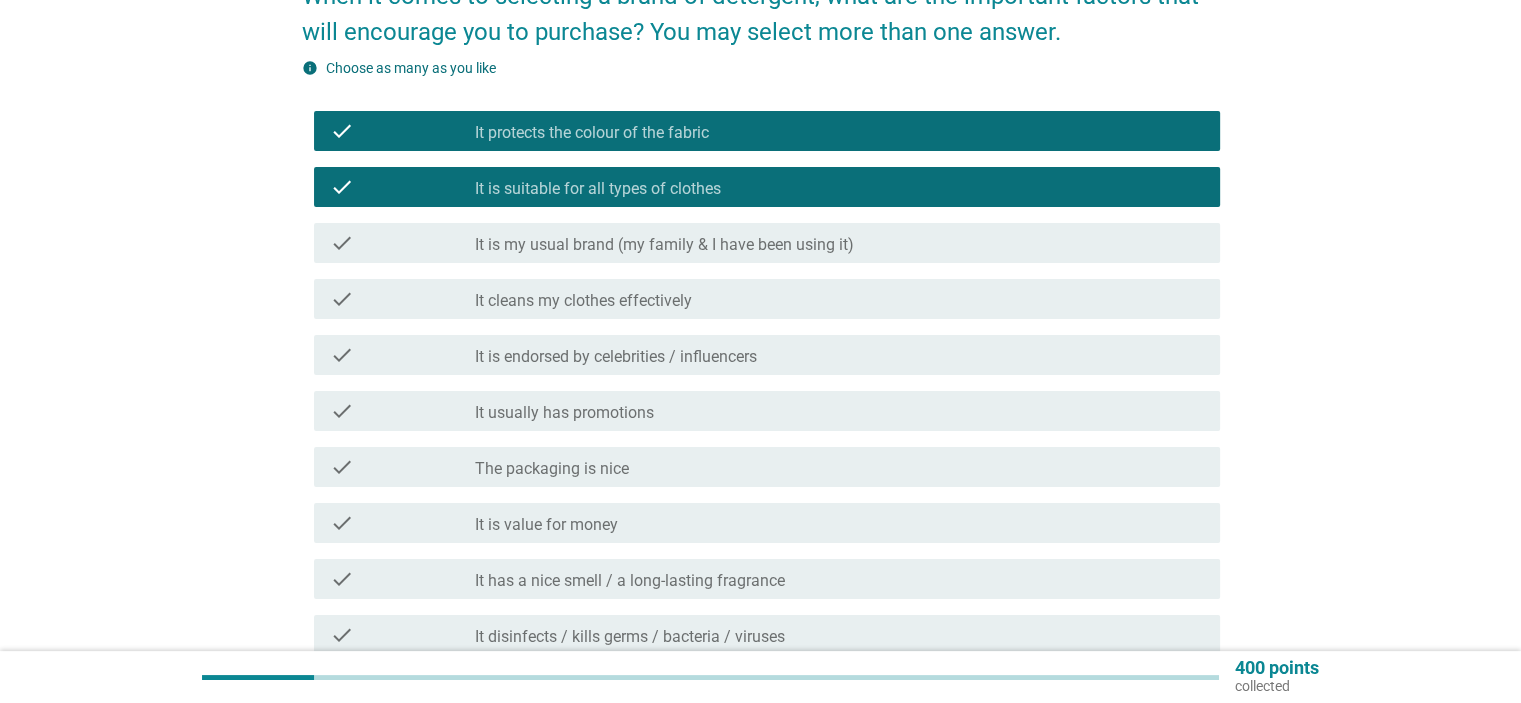 click on "It cleans my clothes effectively" at bounding box center [583, 301] 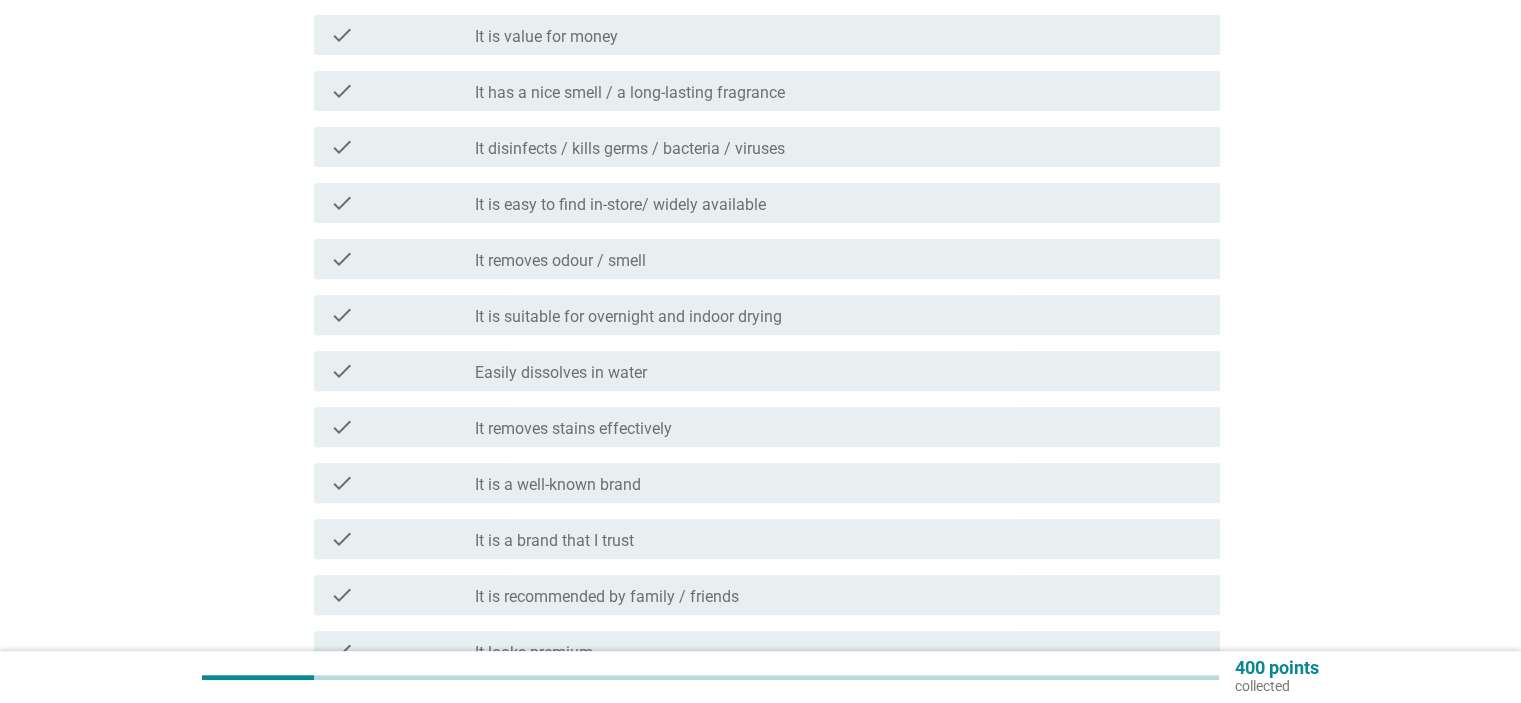 scroll, scrollTop: 700, scrollLeft: 0, axis: vertical 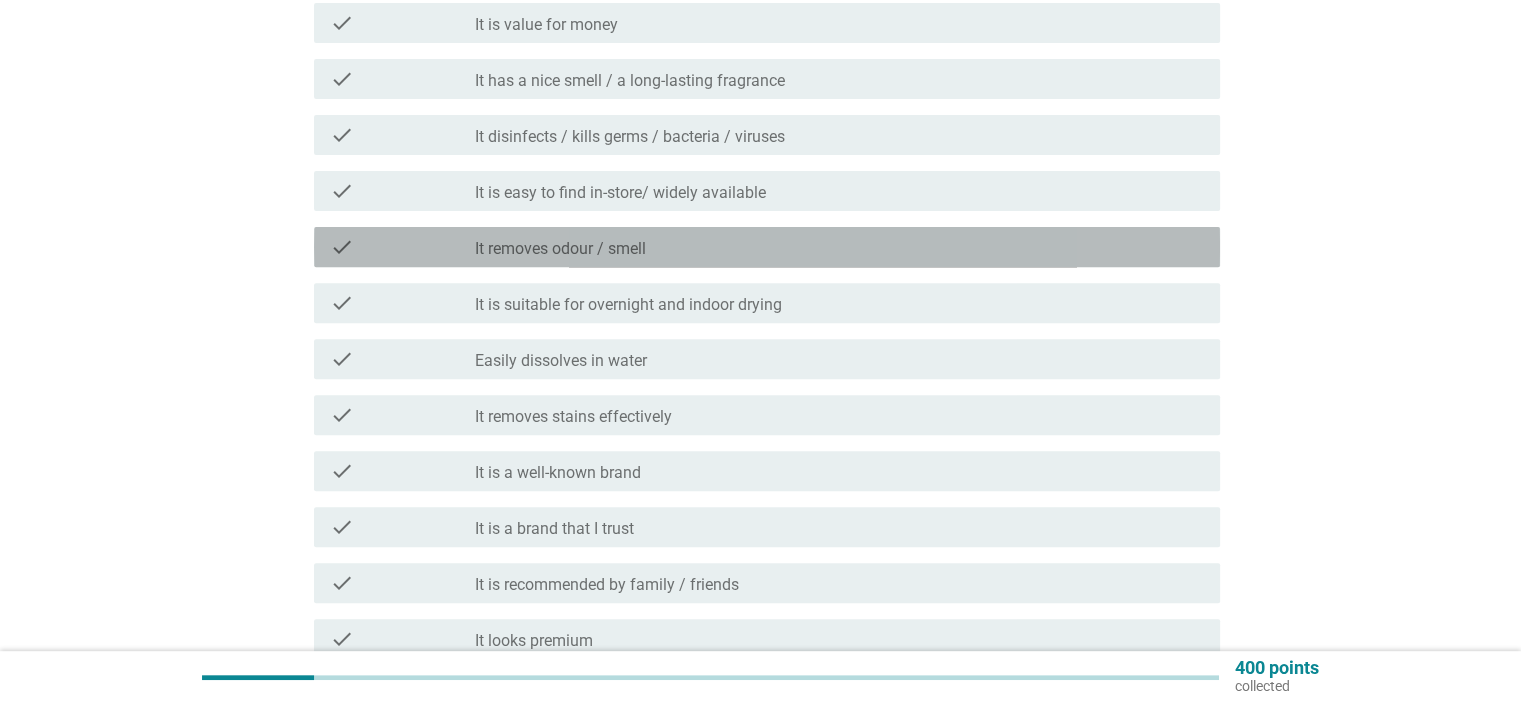 drag, startPoint x: 591, startPoint y: 255, endPoint x: 588, endPoint y: 266, distance: 11.401754 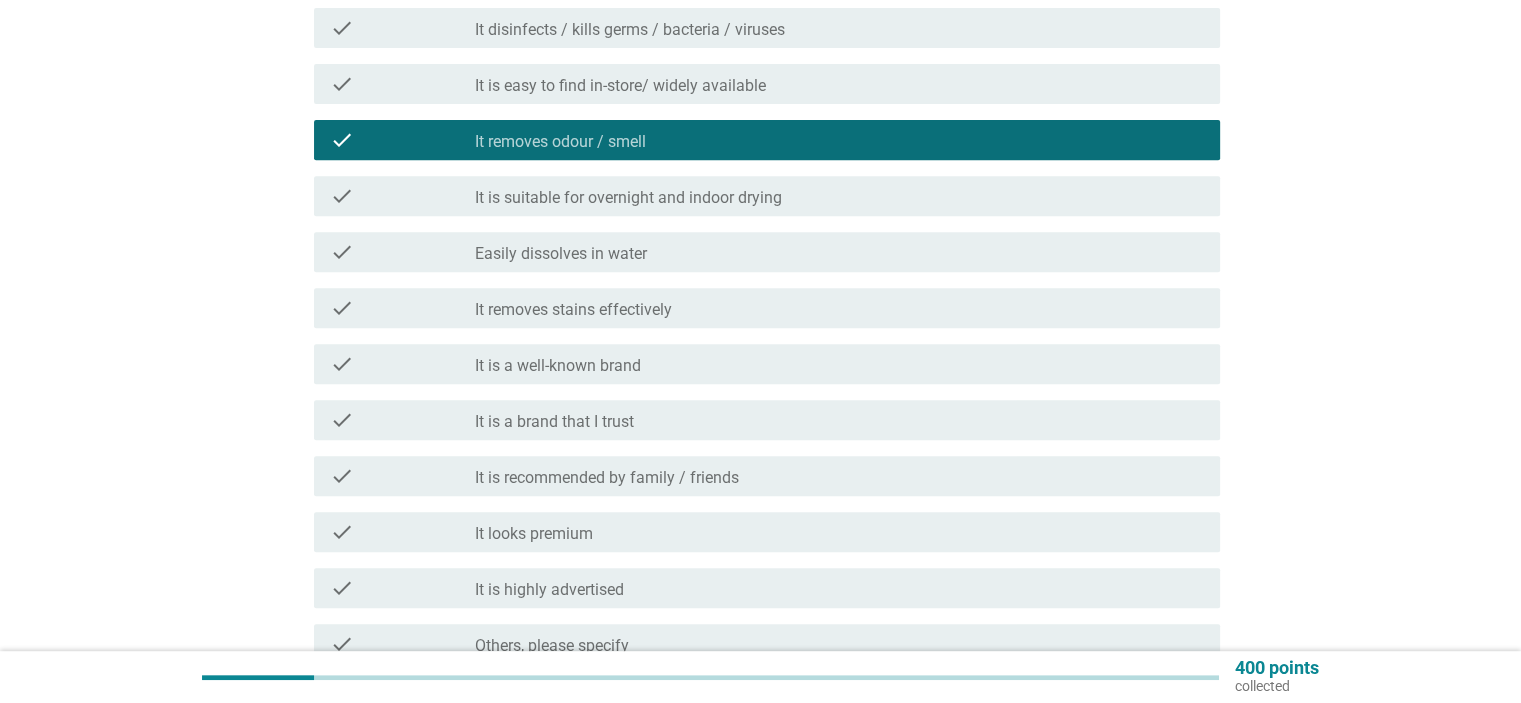scroll, scrollTop: 900, scrollLeft: 0, axis: vertical 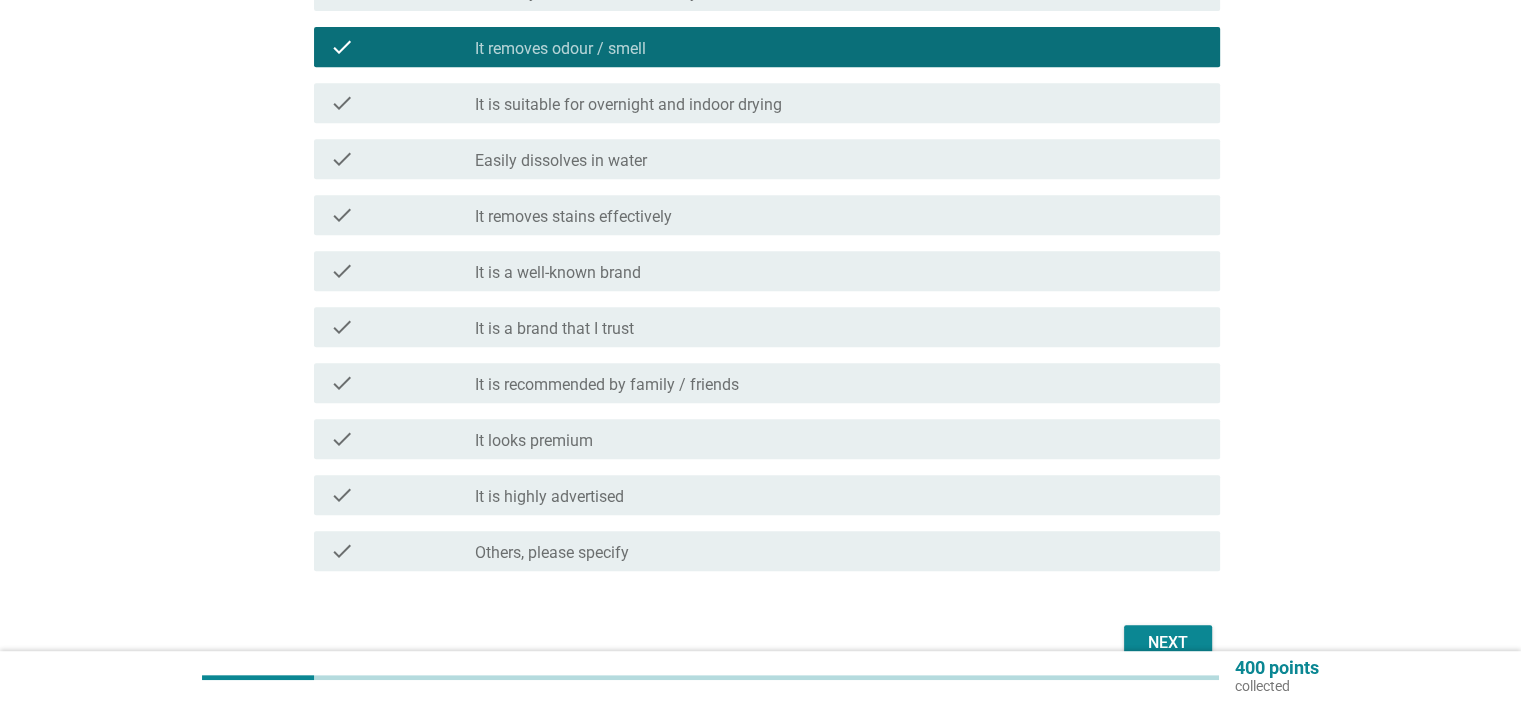 click on "It is a brand that I trust" at bounding box center (554, 329) 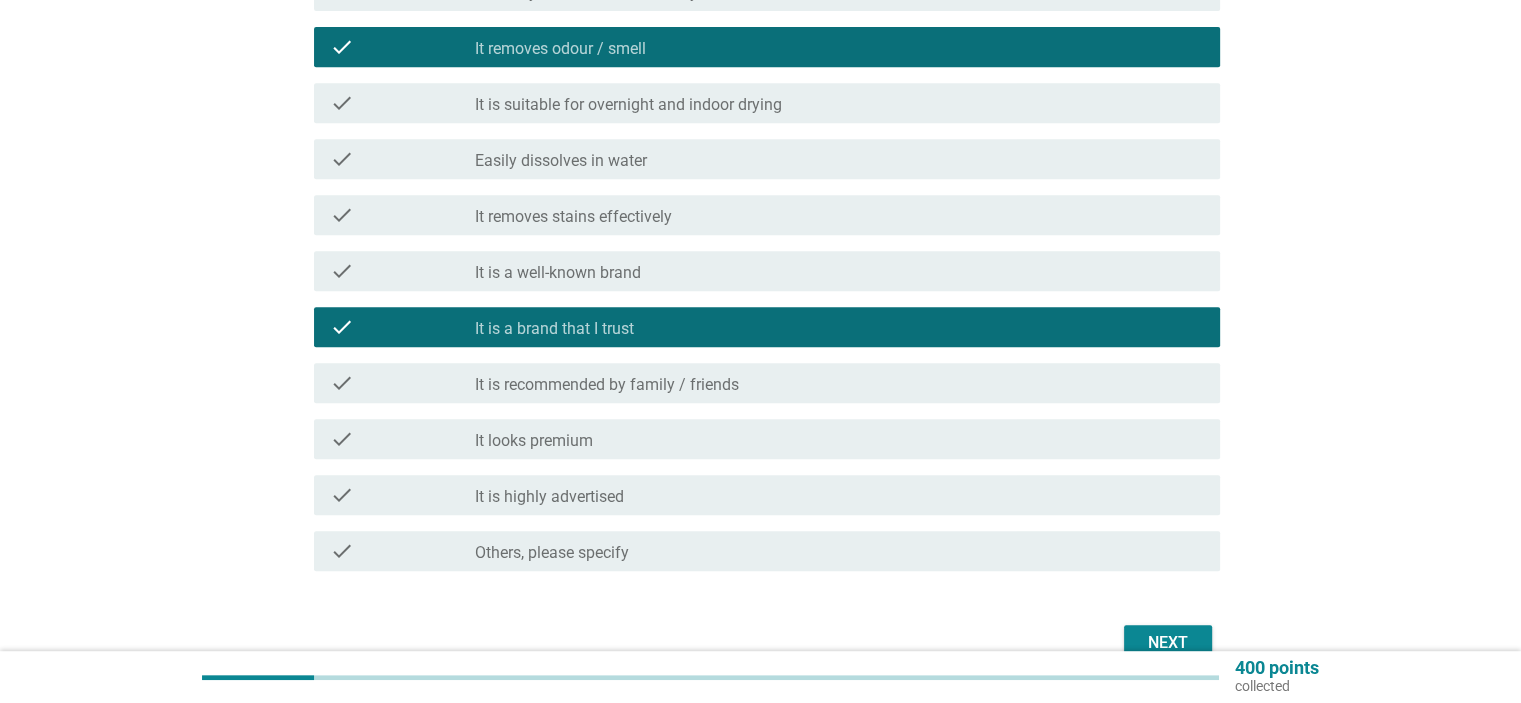 click on "Next" at bounding box center (1168, 643) 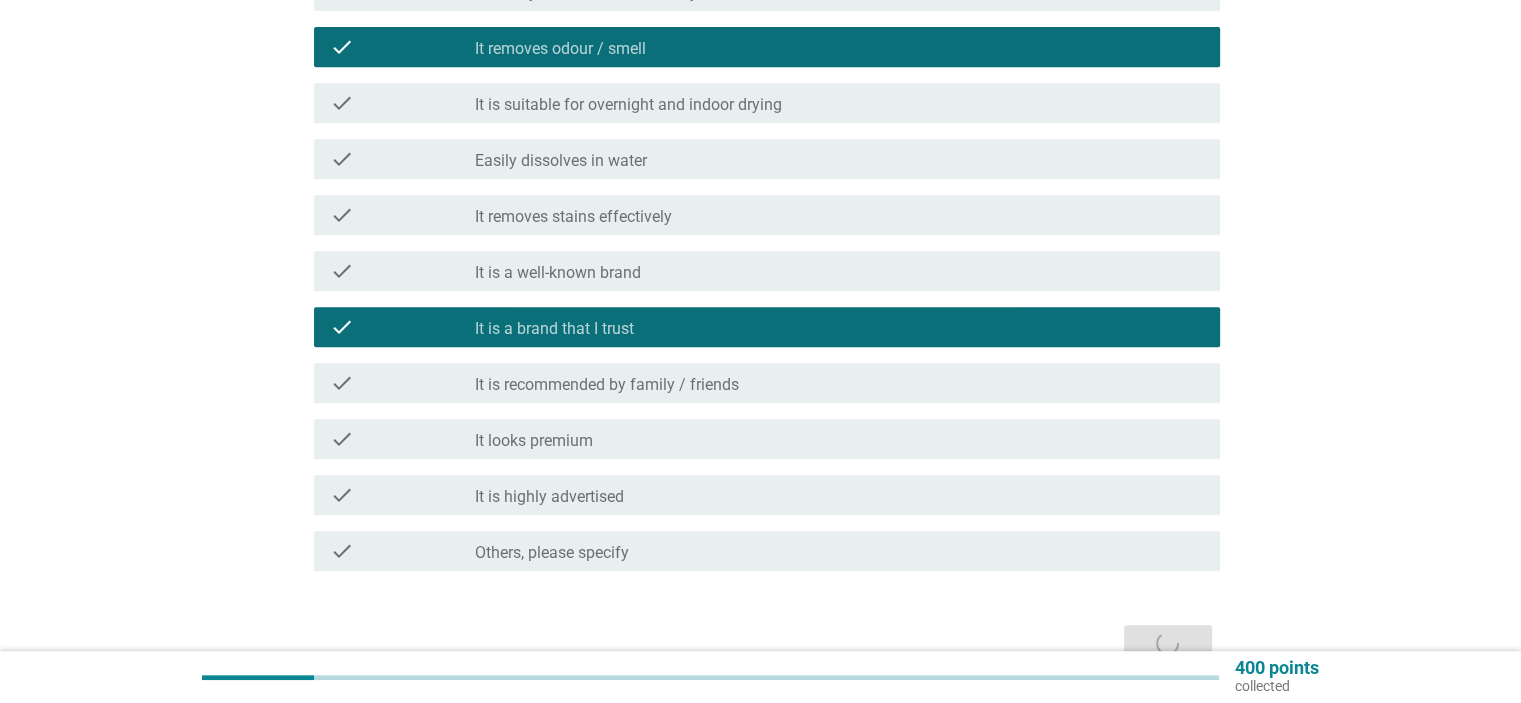 scroll, scrollTop: 0, scrollLeft: 0, axis: both 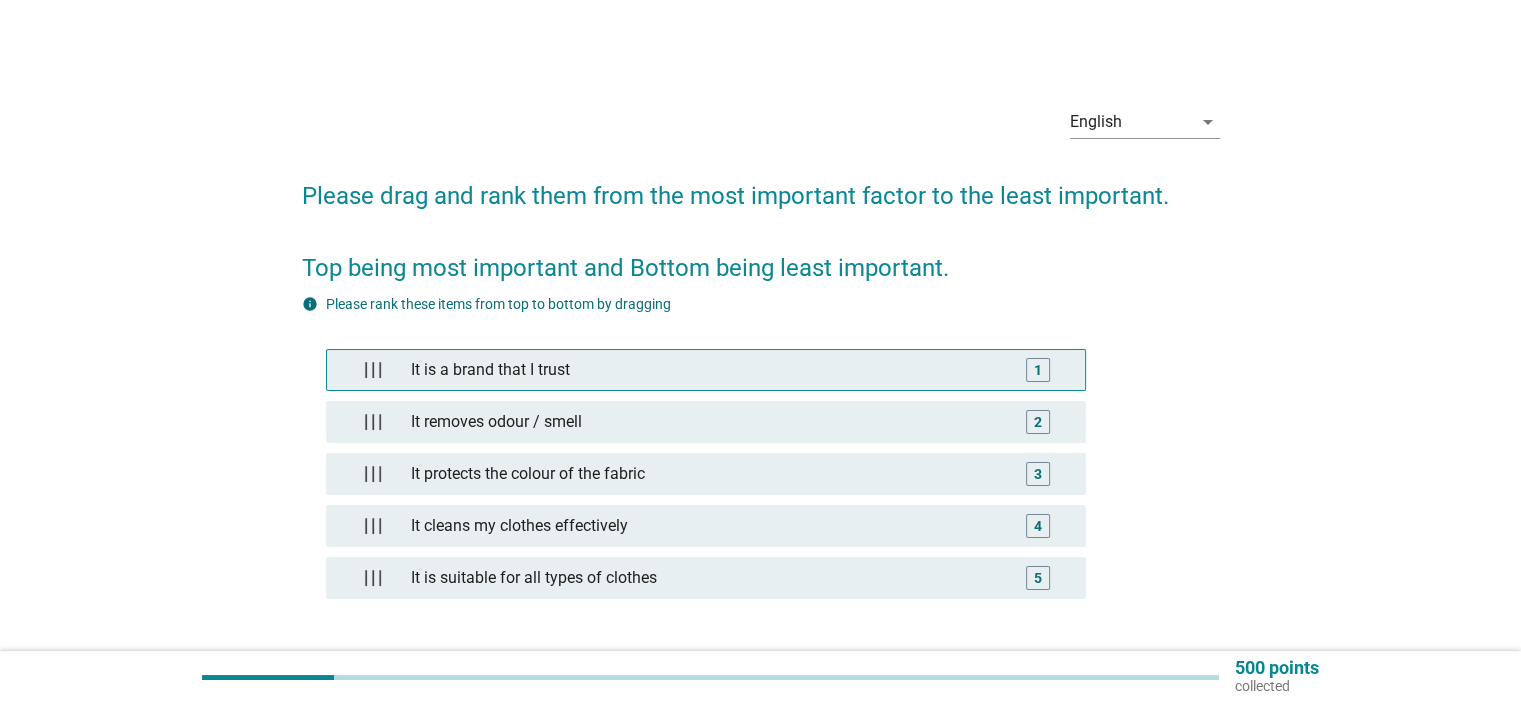 click on "It is a brand that I trust" at bounding box center [705, 370] 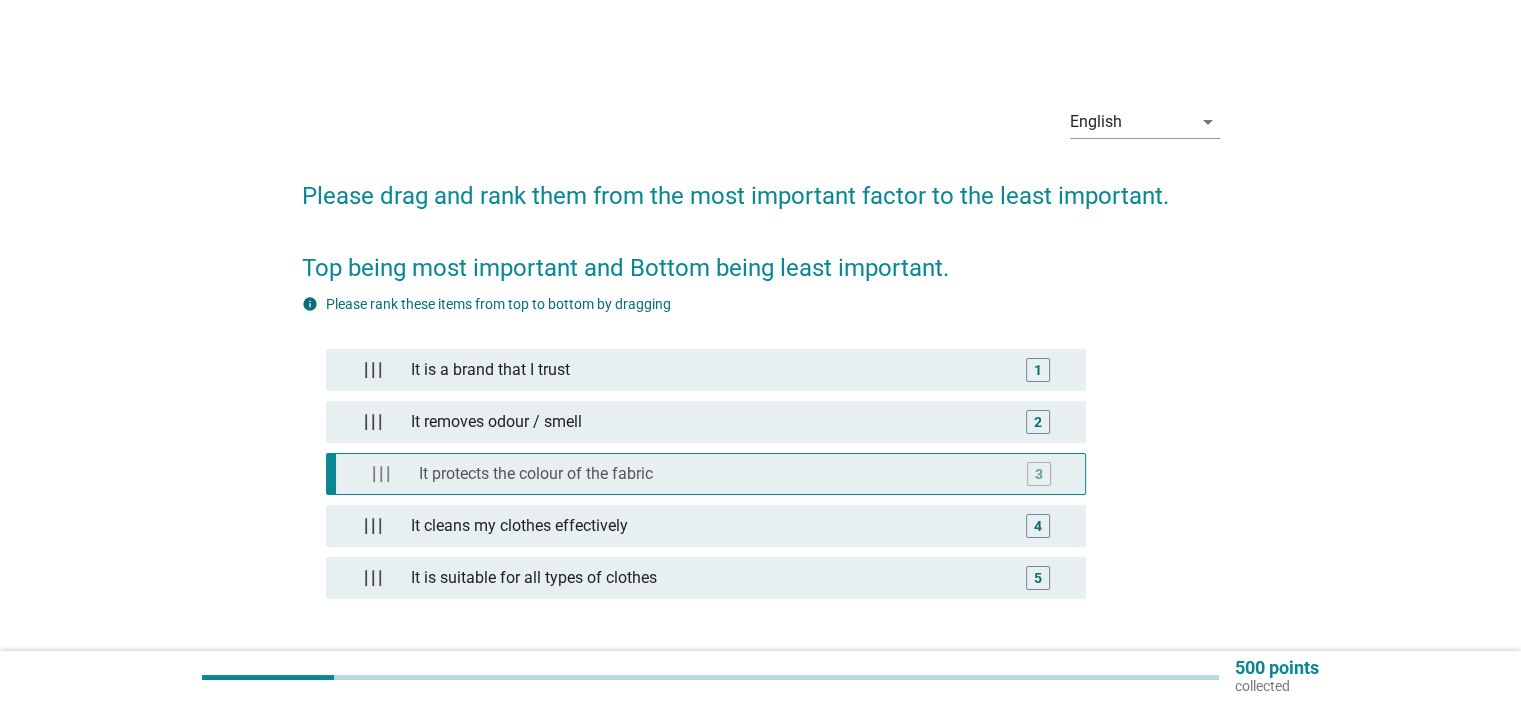 type 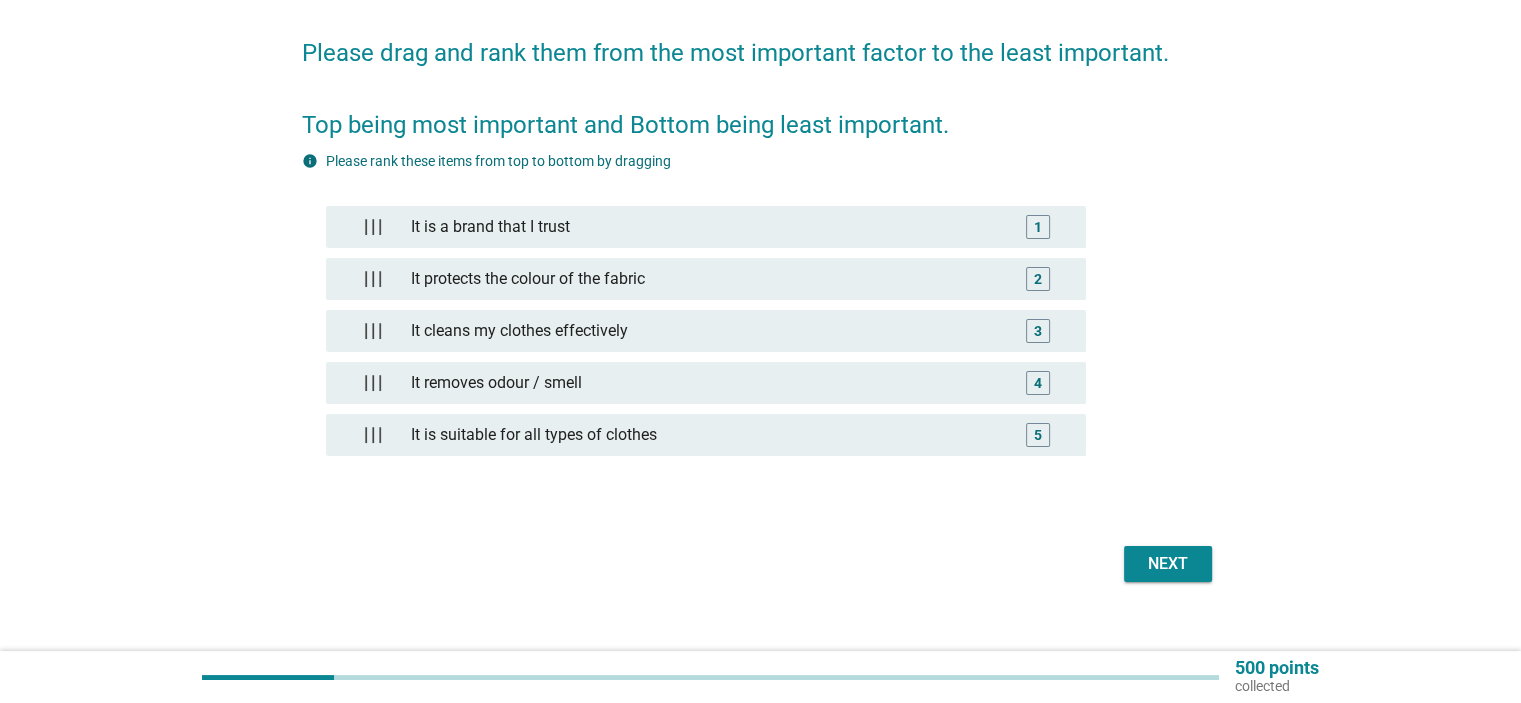 scroll, scrollTop: 168, scrollLeft: 0, axis: vertical 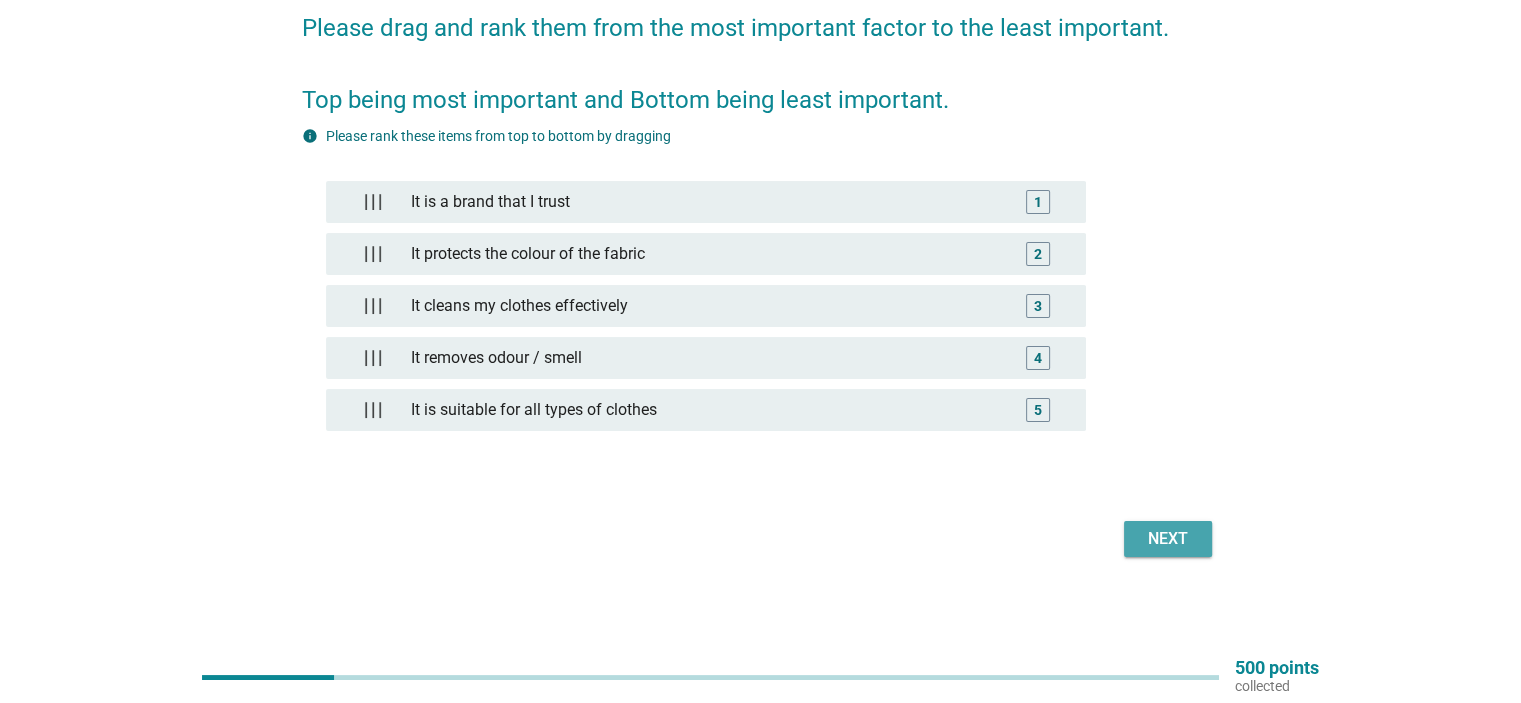 click on "Next" at bounding box center (1168, 539) 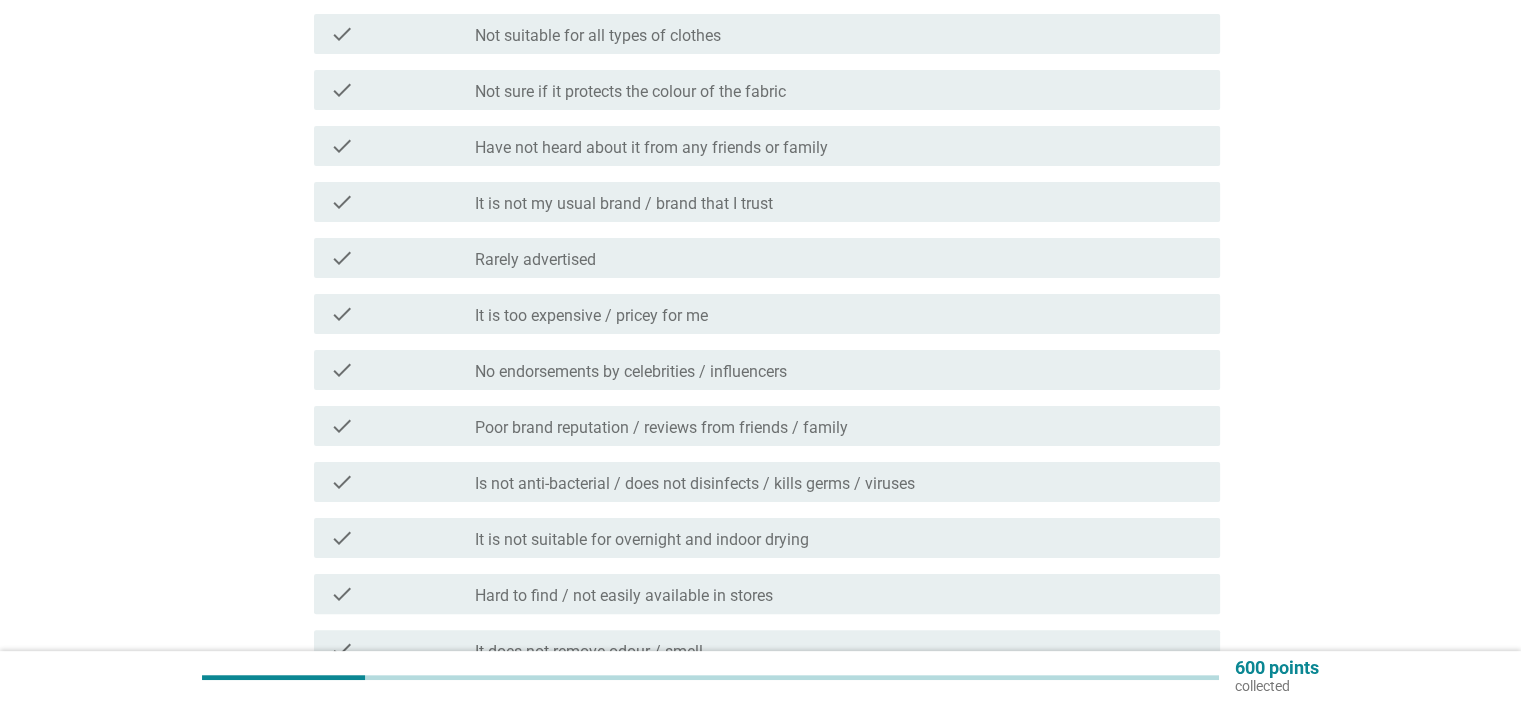 scroll, scrollTop: 400, scrollLeft: 0, axis: vertical 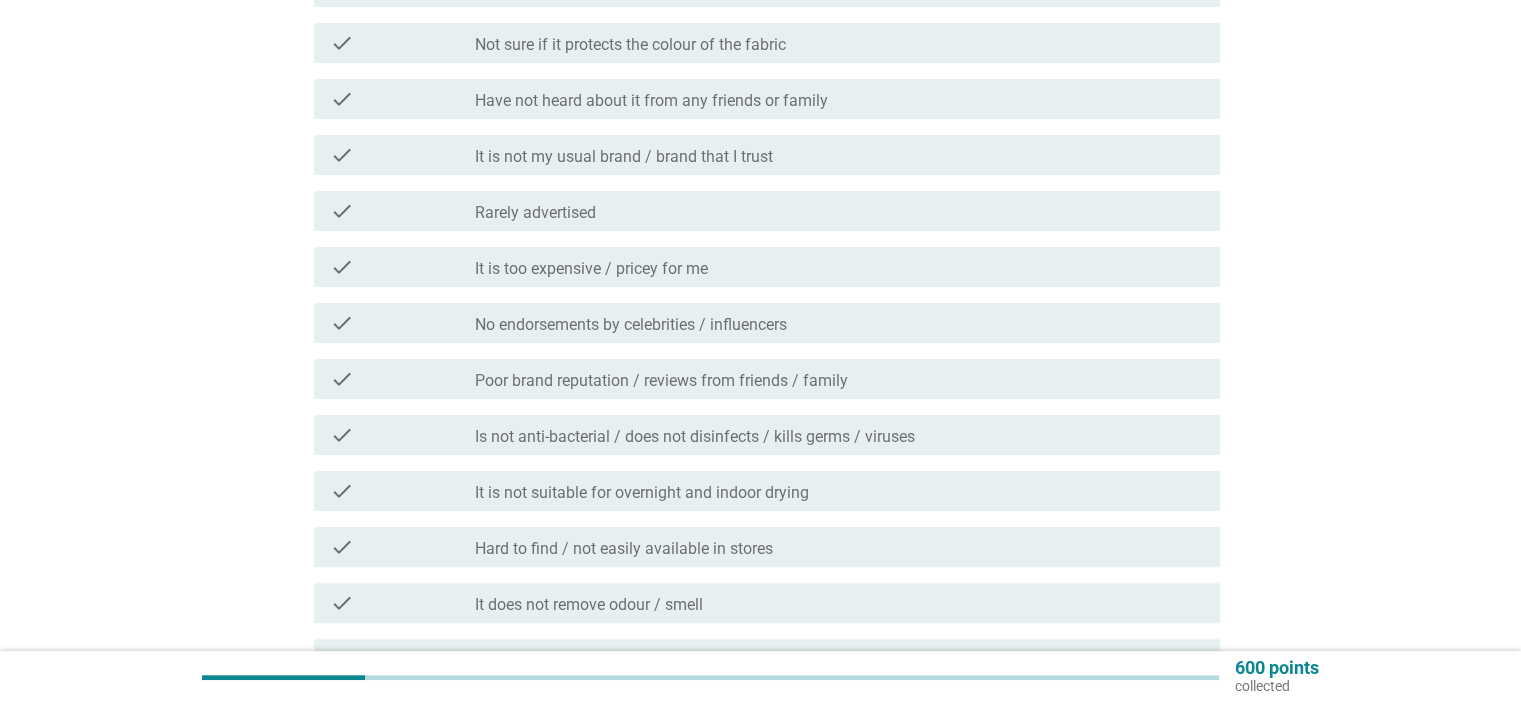 click on "check     check_box_outline_blank It is too expensive / pricey for me" at bounding box center (767, 267) 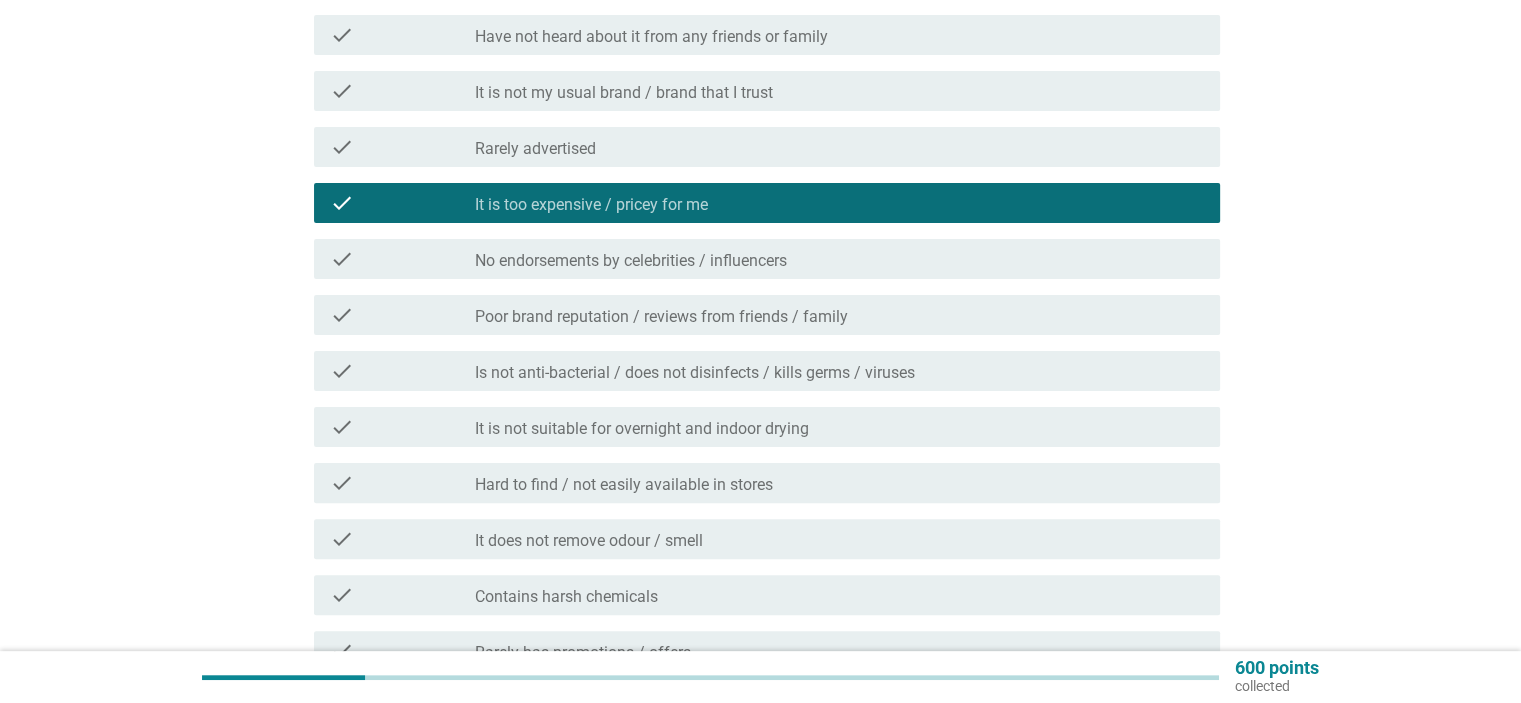 scroll, scrollTop: 500, scrollLeft: 0, axis: vertical 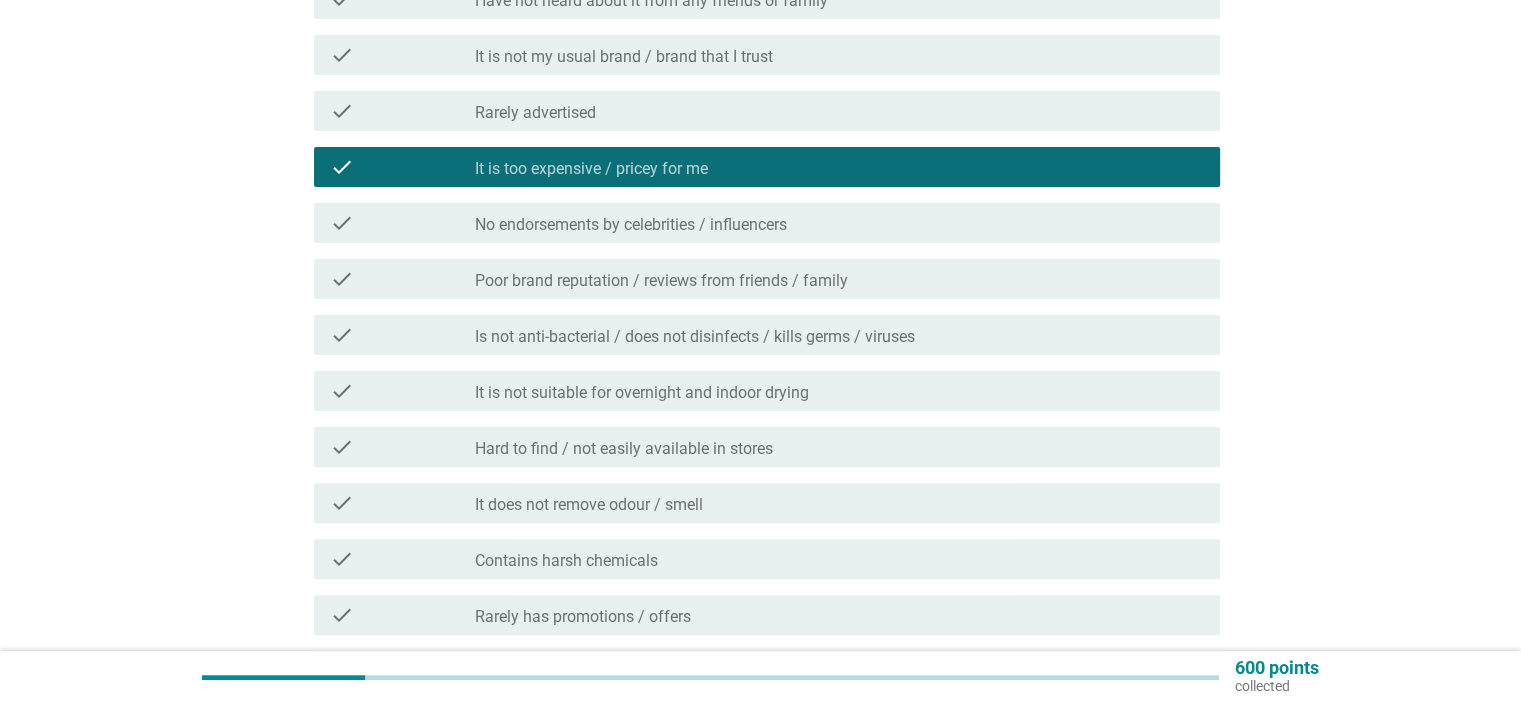click on "It does not remove odour / smell" at bounding box center (589, 505) 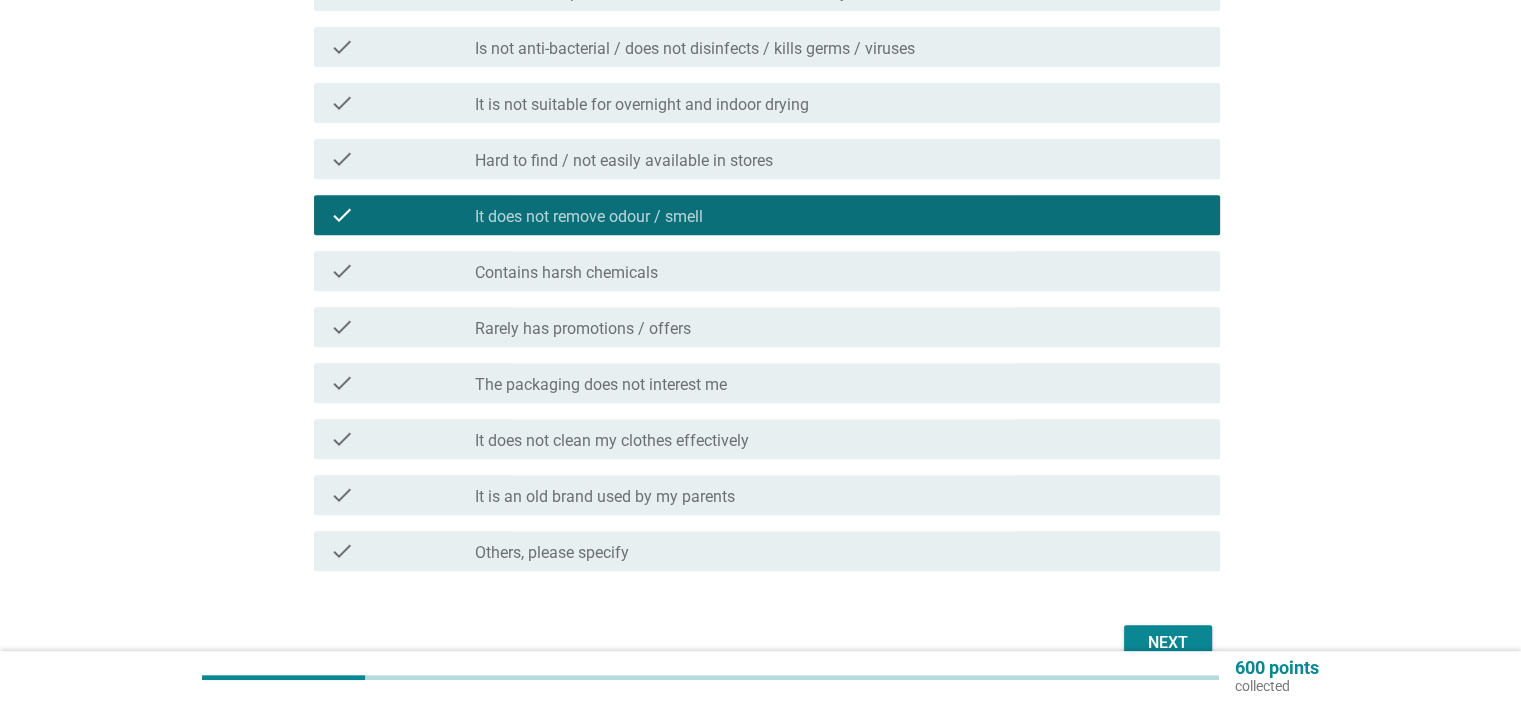 scroll, scrollTop: 800, scrollLeft: 0, axis: vertical 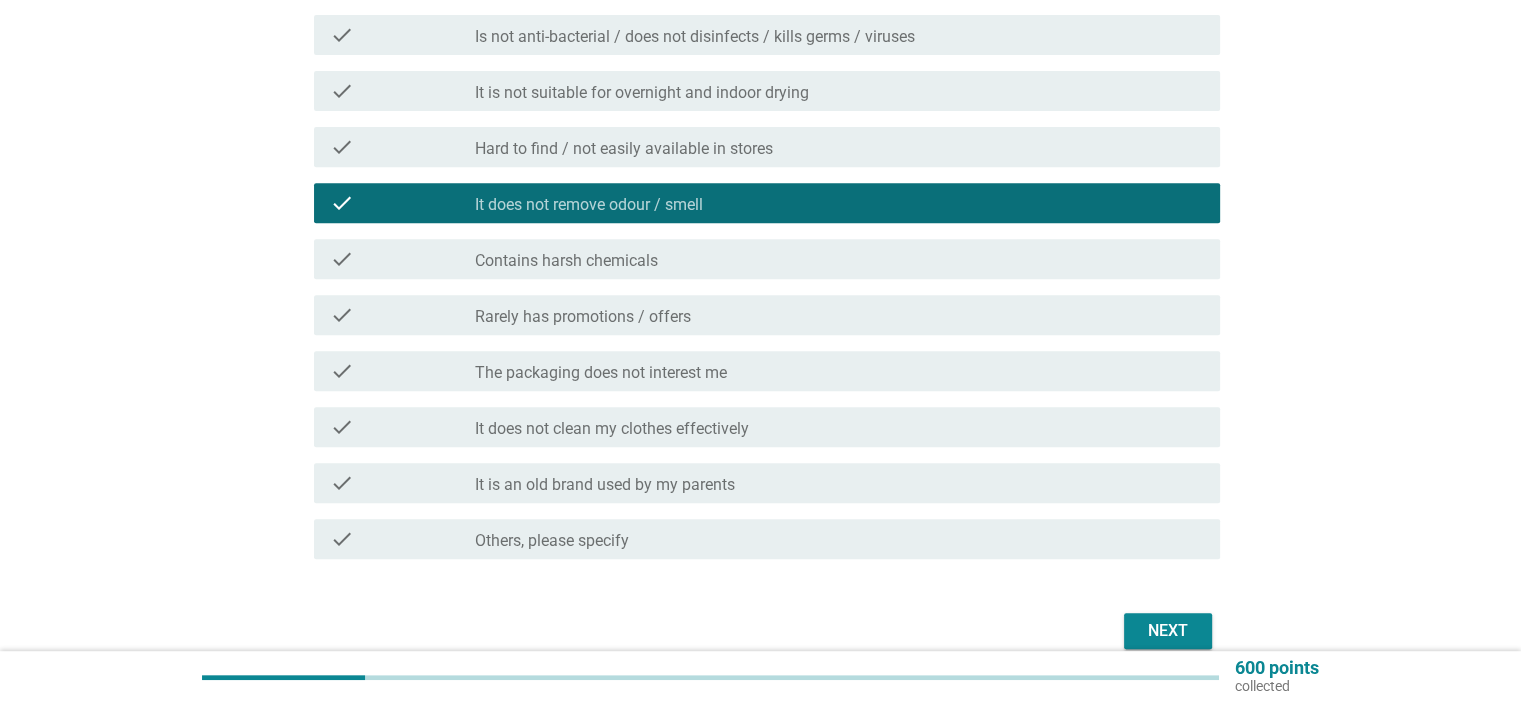 click on "It does not clean my clothes effectively" at bounding box center [612, 429] 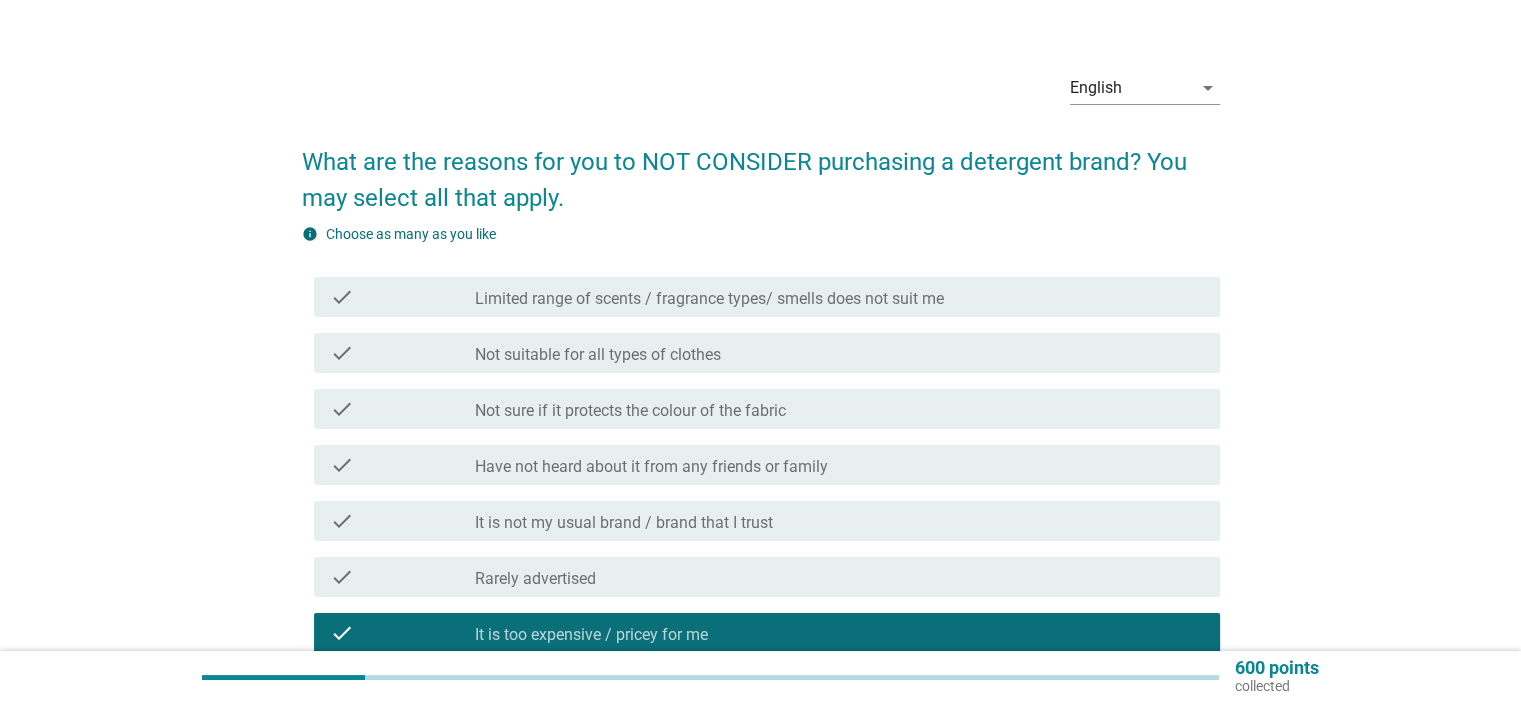 scroll, scrollTop: 0, scrollLeft: 0, axis: both 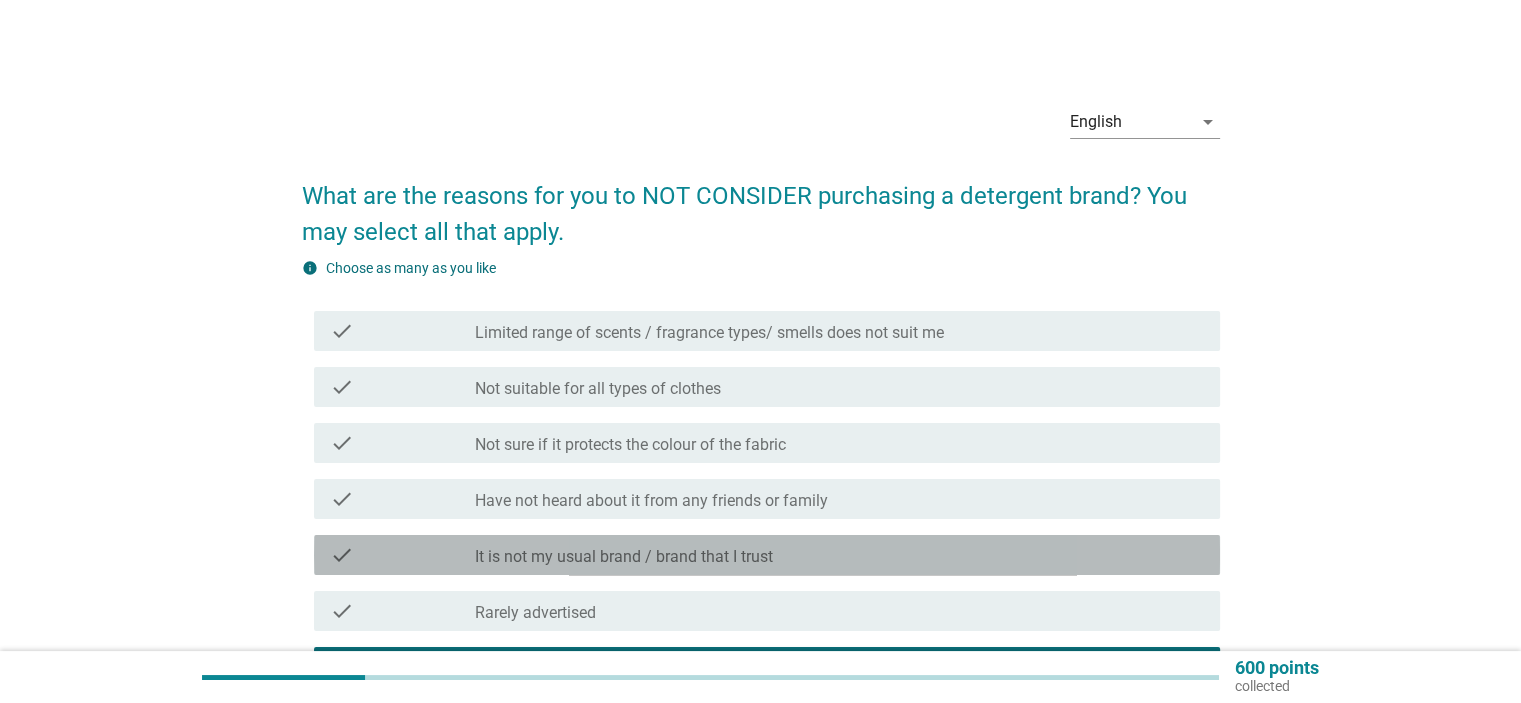 click on "It is not my usual brand / brand that I trust" at bounding box center [624, 557] 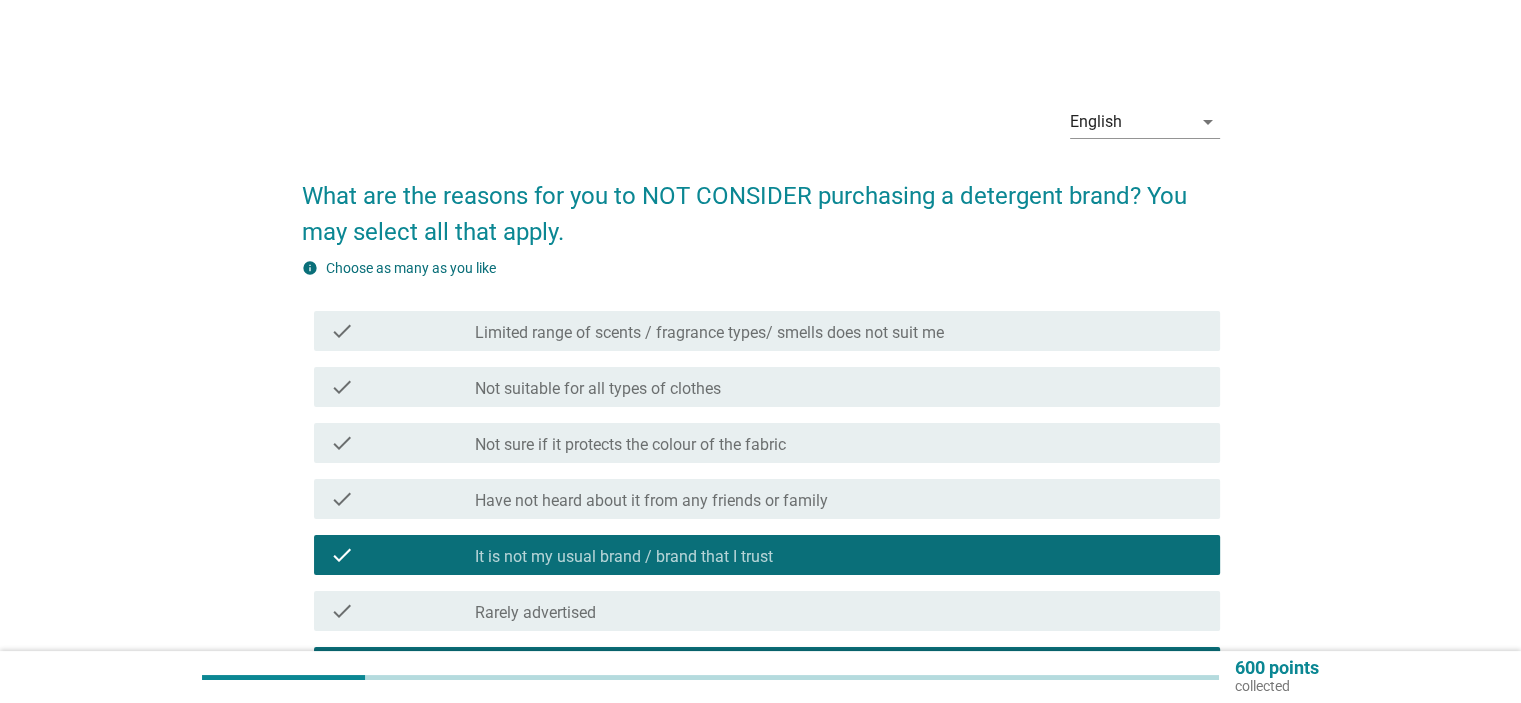 click on "Not sure if it protects the colour of the fabric" at bounding box center (630, 445) 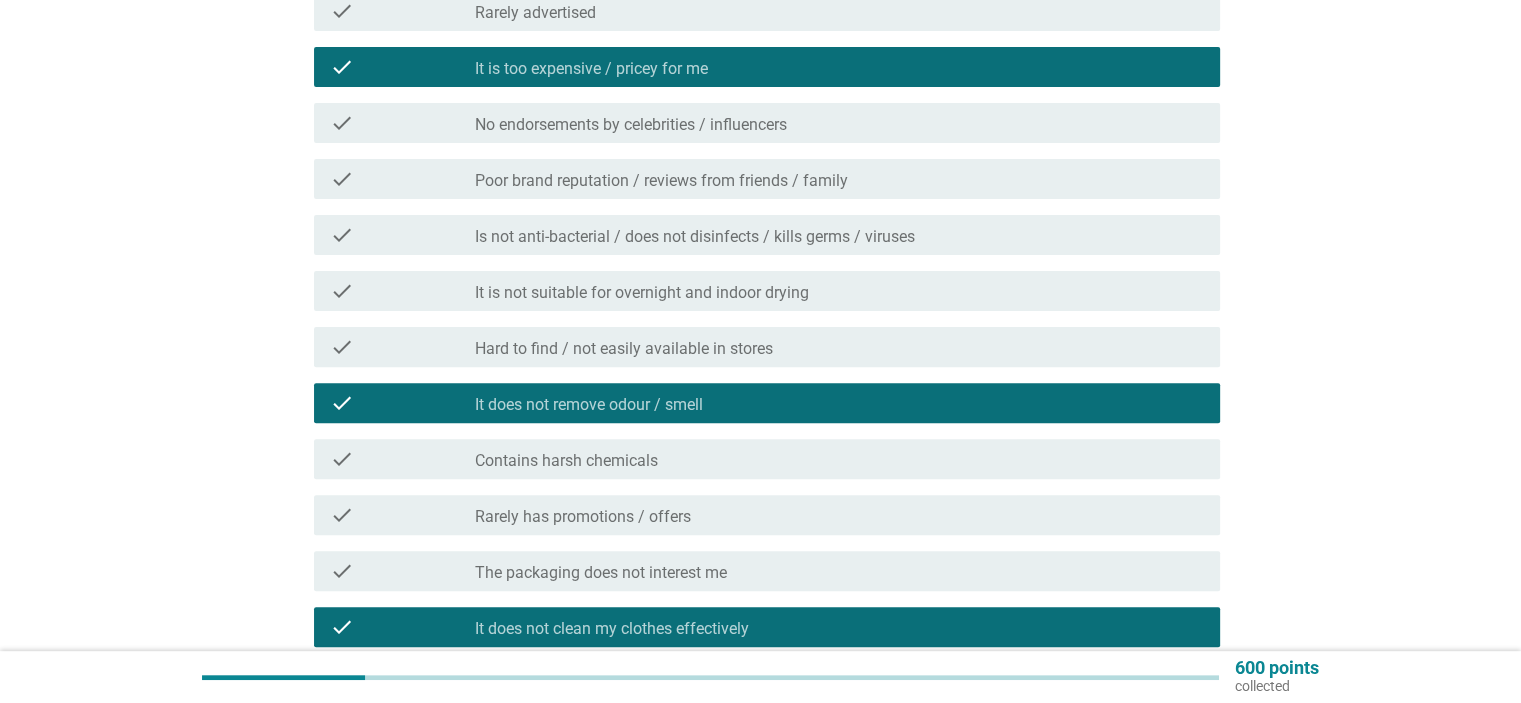 scroll, scrollTop: 893, scrollLeft: 0, axis: vertical 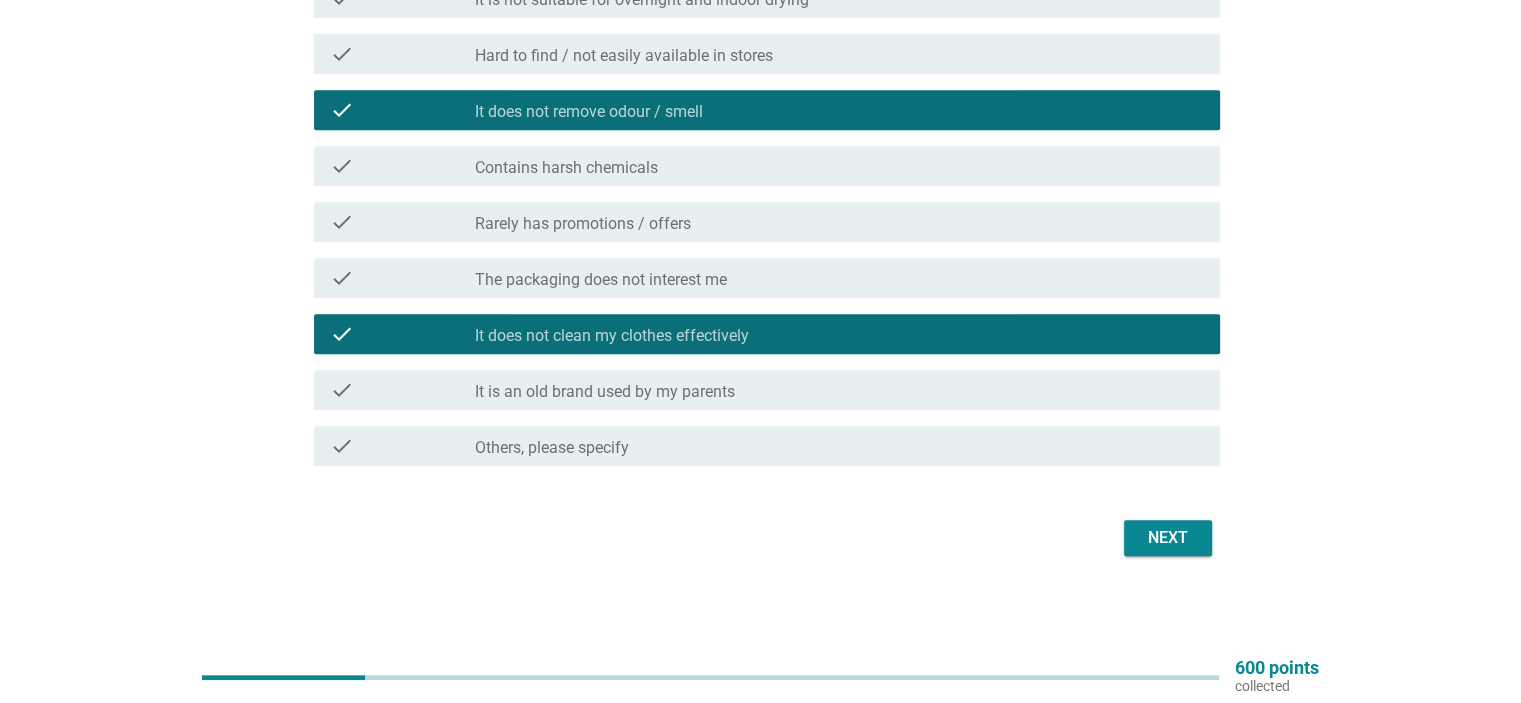 click on "Next" at bounding box center [1168, 538] 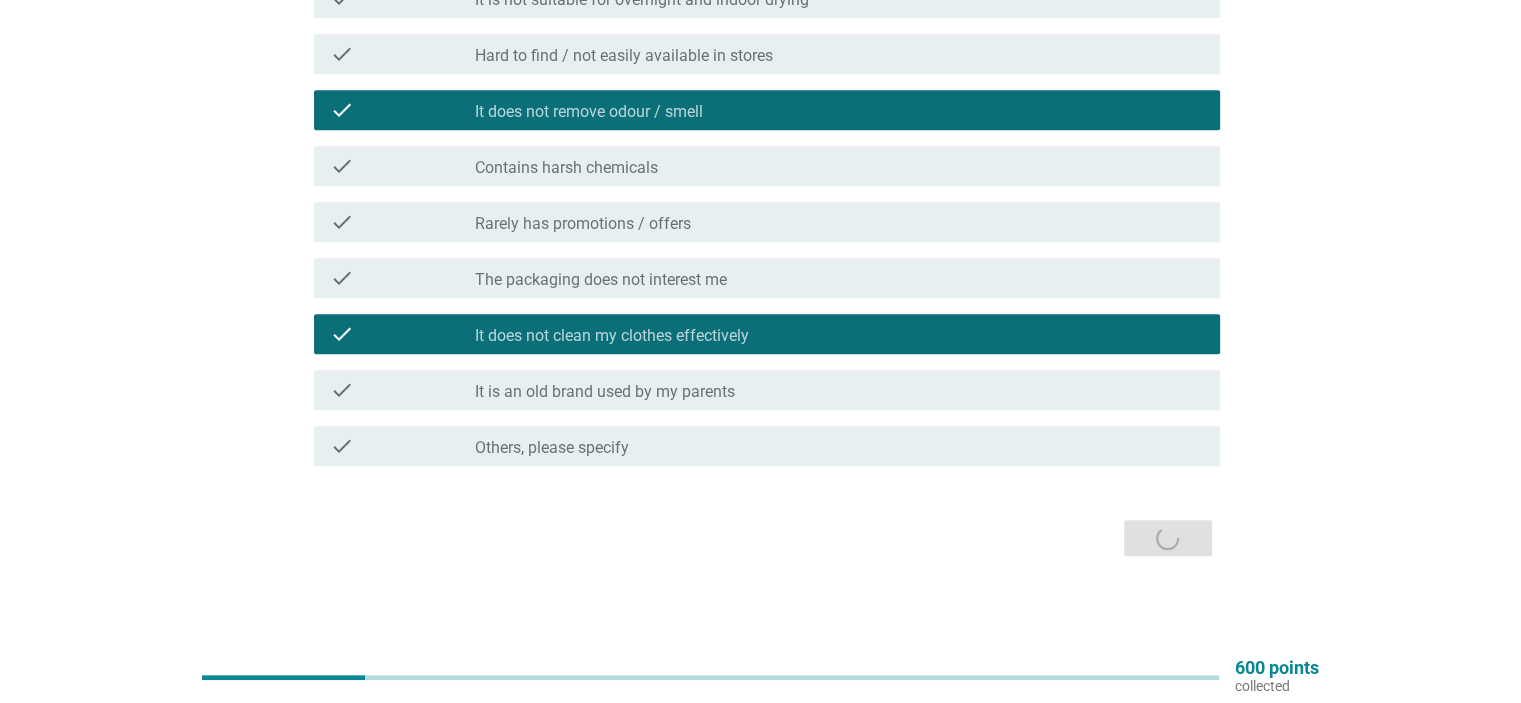 scroll, scrollTop: 0, scrollLeft: 0, axis: both 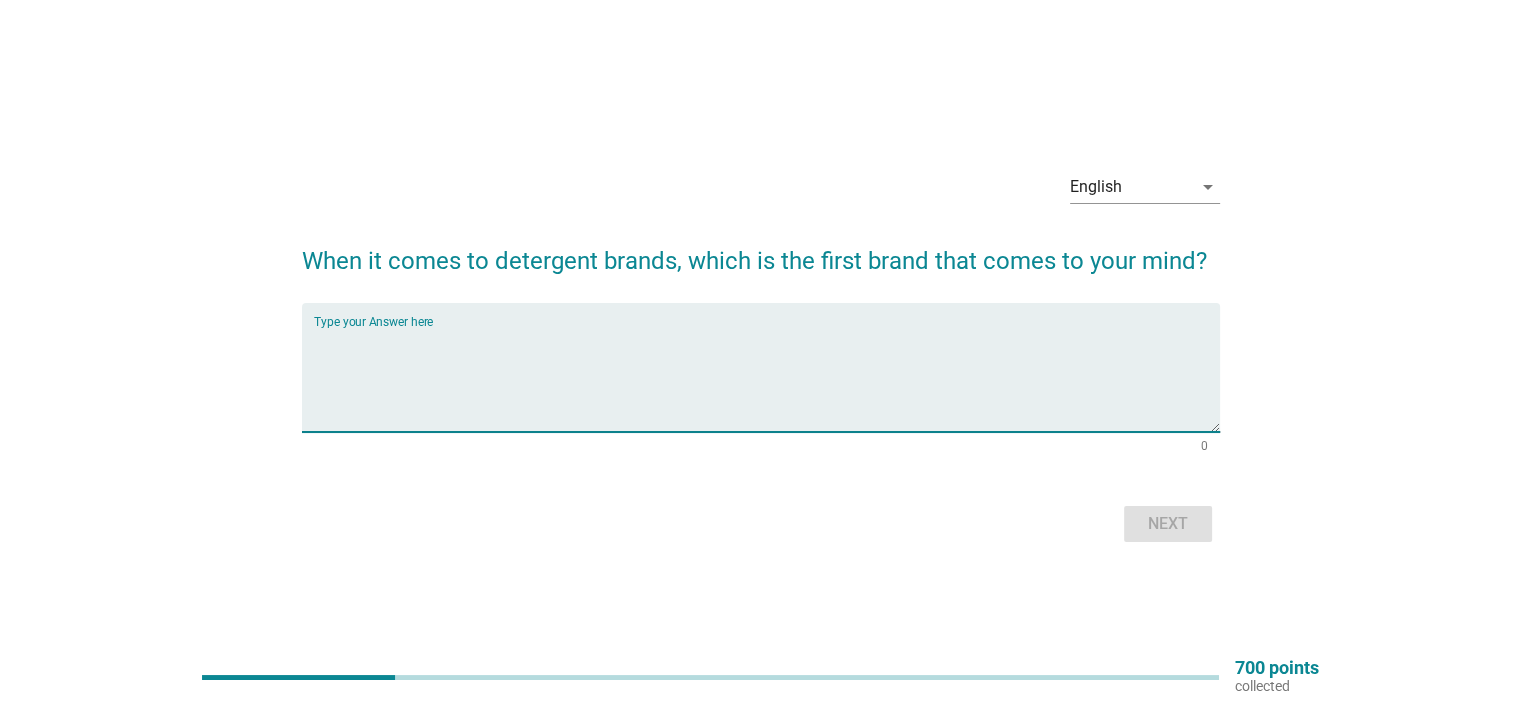 click at bounding box center [767, 379] 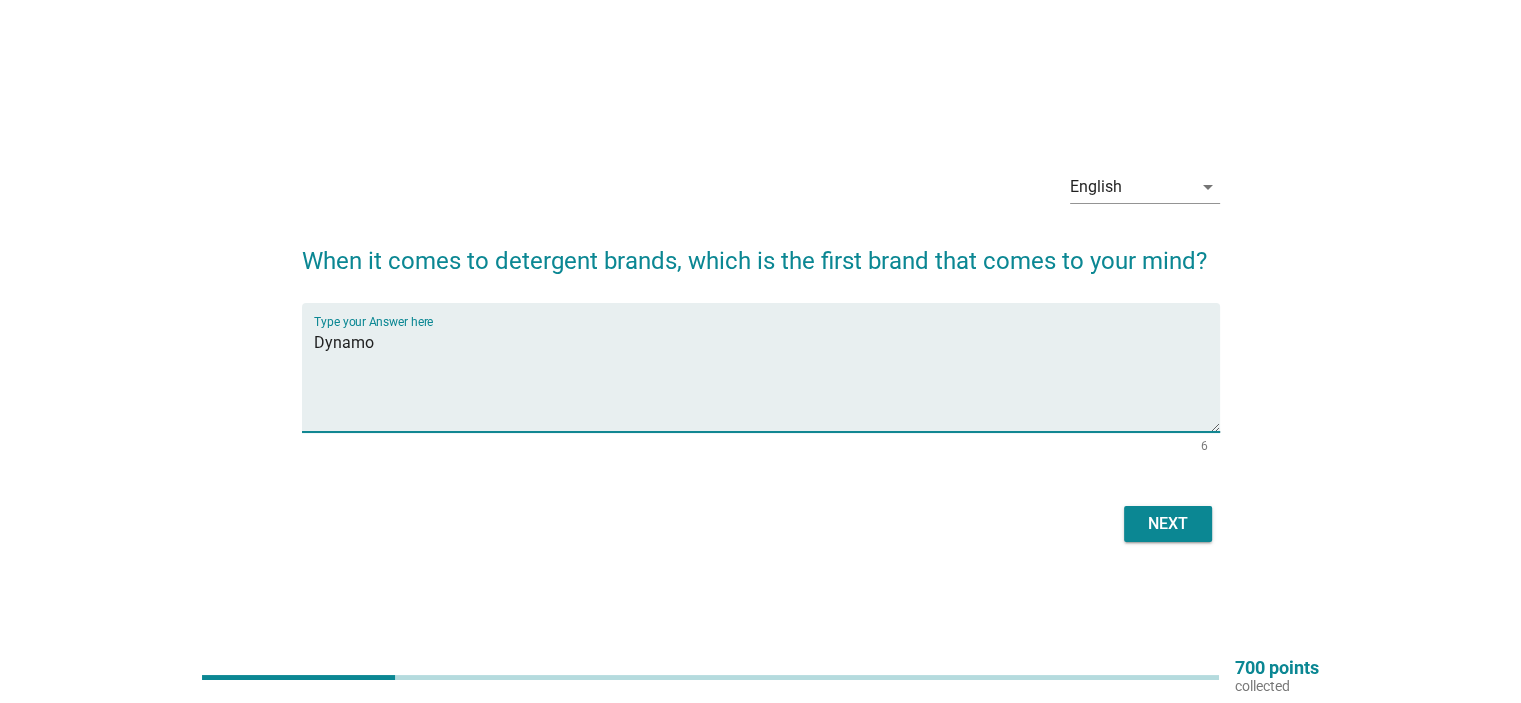 type on "Dynamo" 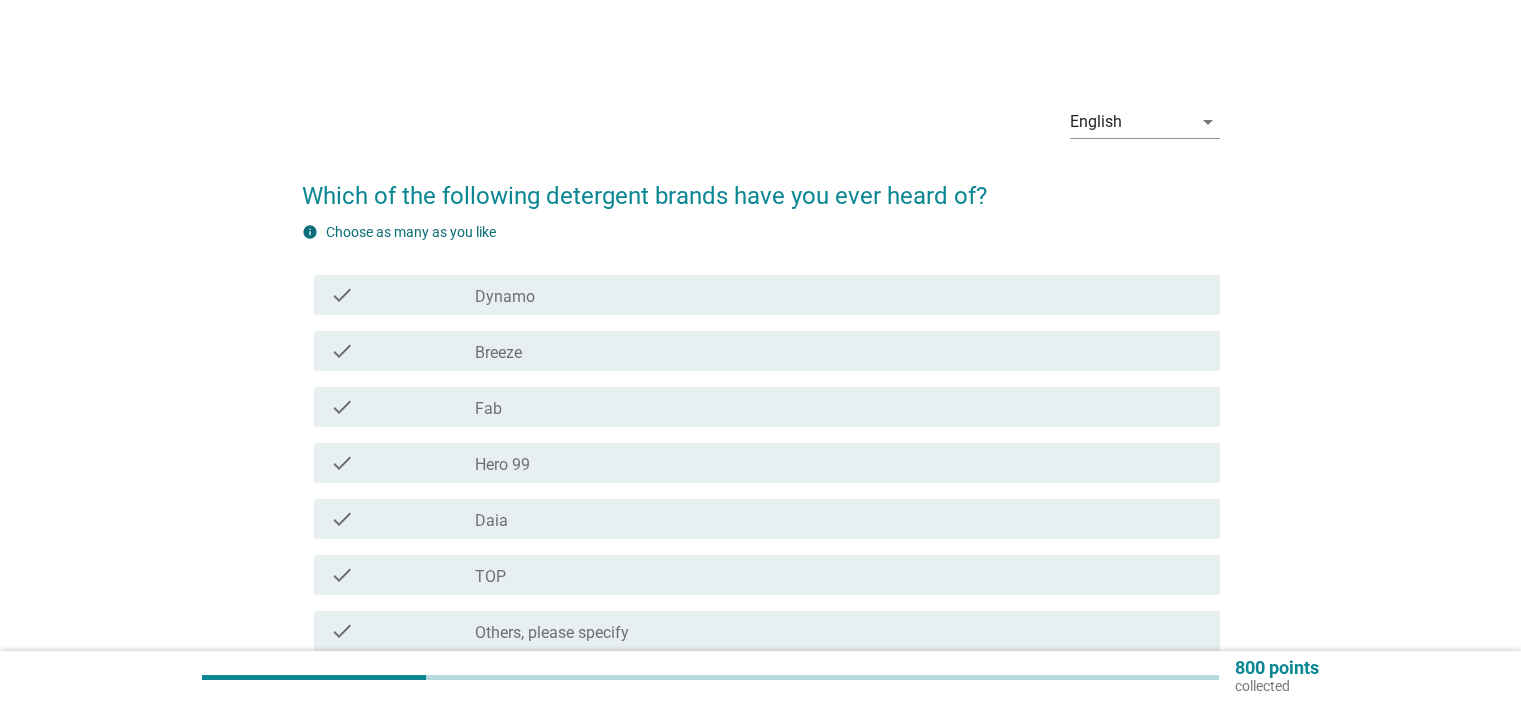 click on "check_box_outline_blank Dynamo" at bounding box center [839, 295] 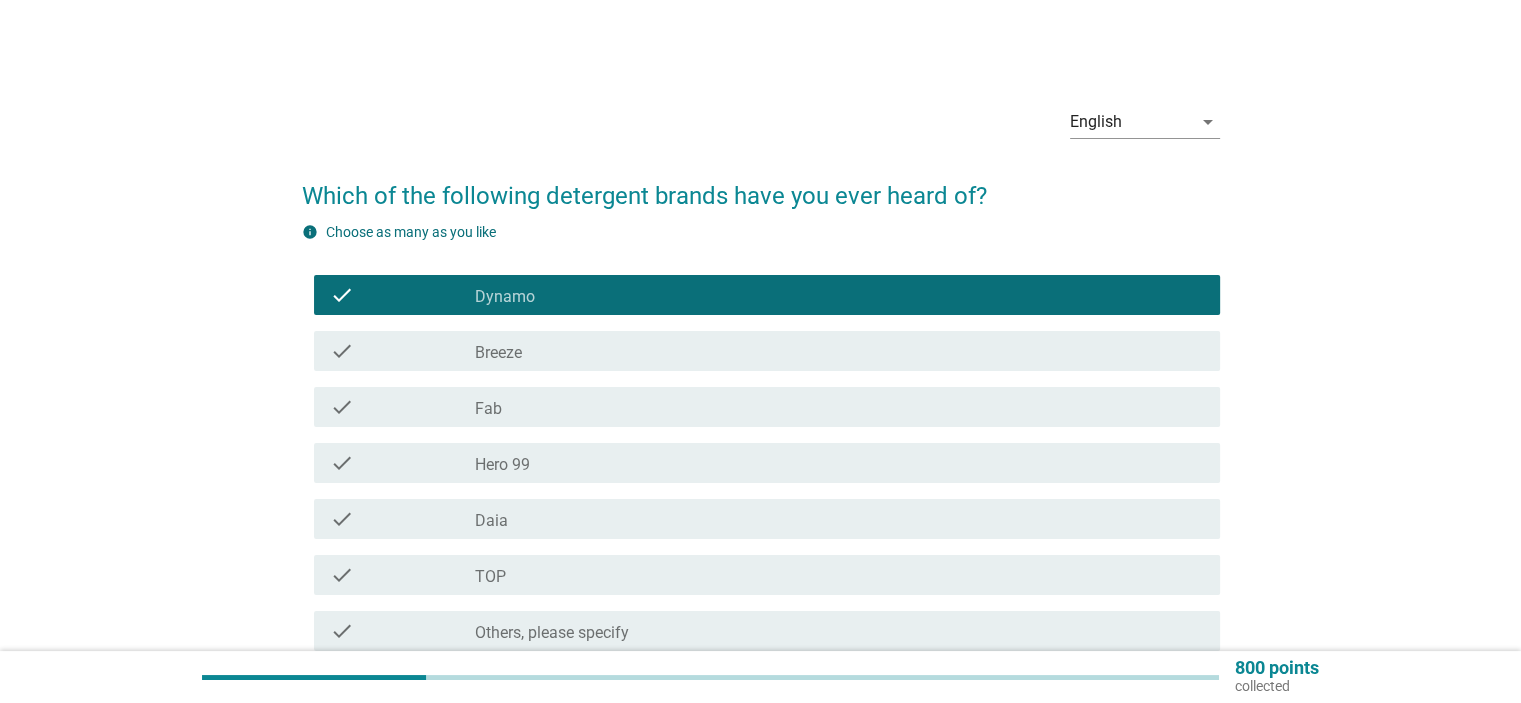 click on "Breeze" at bounding box center [498, 353] 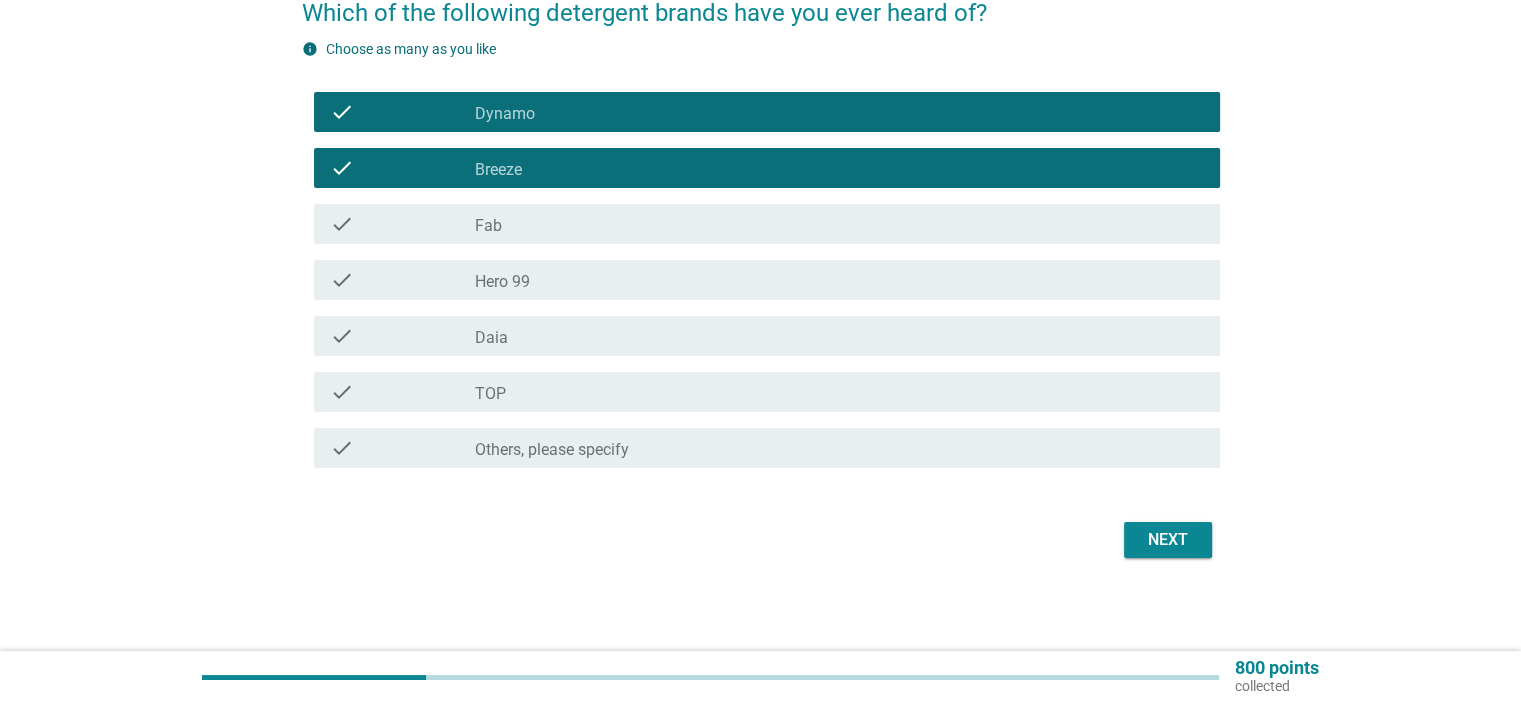scroll, scrollTop: 185, scrollLeft: 0, axis: vertical 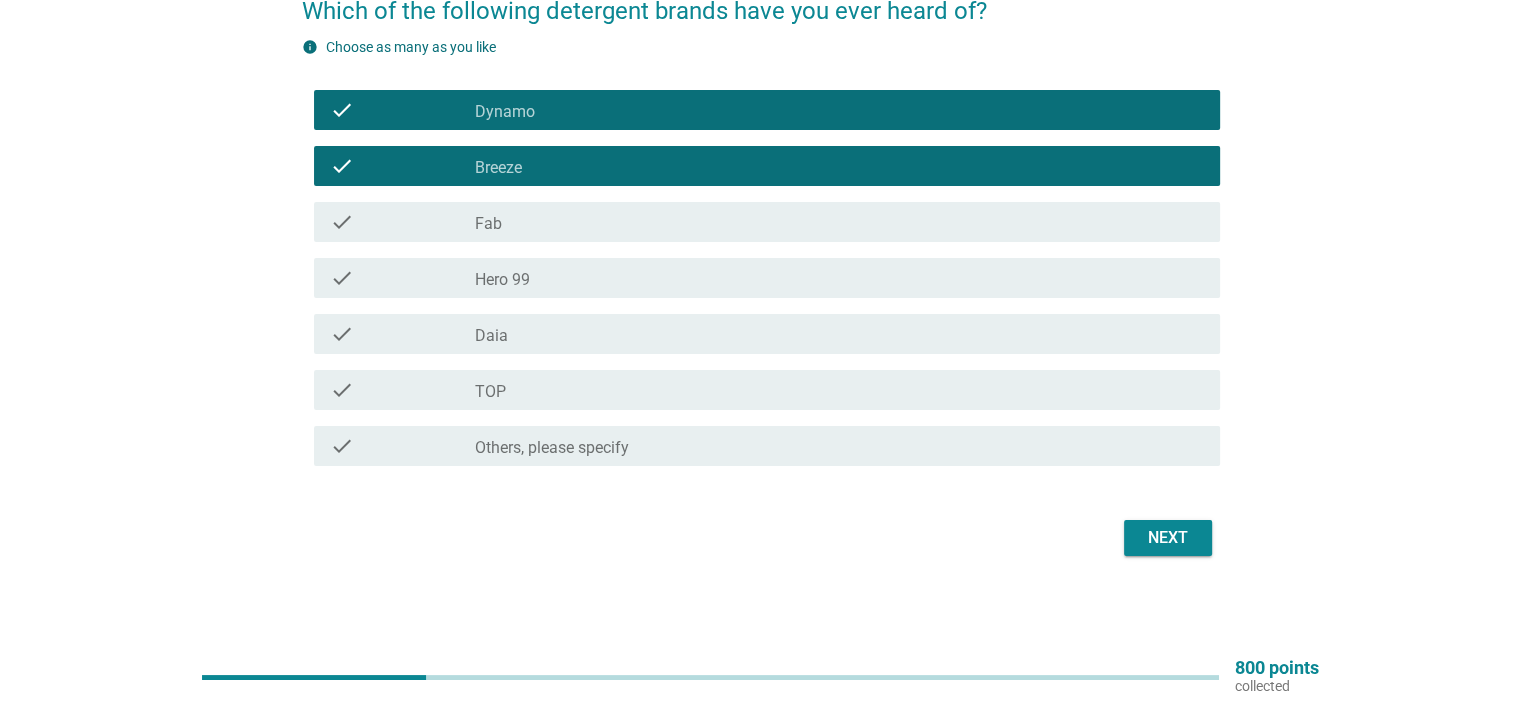 click on "check_box_outline_blank Daia" at bounding box center [839, 334] 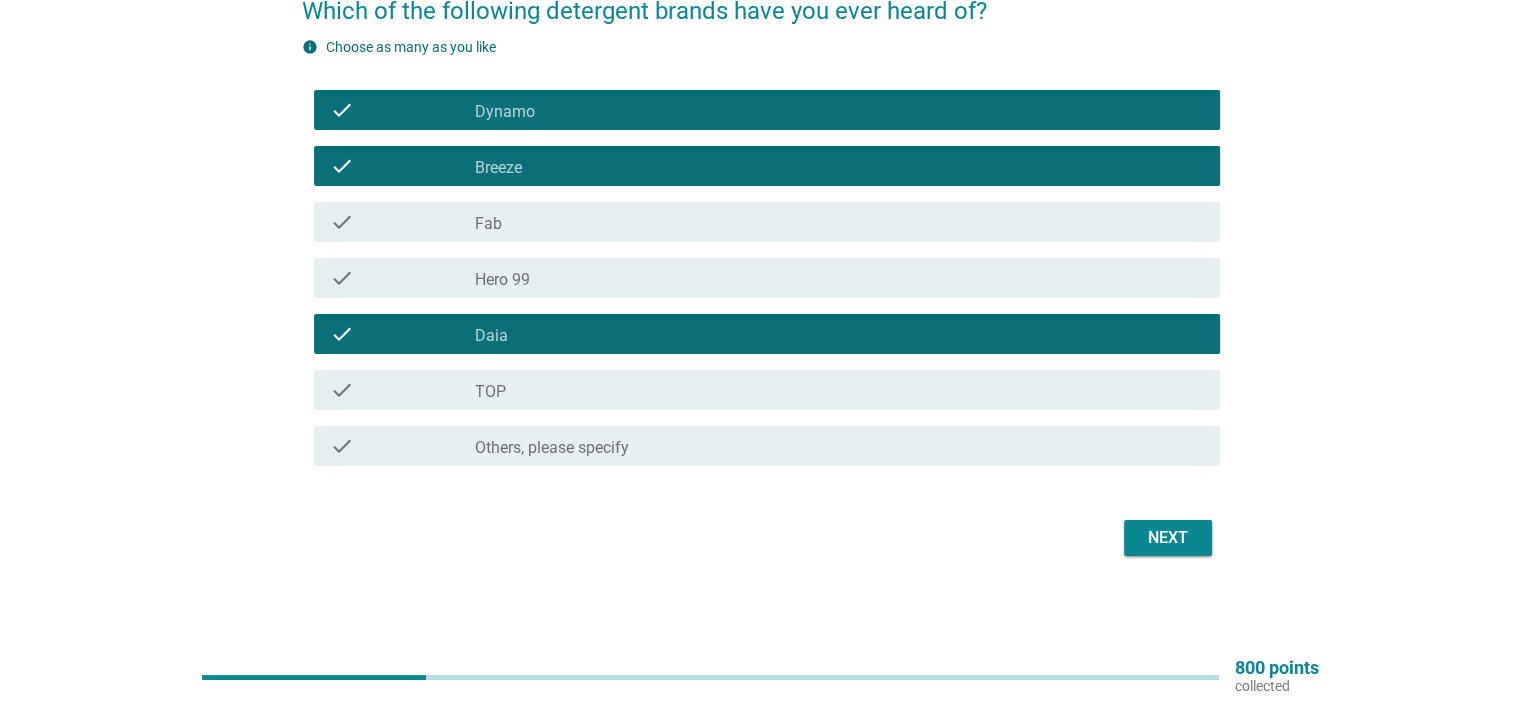 drag, startPoint x: 530, startPoint y: 389, endPoint x: 562, endPoint y: 403, distance: 34.928497 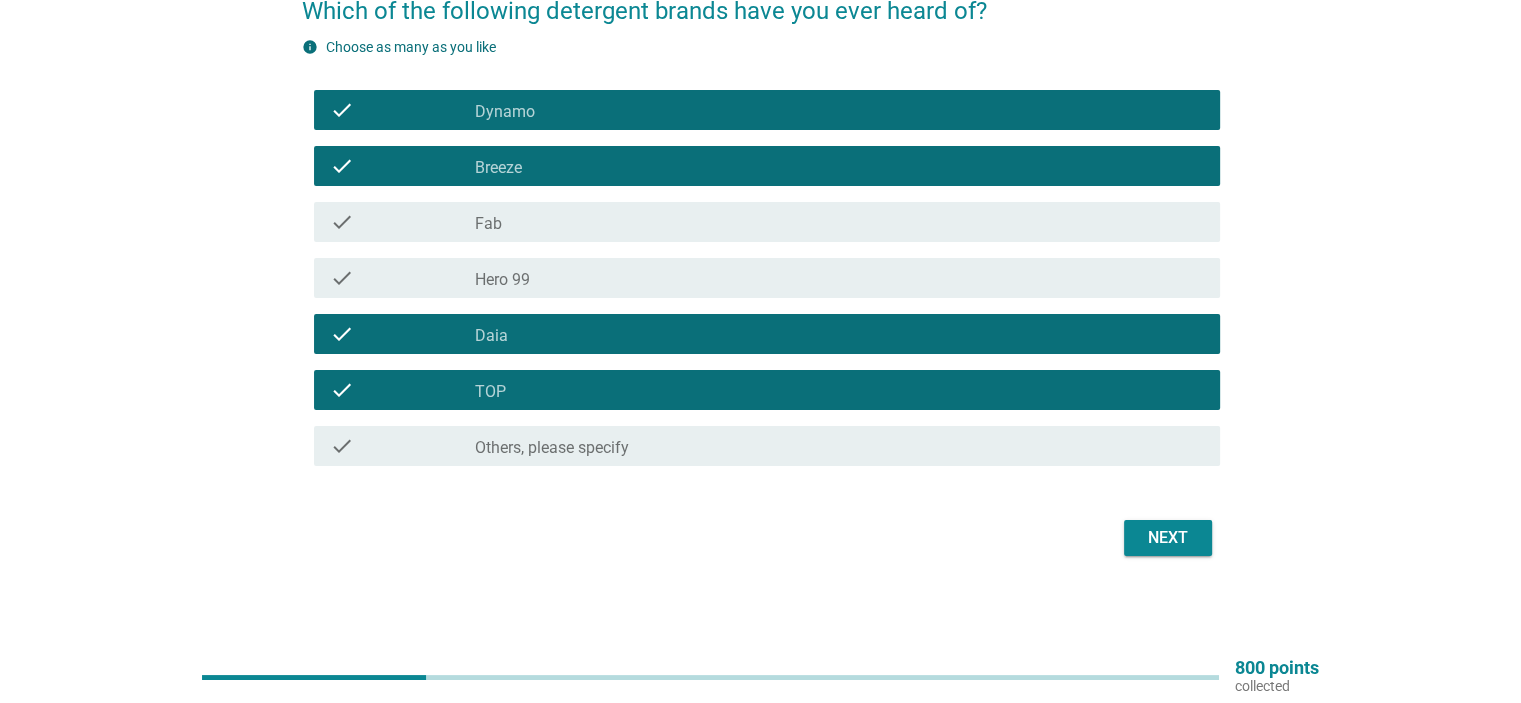 click on "Next" at bounding box center [1168, 538] 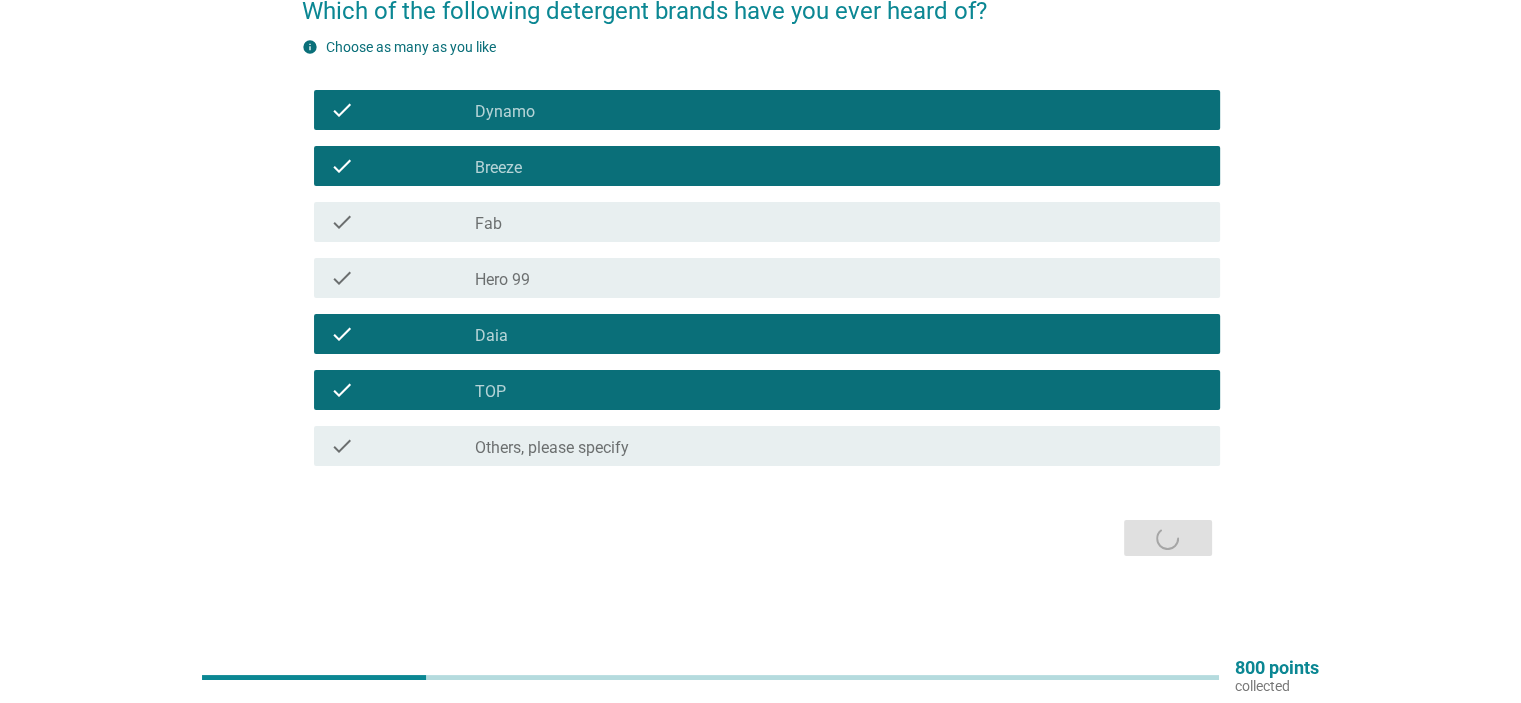 scroll, scrollTop: 0, scrollLeft: 0, axis: both 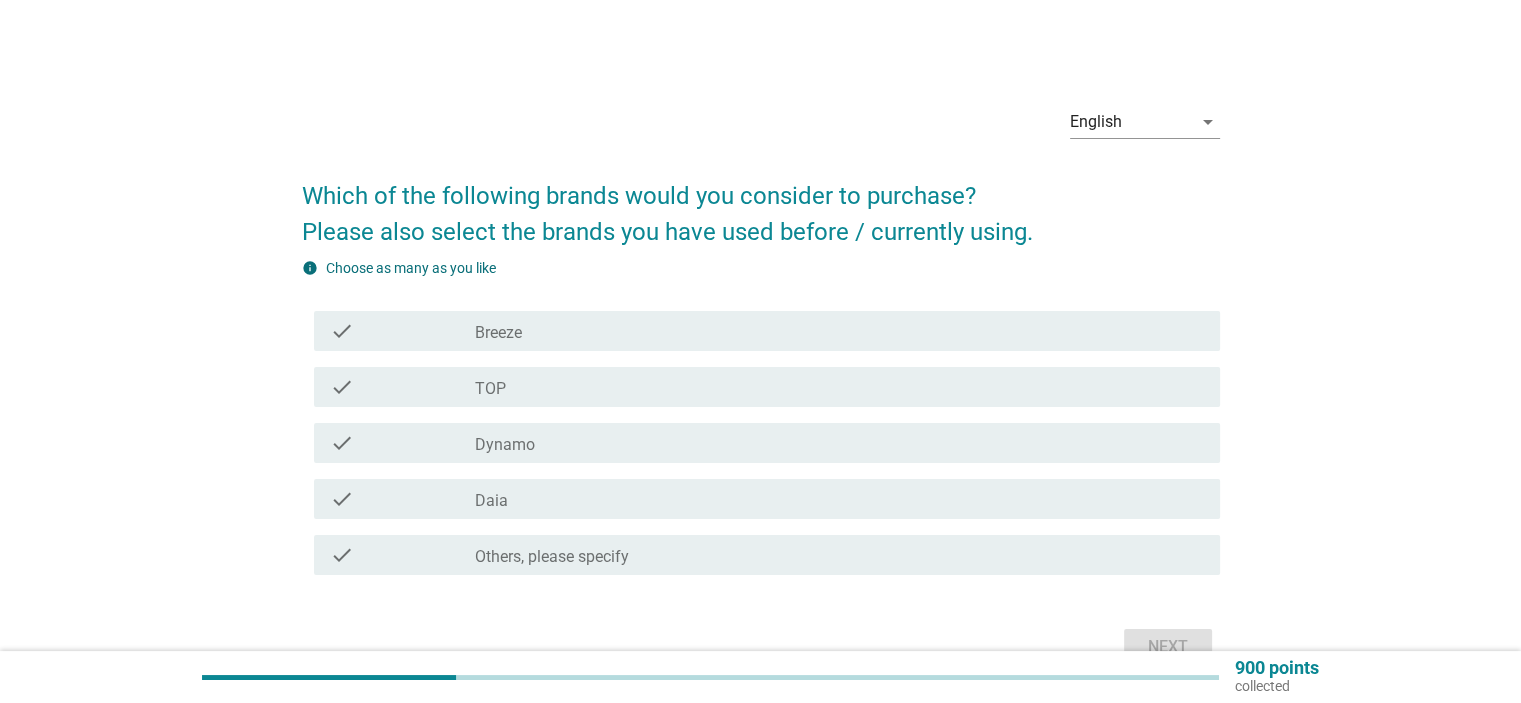 click on "check_box_outline_blank Dynamo" at bounding box center [839, 443] 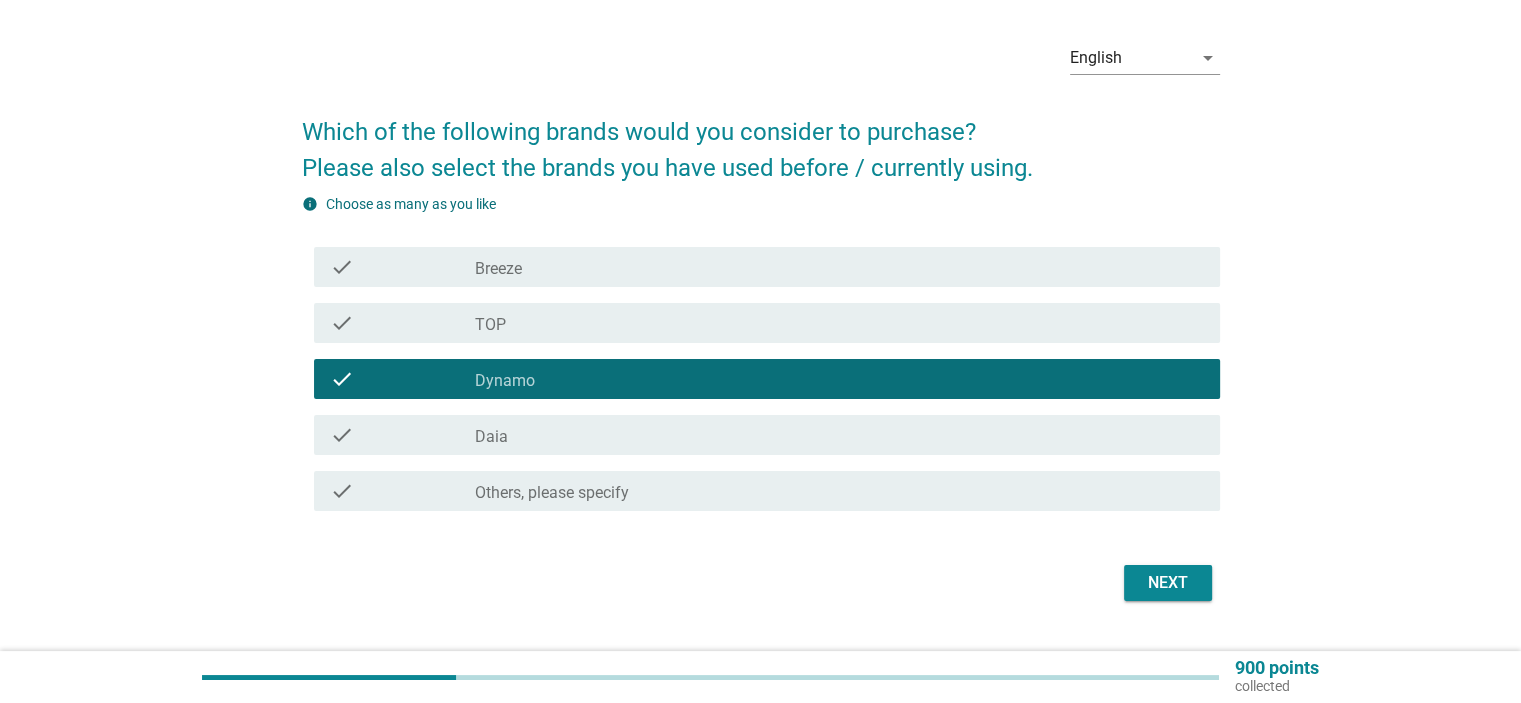 scroll, scrollTop: 100, scrollLeft: 0, axis: vertical 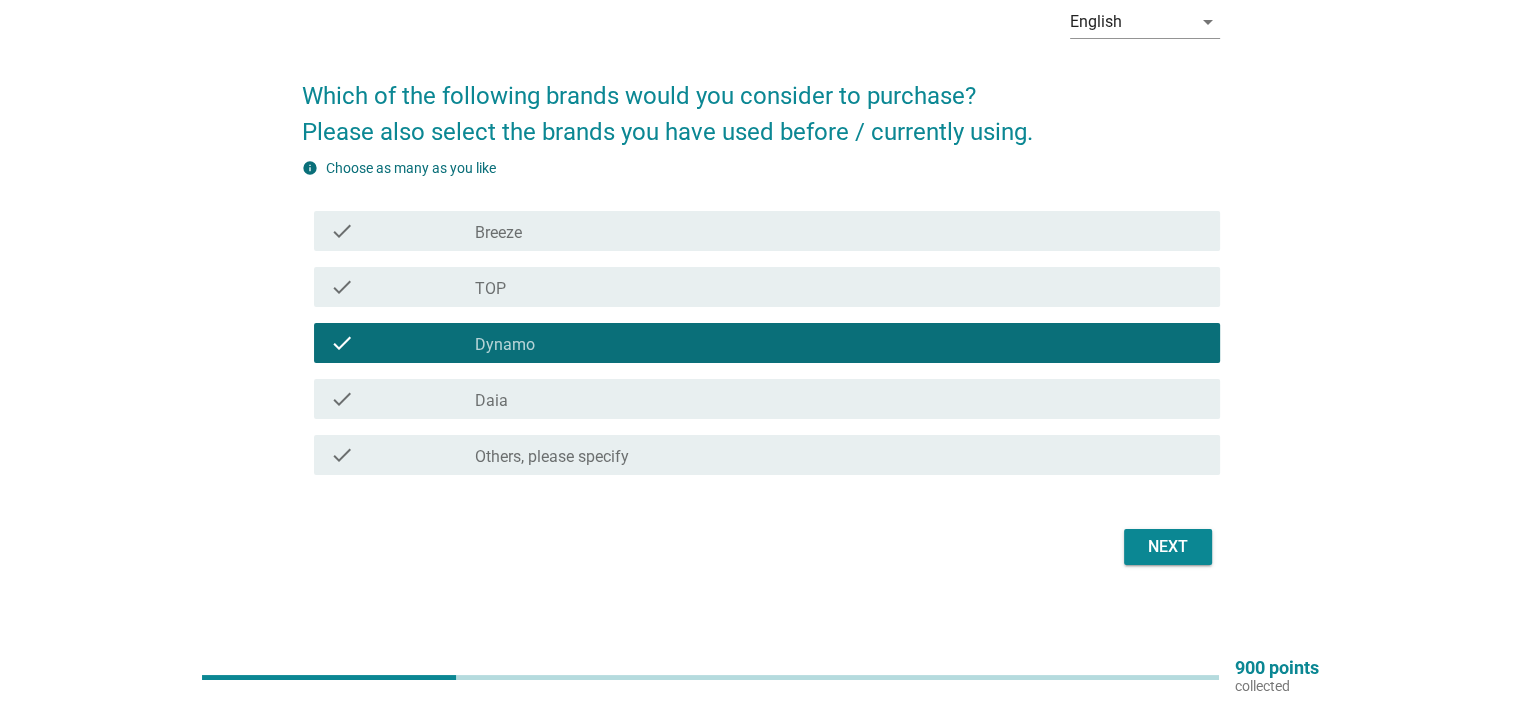 click on "Next" at bounding box center [1168, 547] 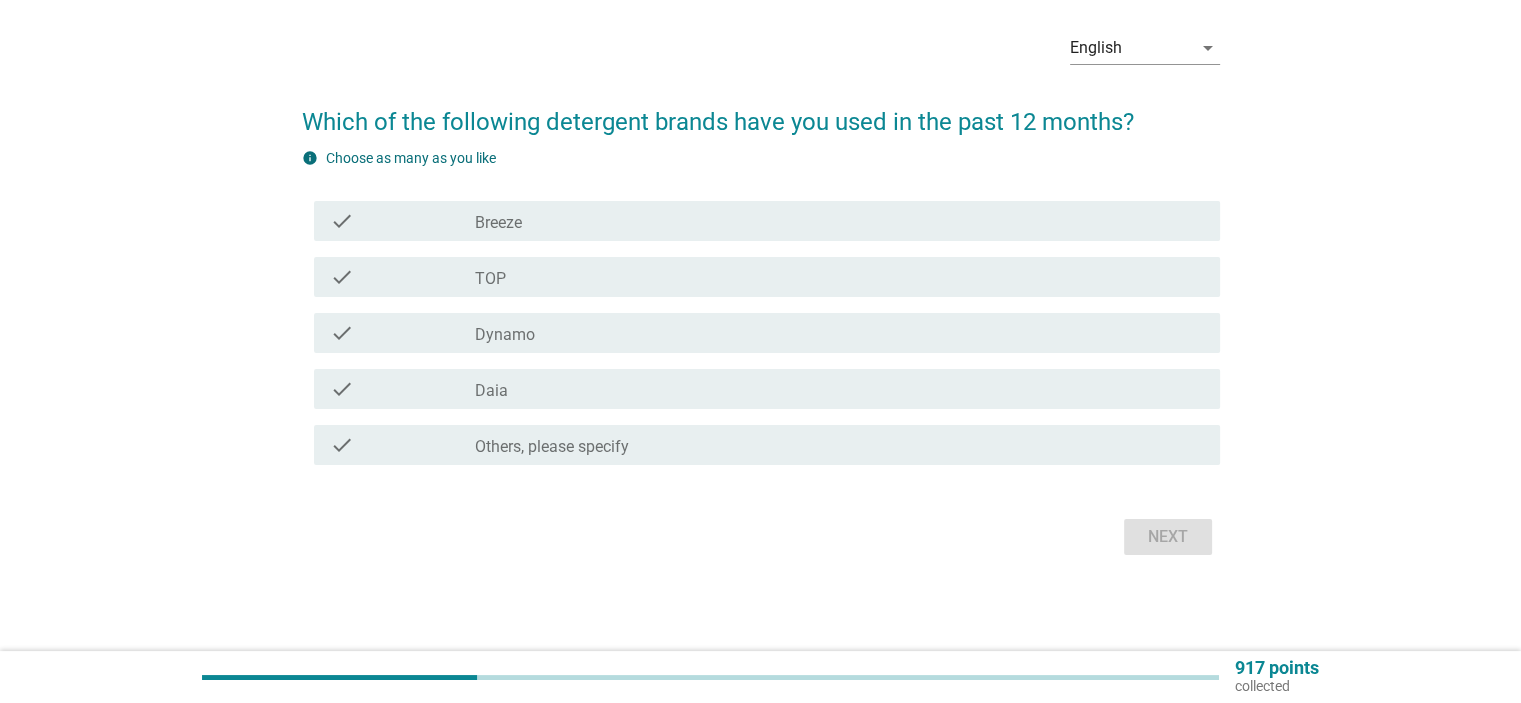scroll, scrollTop: 0, scrollLeft: 0, axis: both 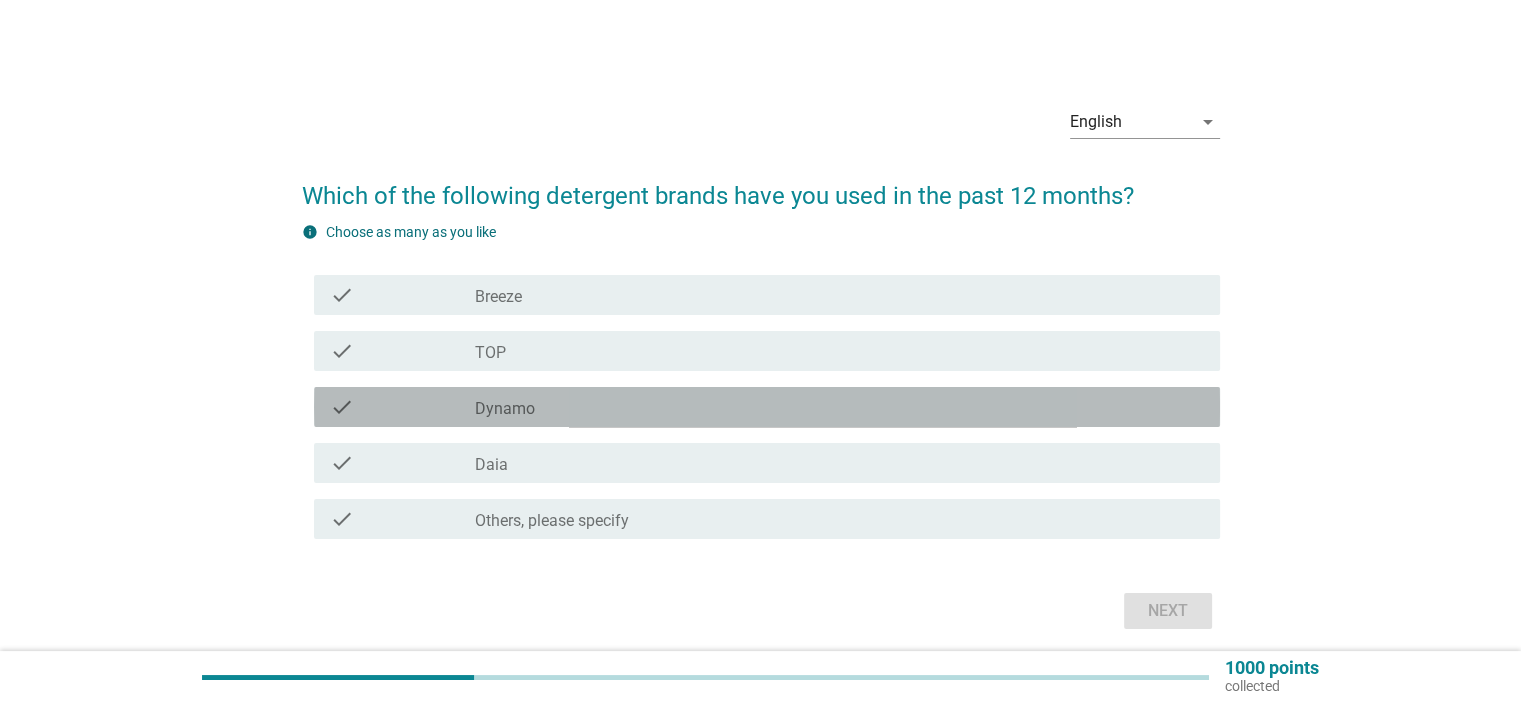 click on "check     check_box_outline_blank Dynamo" at bounding box center [767, 407] 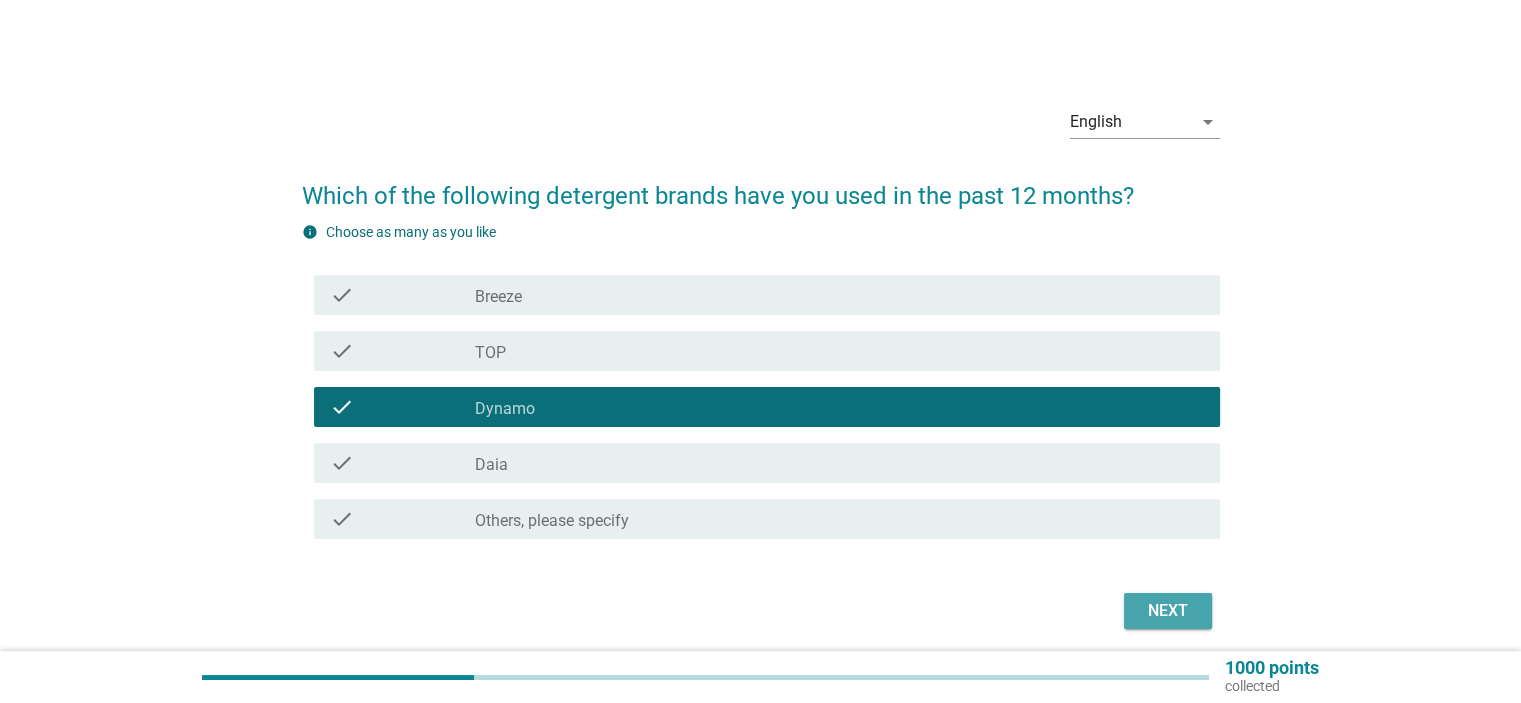 click on "Next" at bounding box center (1168, 611) 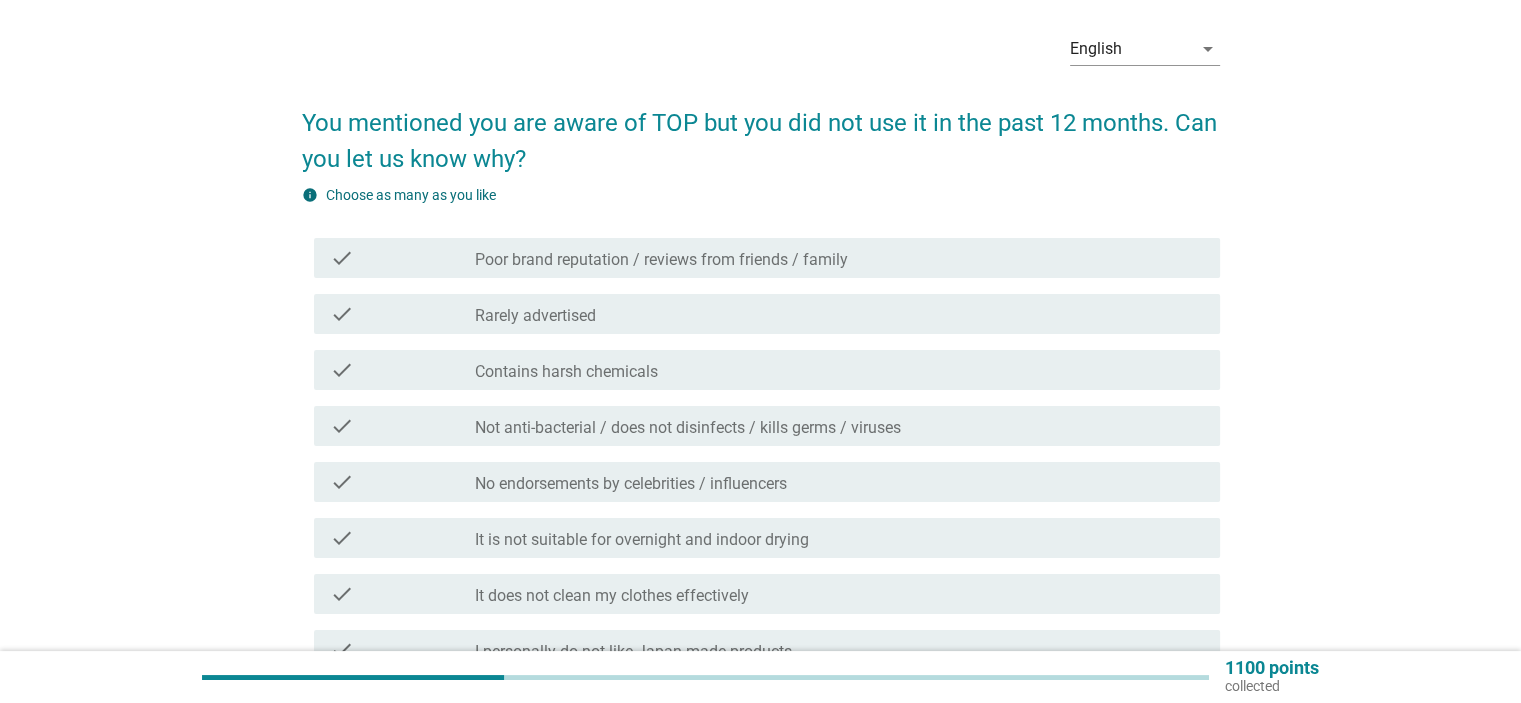 scroll, scrollTop: 100, scrollLeft: 0, axis: vertical 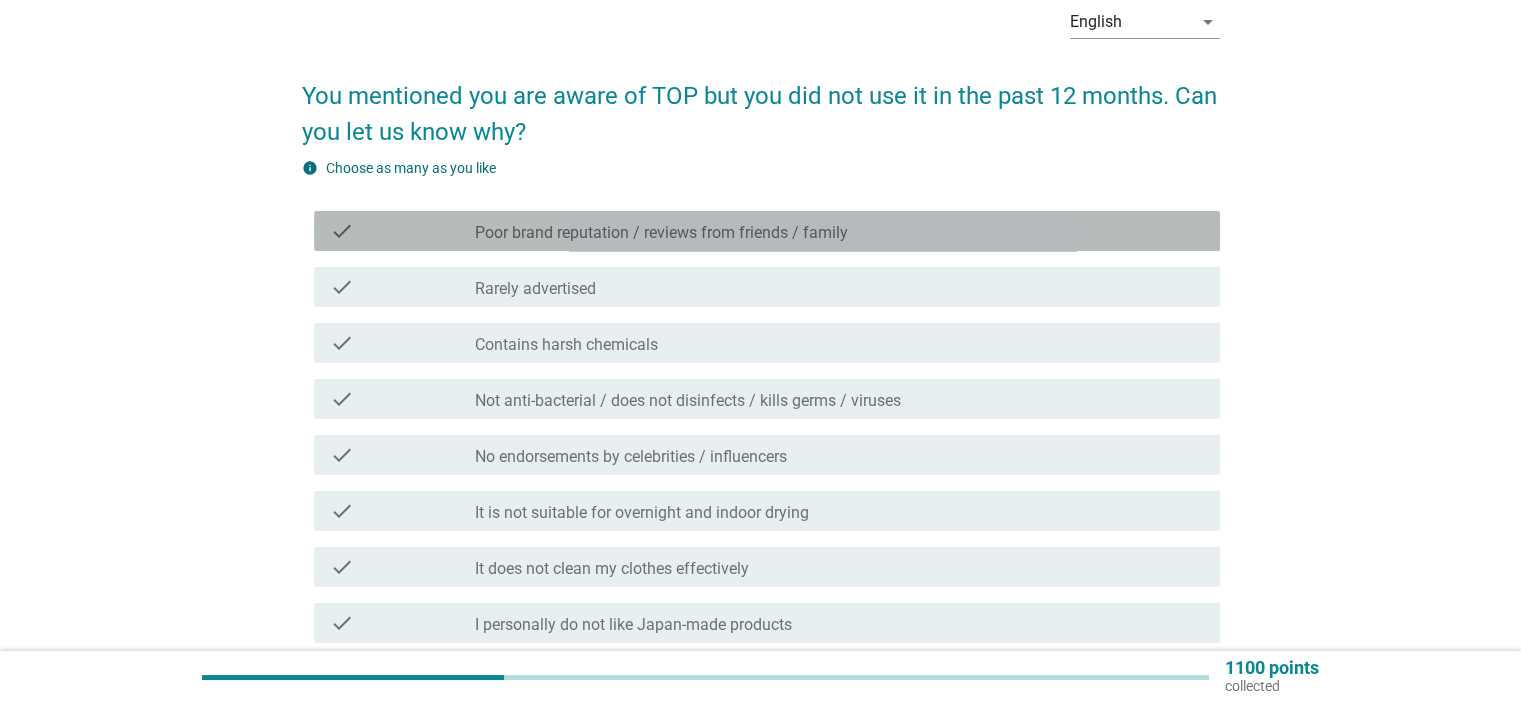 click on "Poor brand reputation / reviews from friends / family" at bounding box center (661, 233) 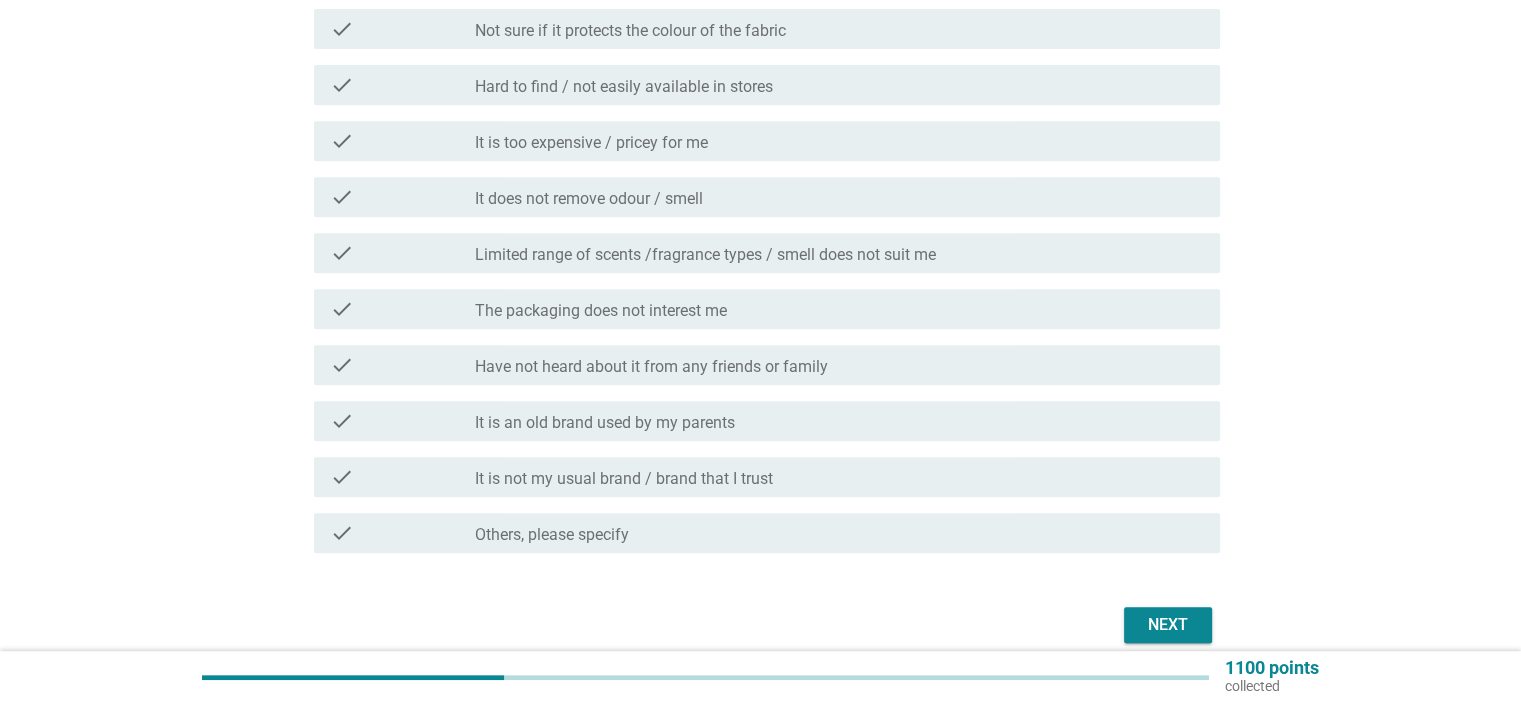 scroll, scrollTop: 900, scrollLeft: 0, axis: vertical 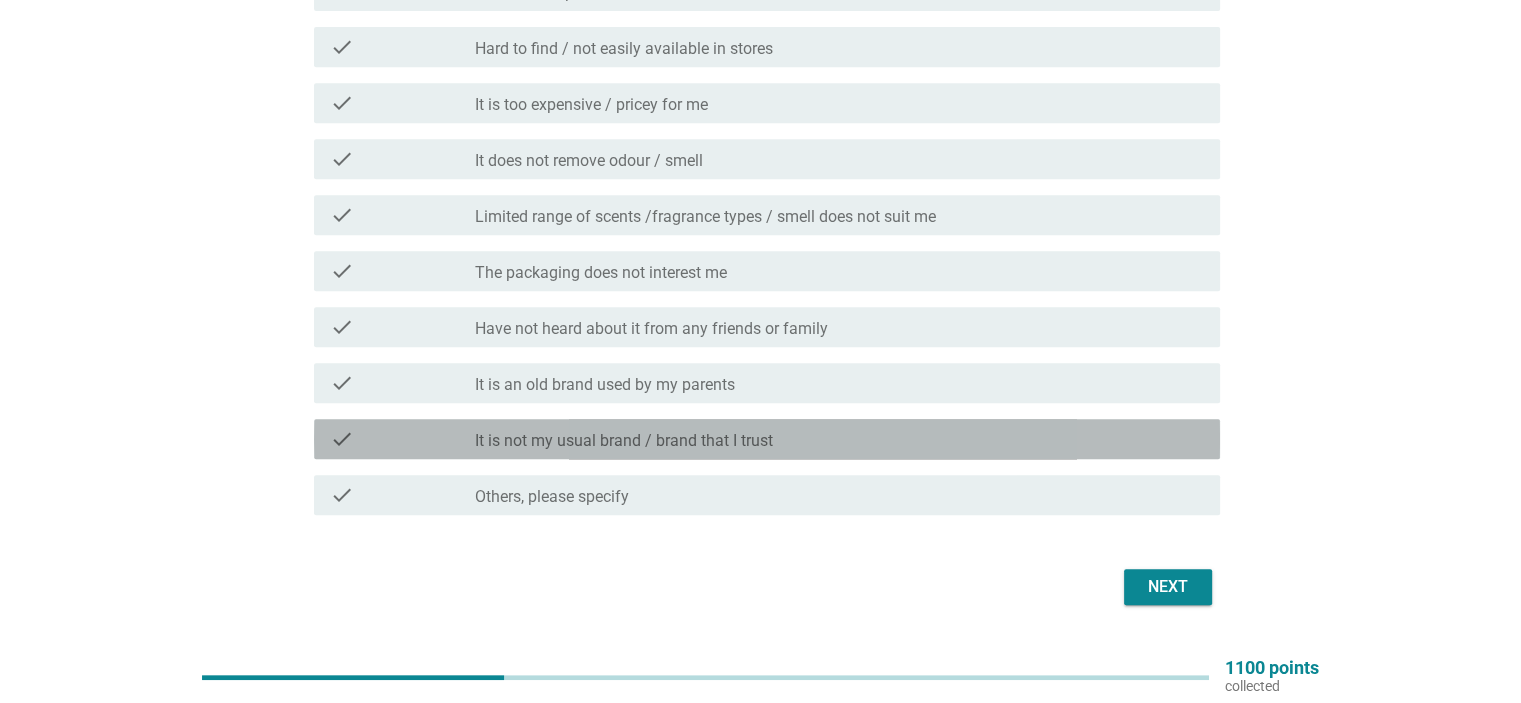 click on "It is not my usual brand / brand that I trust" at bounding box center [624, 441] 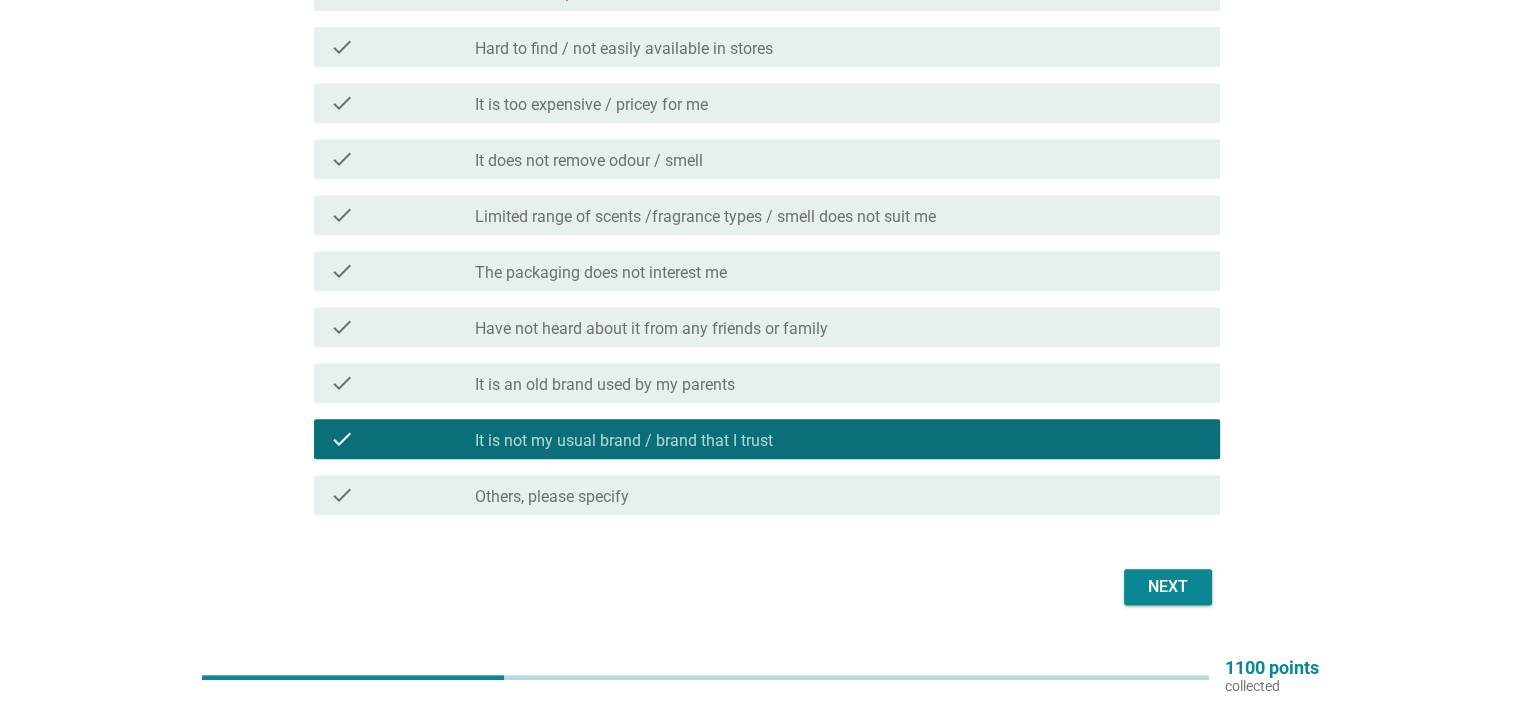 click on "Next" at bounding box center (1168, 587) 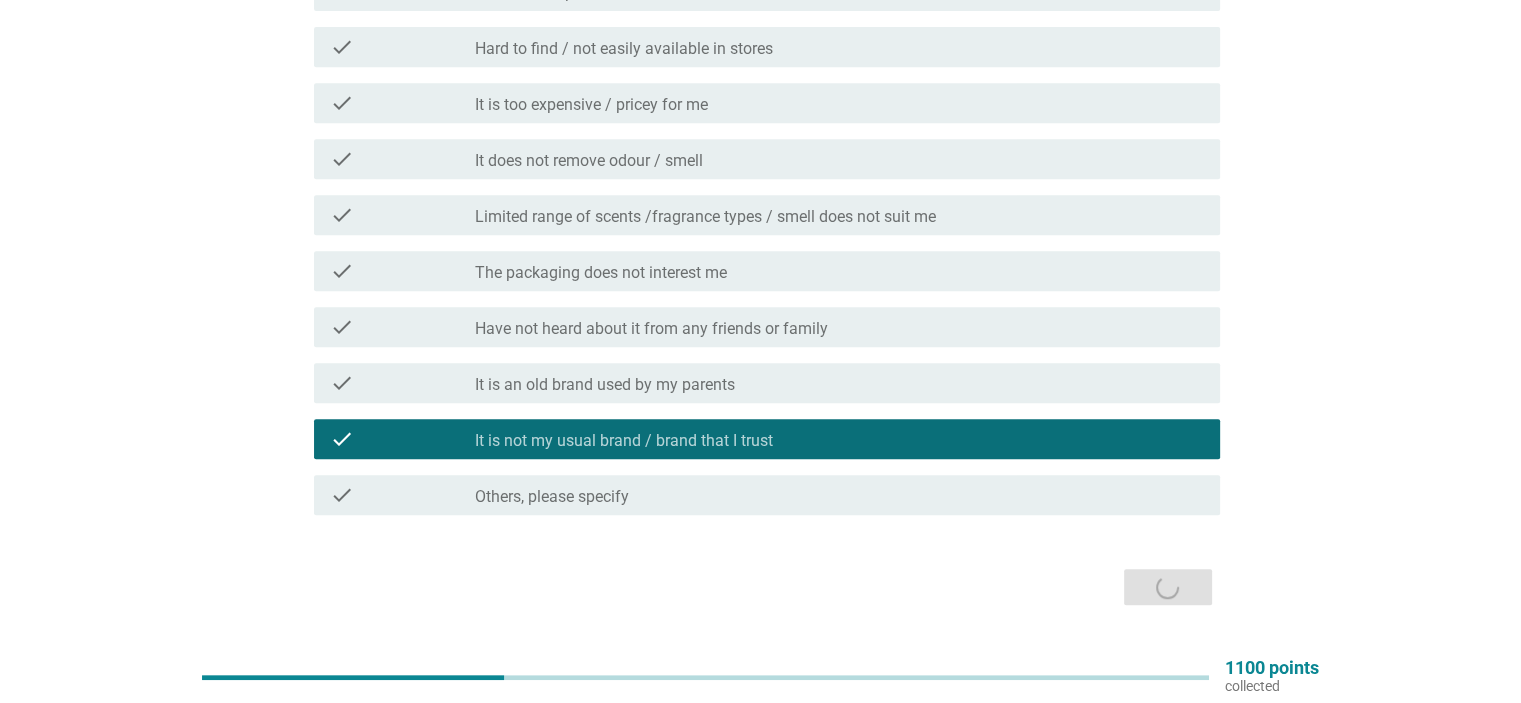 scroll, scrollTop: 0, scrollLeft: 0, axis: both 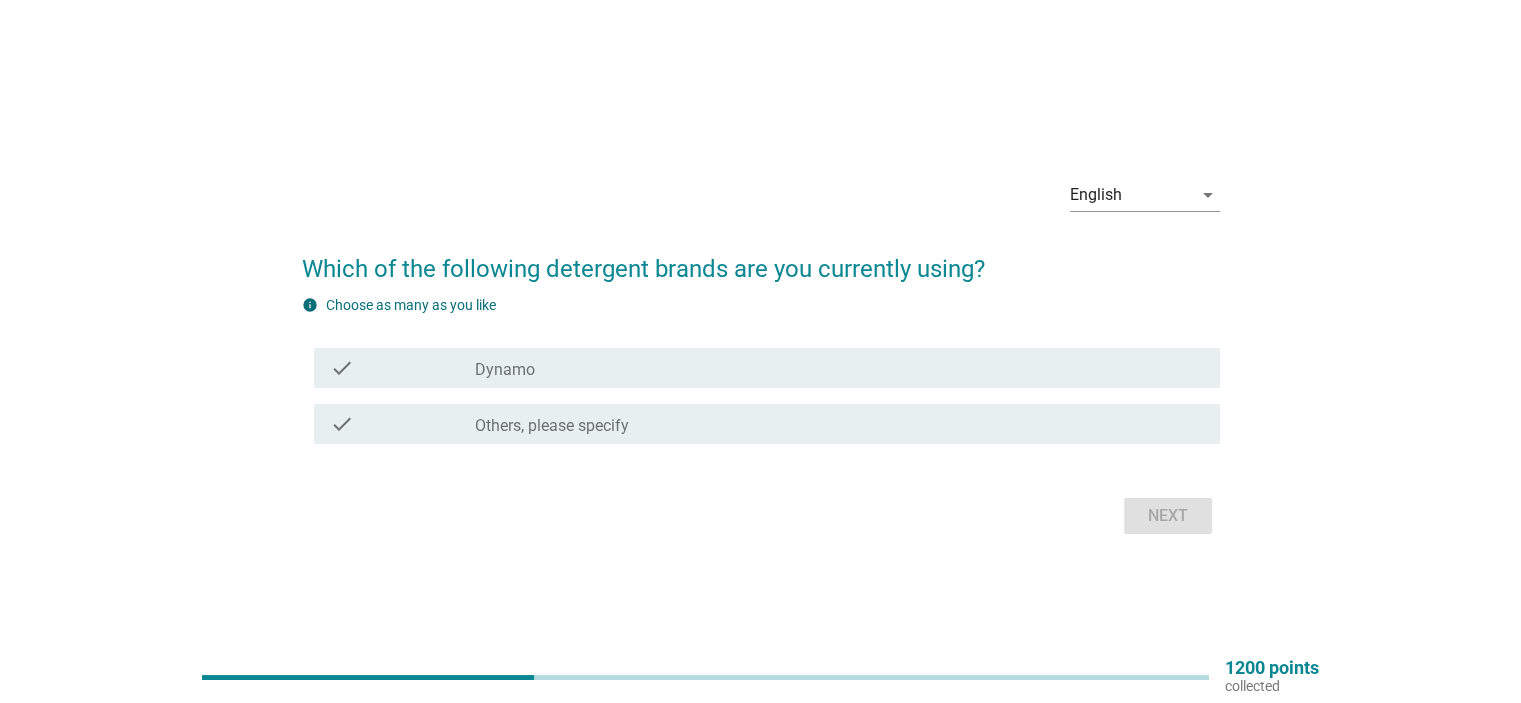 click on "Dynamo" at bounding box center [505, 370] 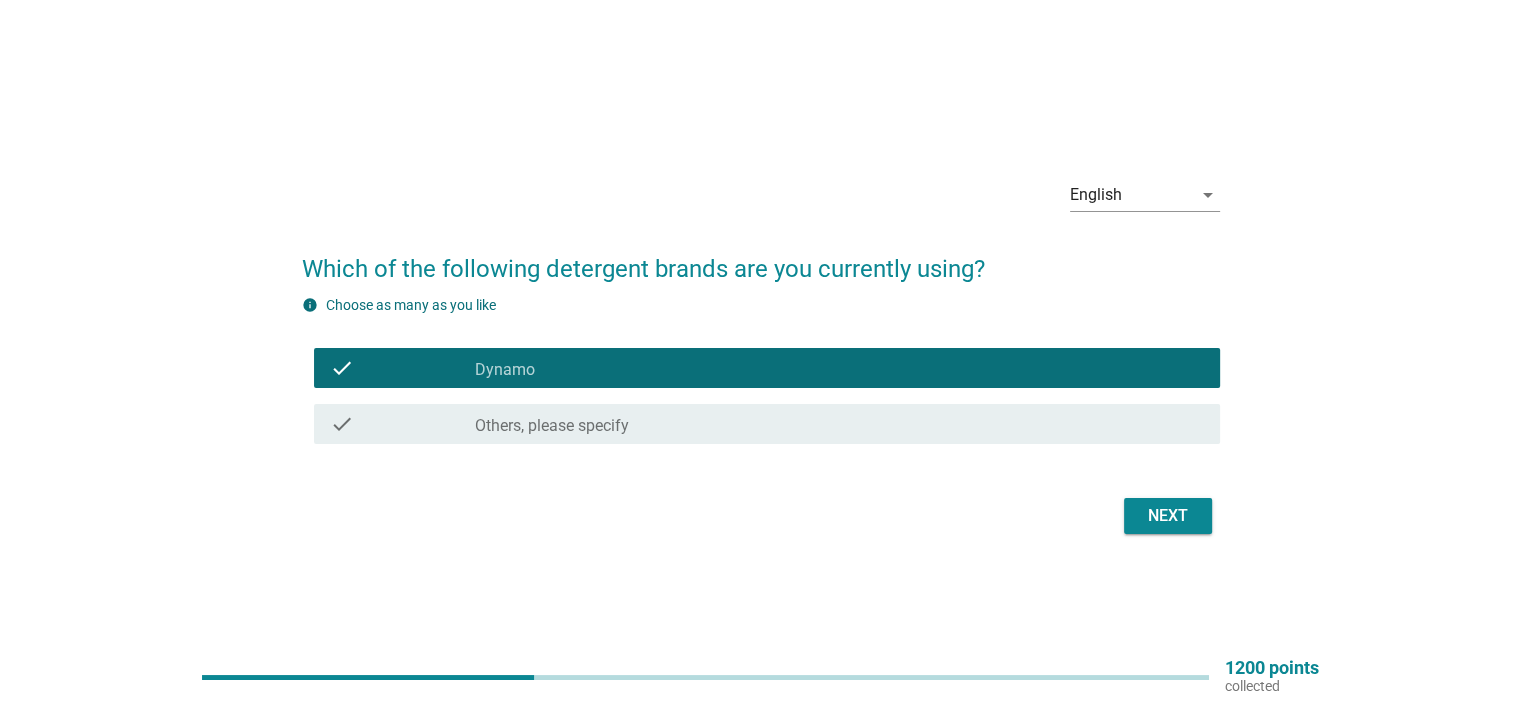 click on "Next" at bounding box center [1168, 516] 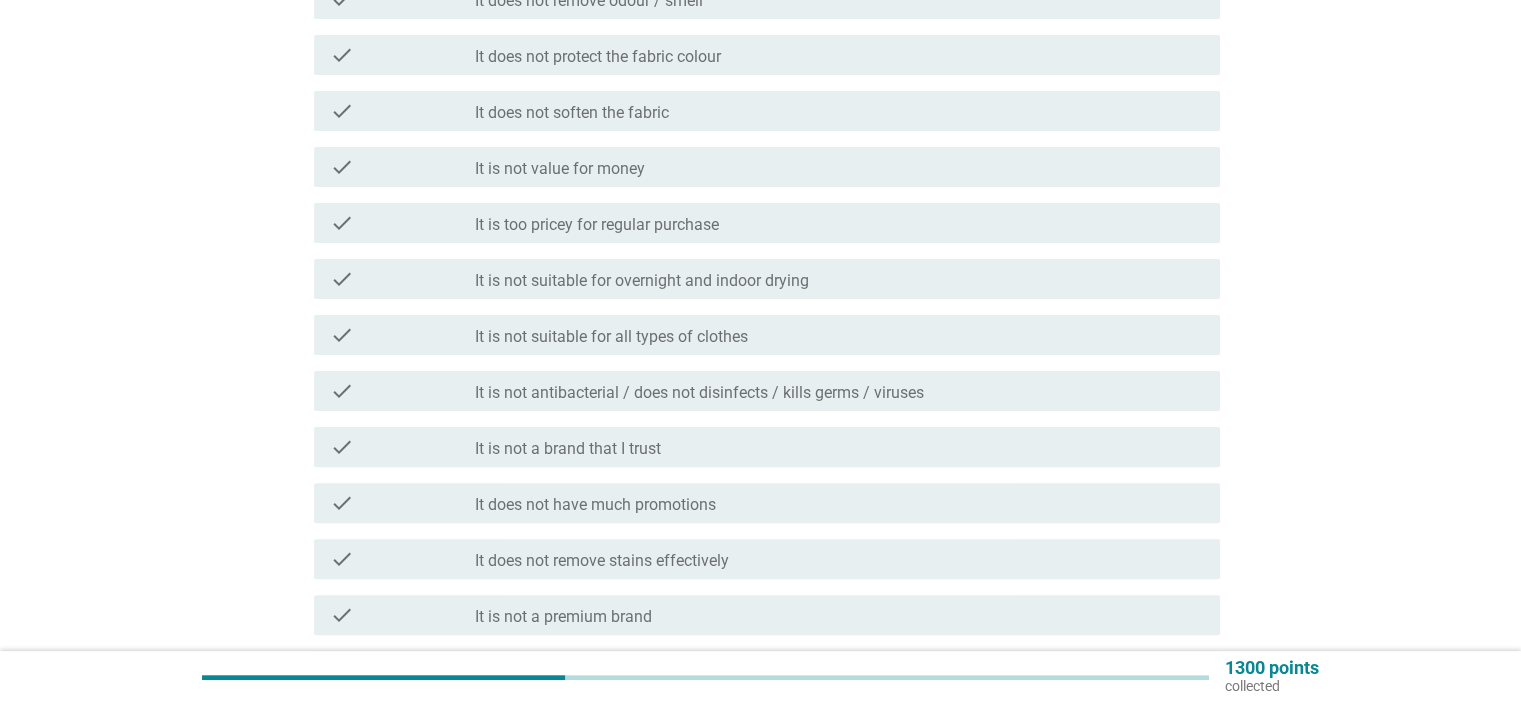 scroll, scrollTop: 700, scrollLeft: 0, axis: vertical 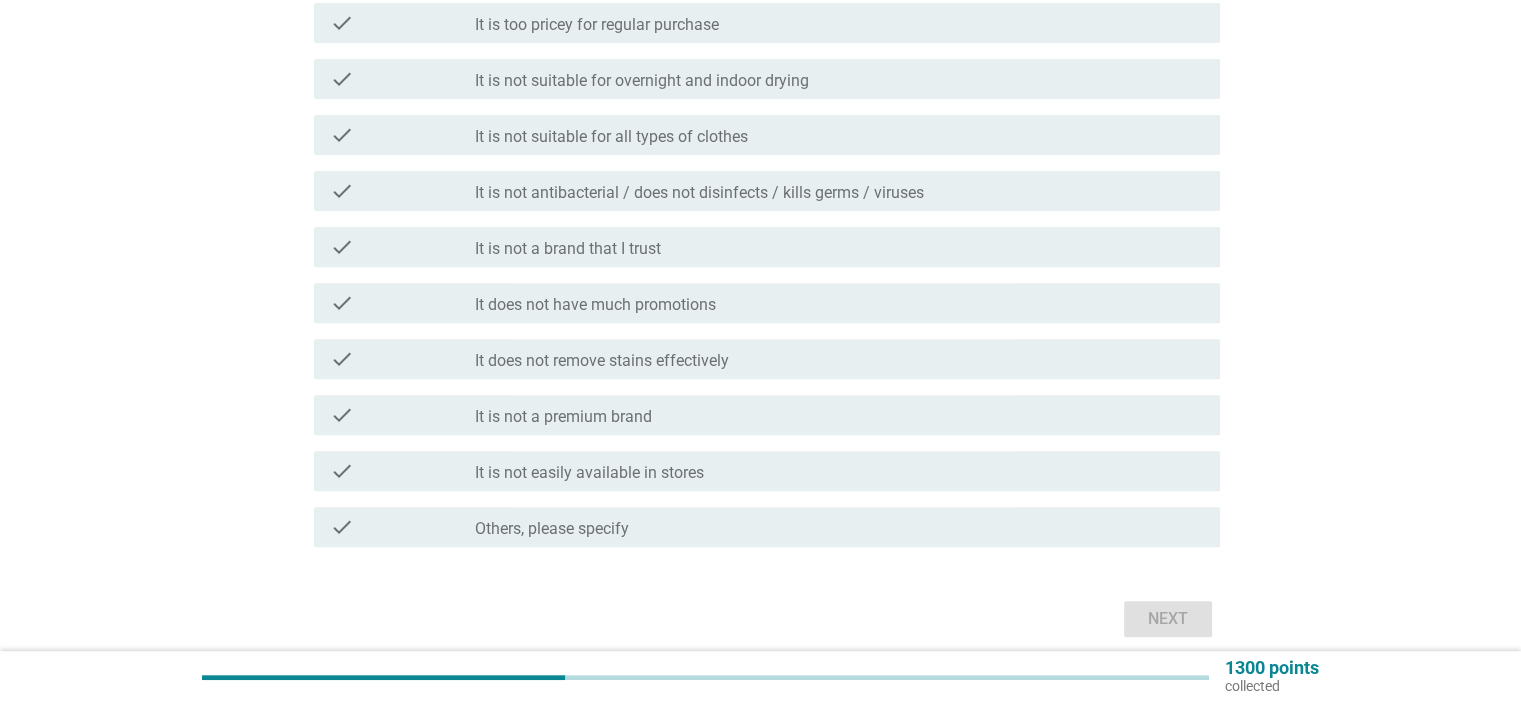 click on "It is not a premium brand" at bounding box center [563, 417] 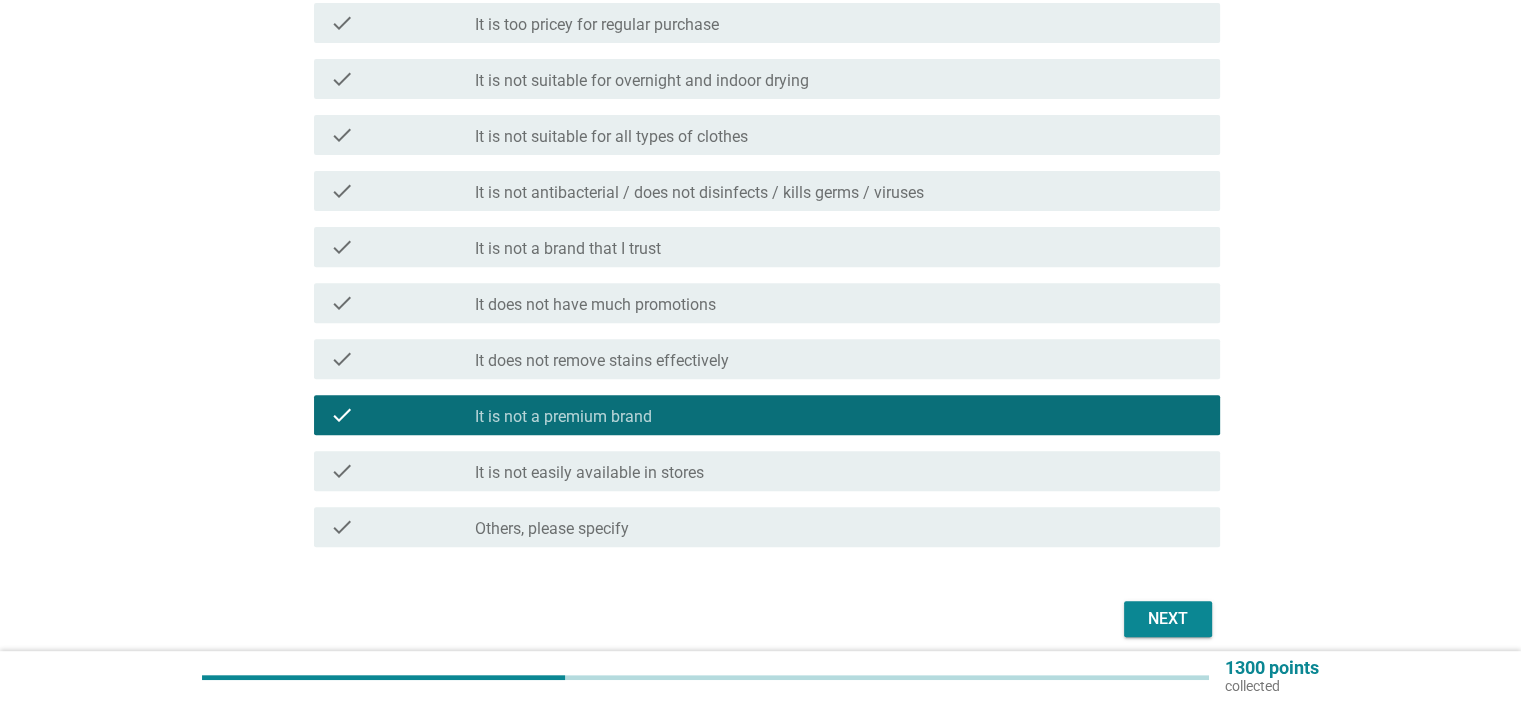 click on "Next" at bounding box center [1168, 619] 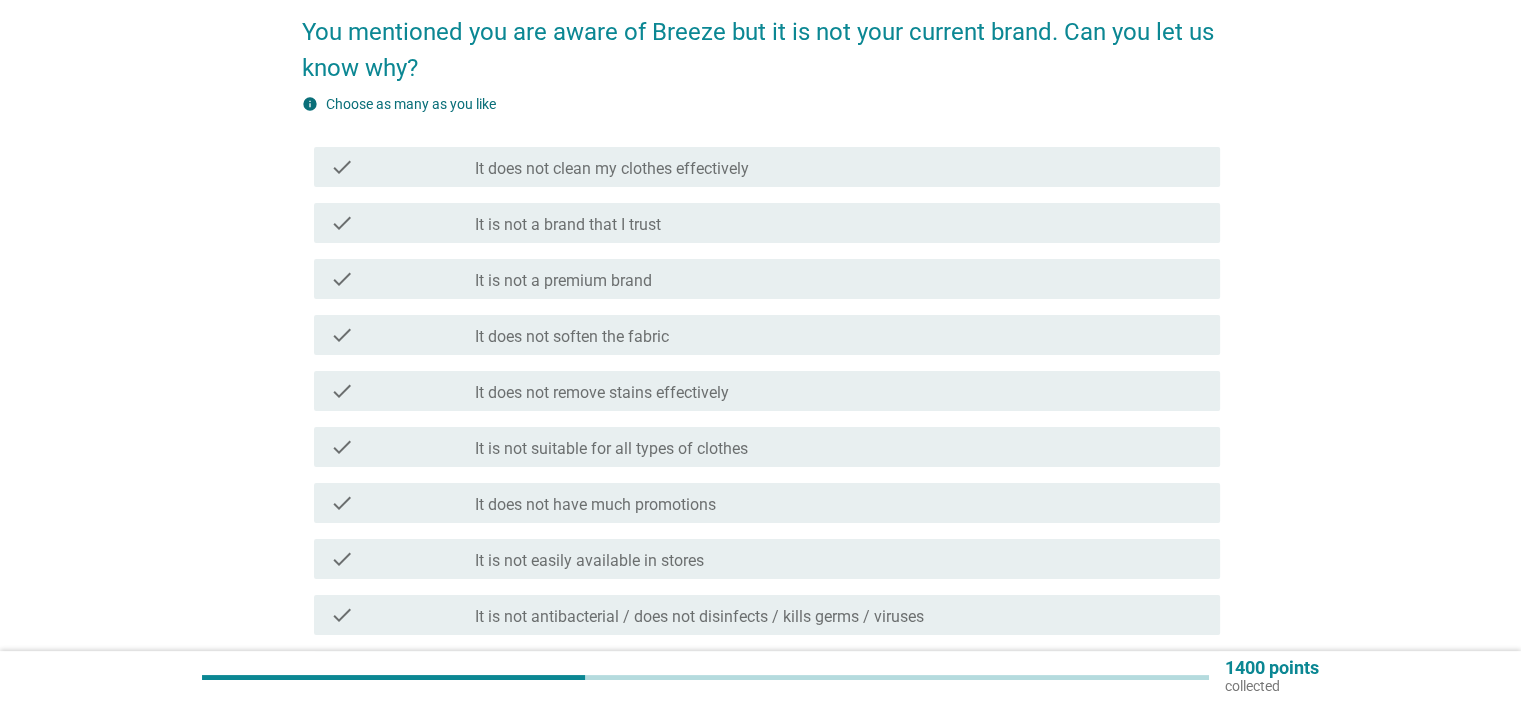scroll, scrollTop: 200, scrollLeft: 0, axis: vertical 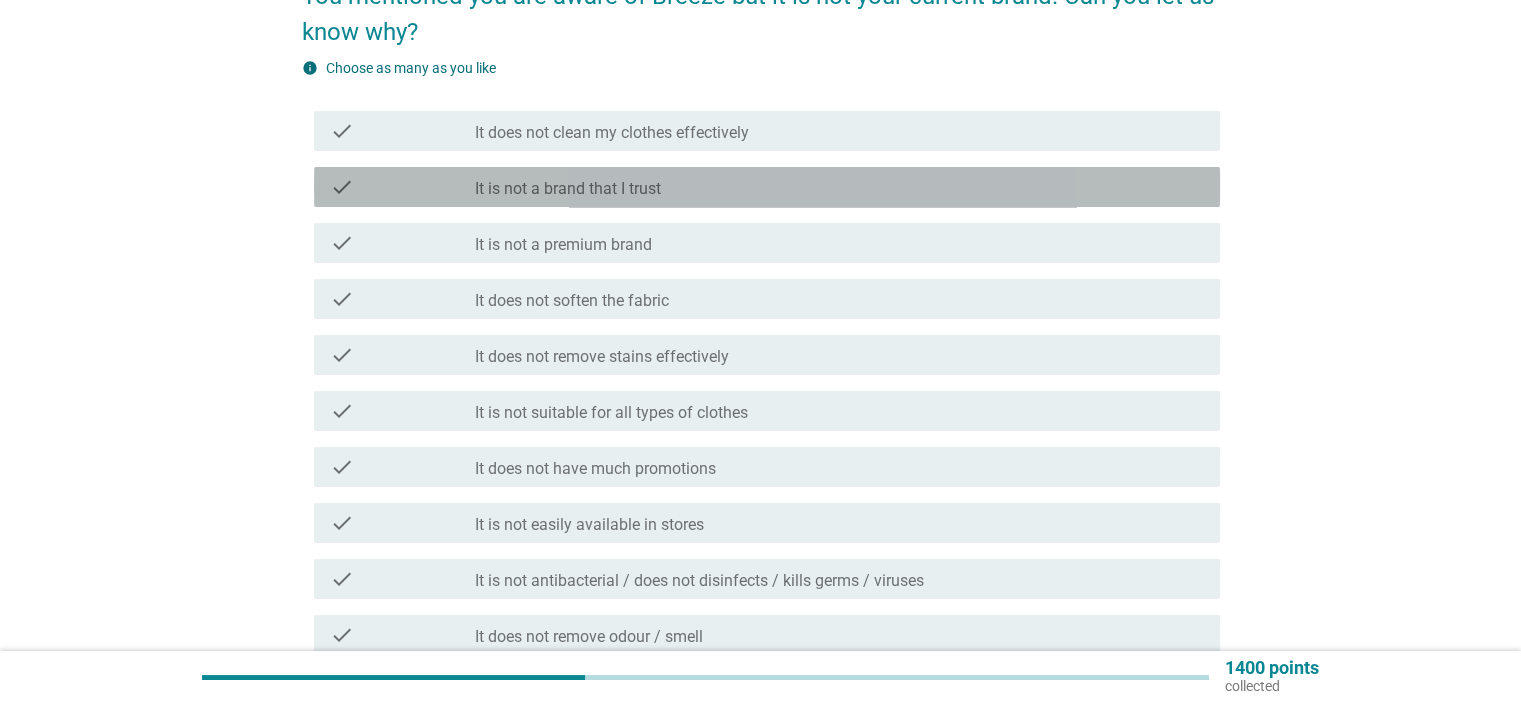drag, startPoint x: 687, startPoint y: 171, endPoint x: 816, endPoint y: 315, distance: 193.33133 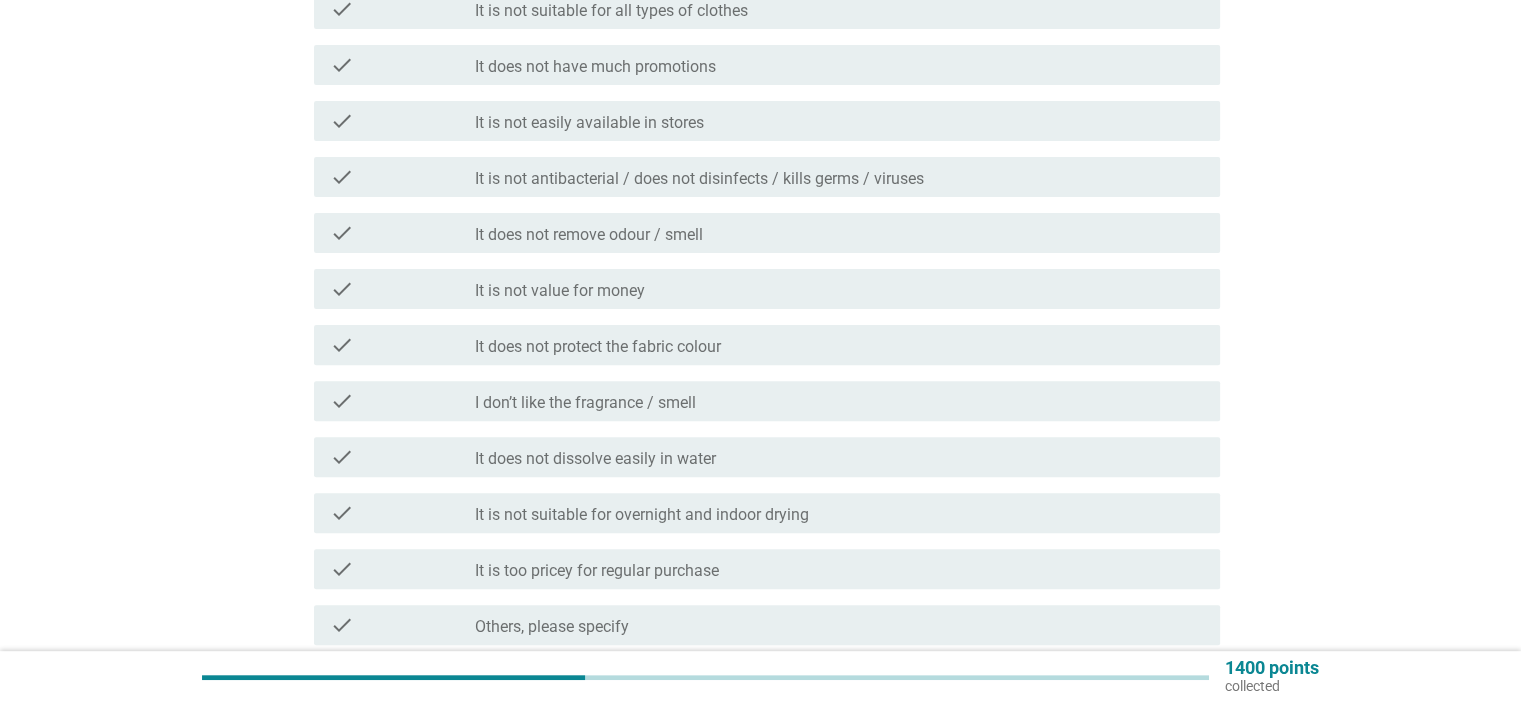 scroll, scrollTop: 781, scrollLeft: 0, axis: vertical 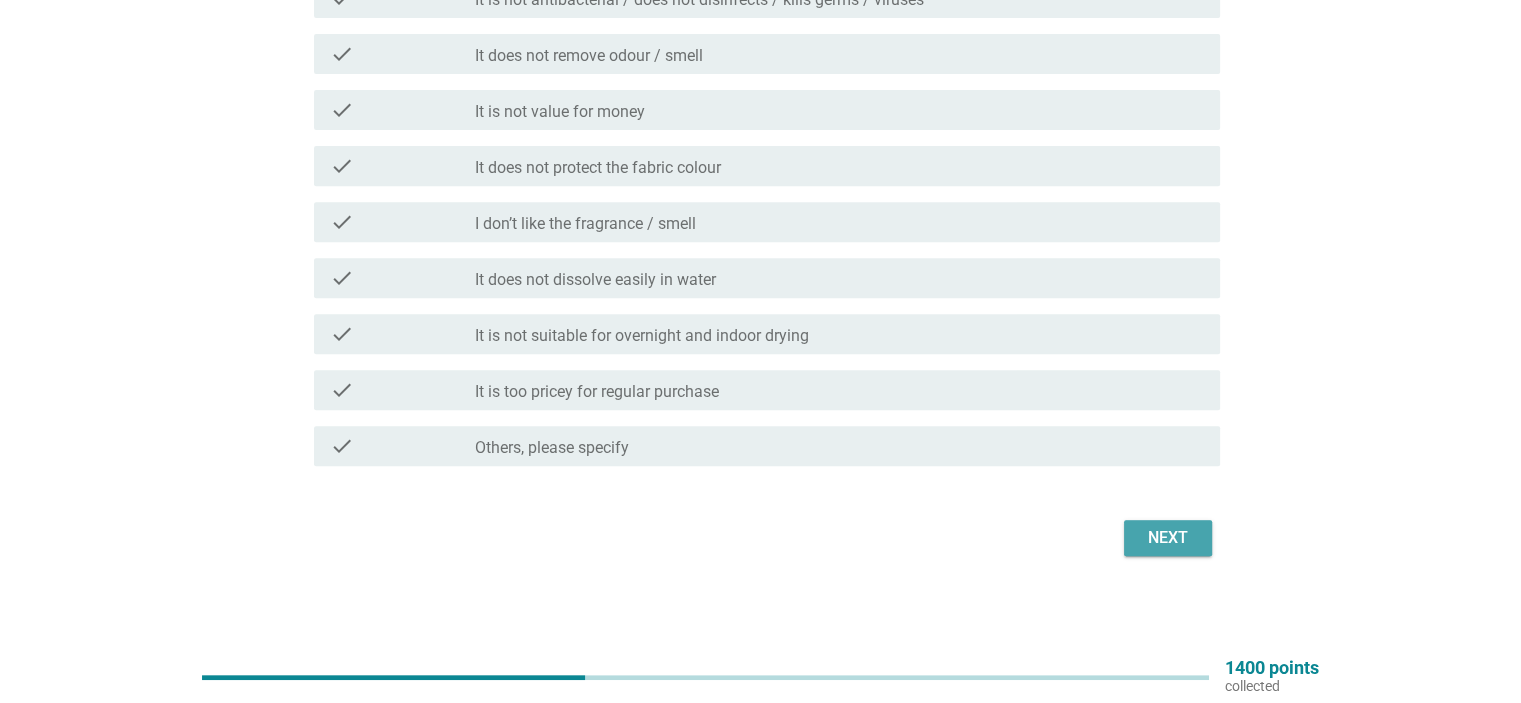 click on "Next" at bounding box center [1168, 538] 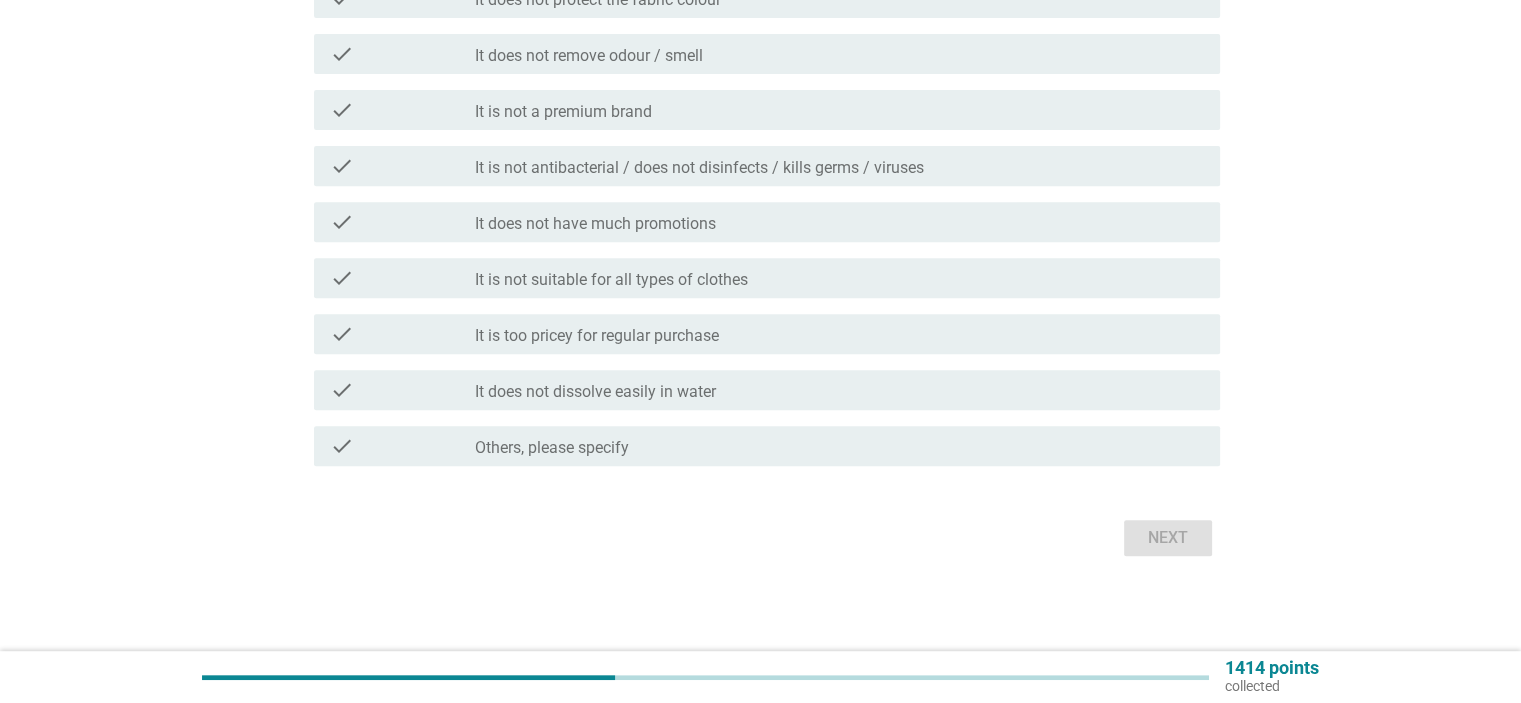 scroll, scrollTop: 0, scrollLeft: 0, axis: both 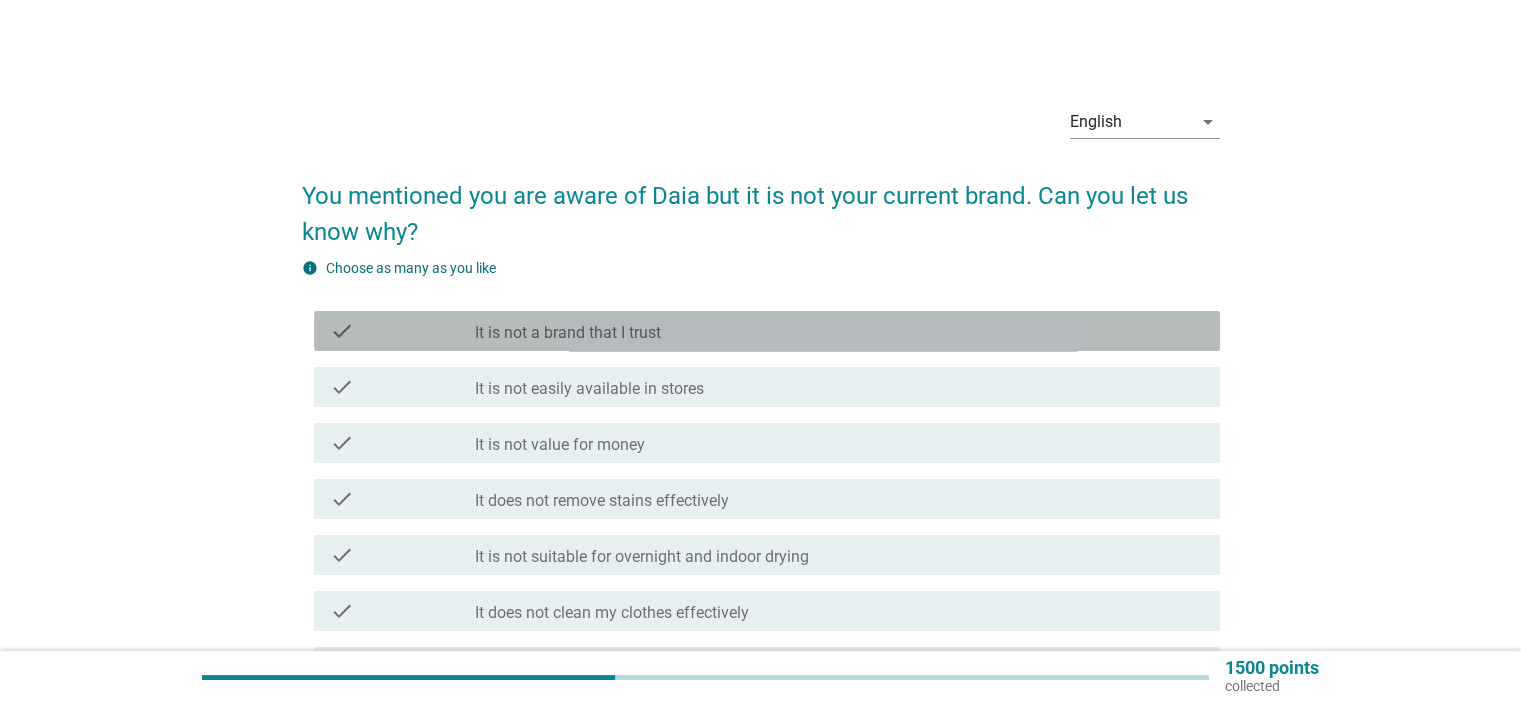 click on "It is not a brand that I trust" at bounding box center [568, 333] 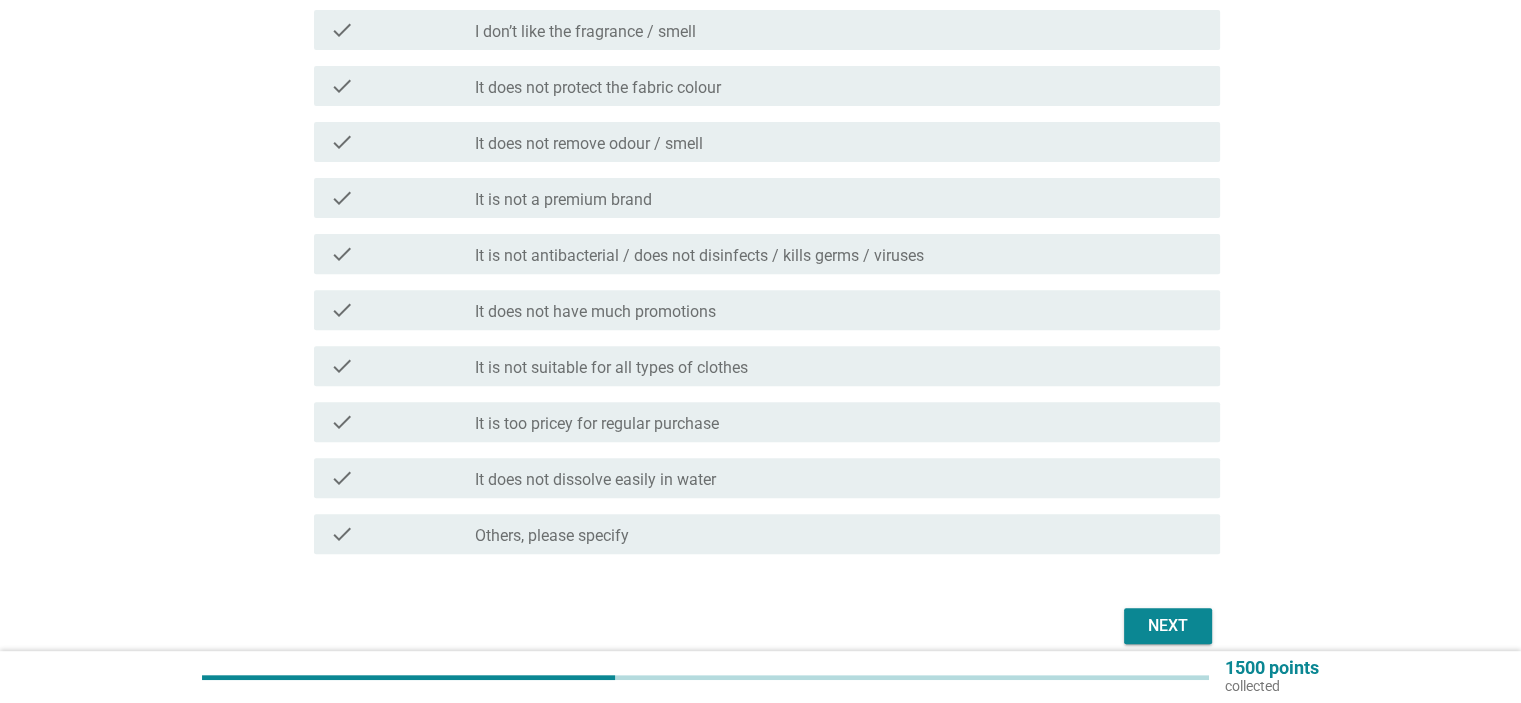 scroll, scrollTop: 700, scrollLeft: 0, axis: vertical 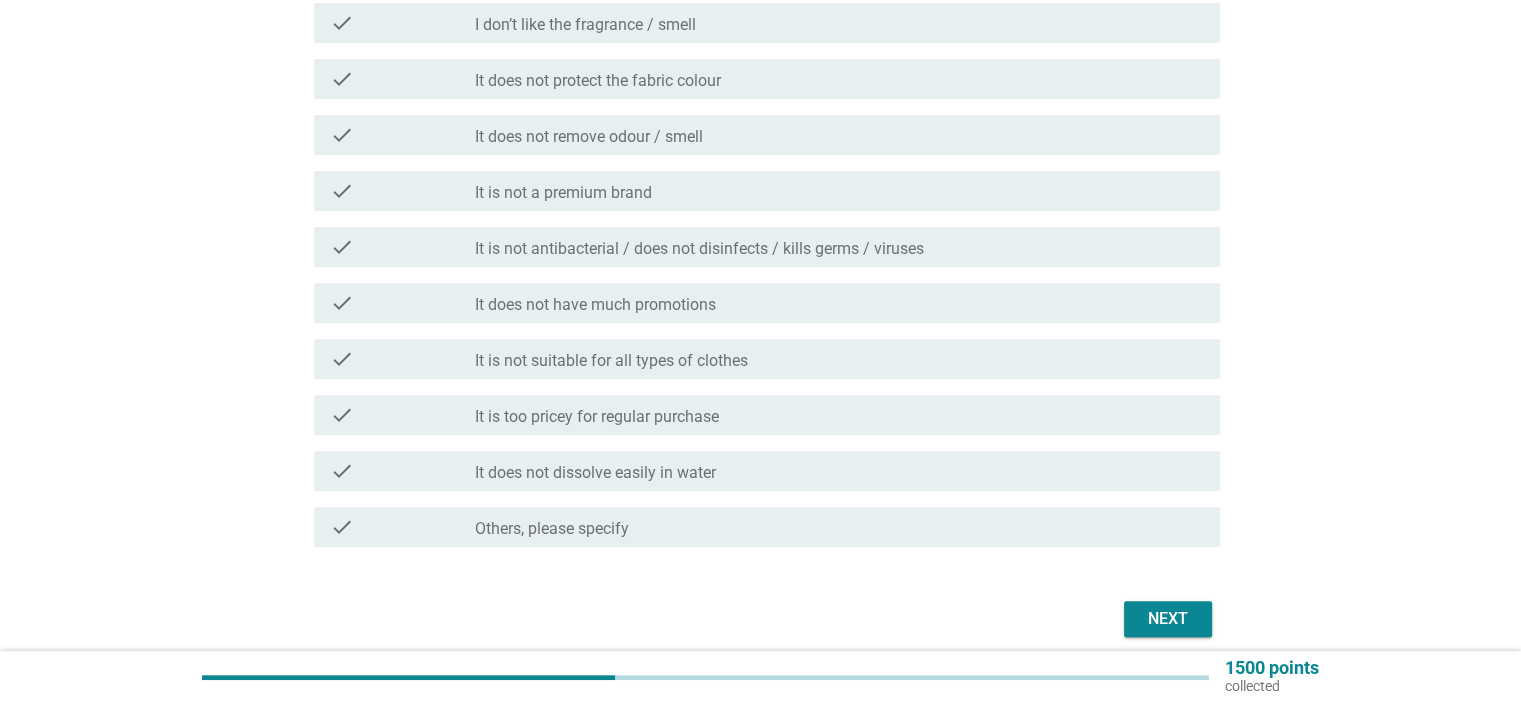 click on "Next" at bounding box center (1168, 619) 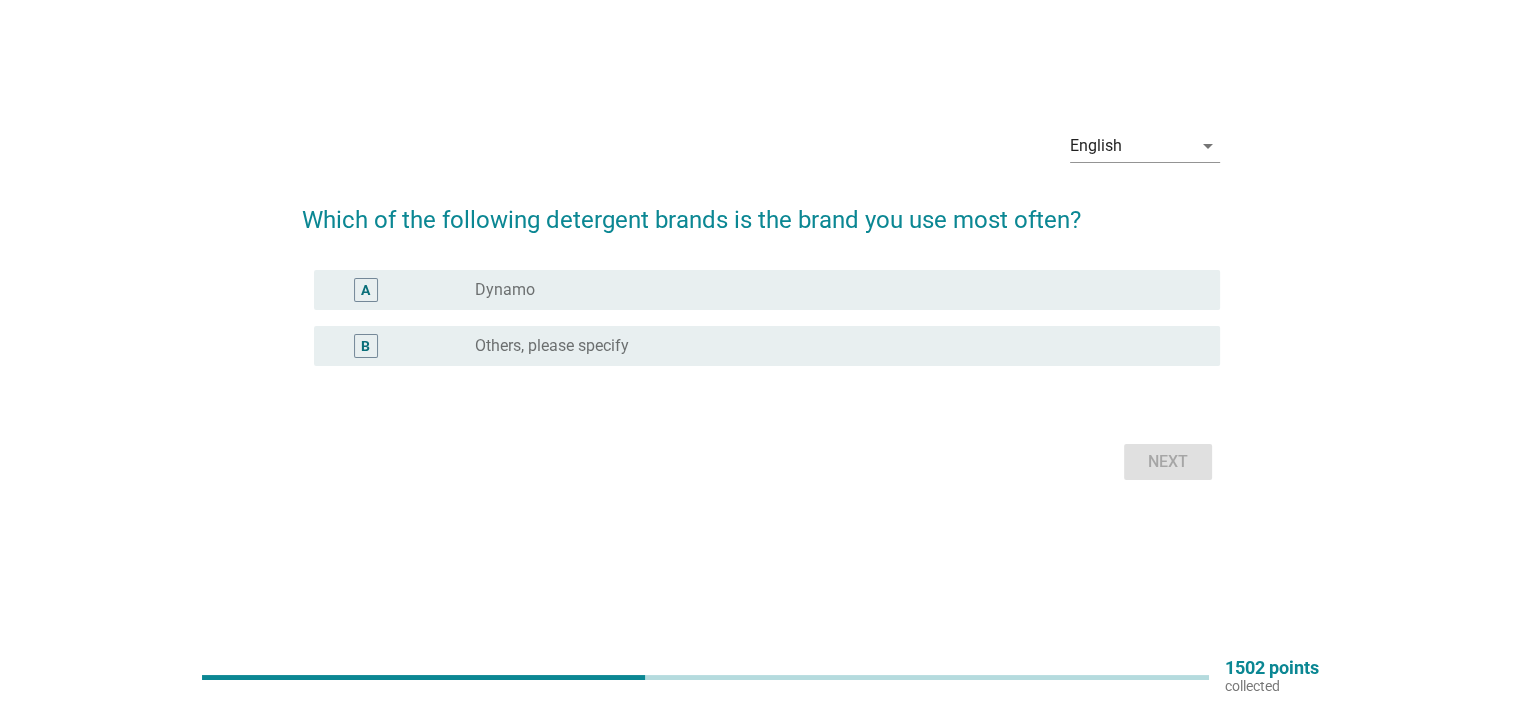 scroll, scrollTop: 0, scrollLeft: 0, axis: both 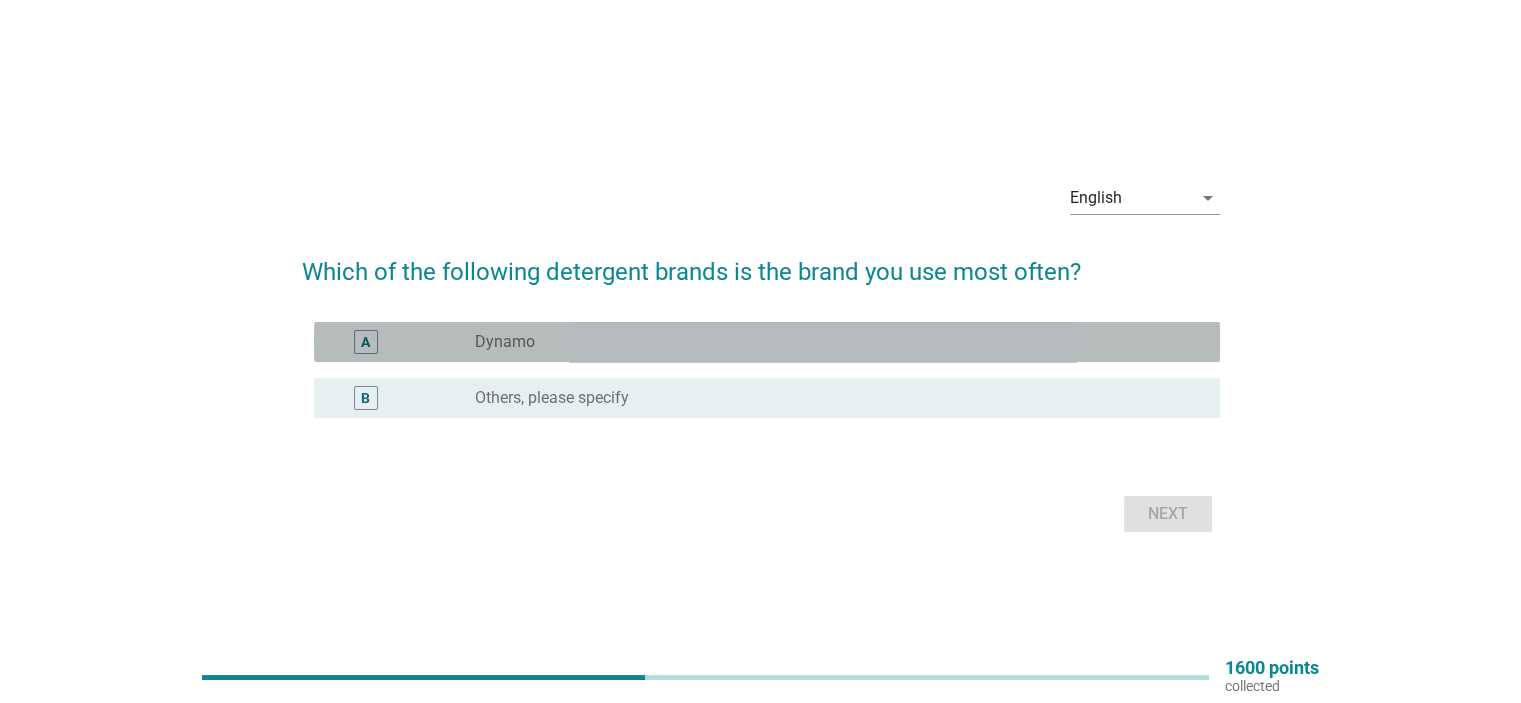click on "A     radio_button_unchecked Dynamo" at bounding box center (767, 342) 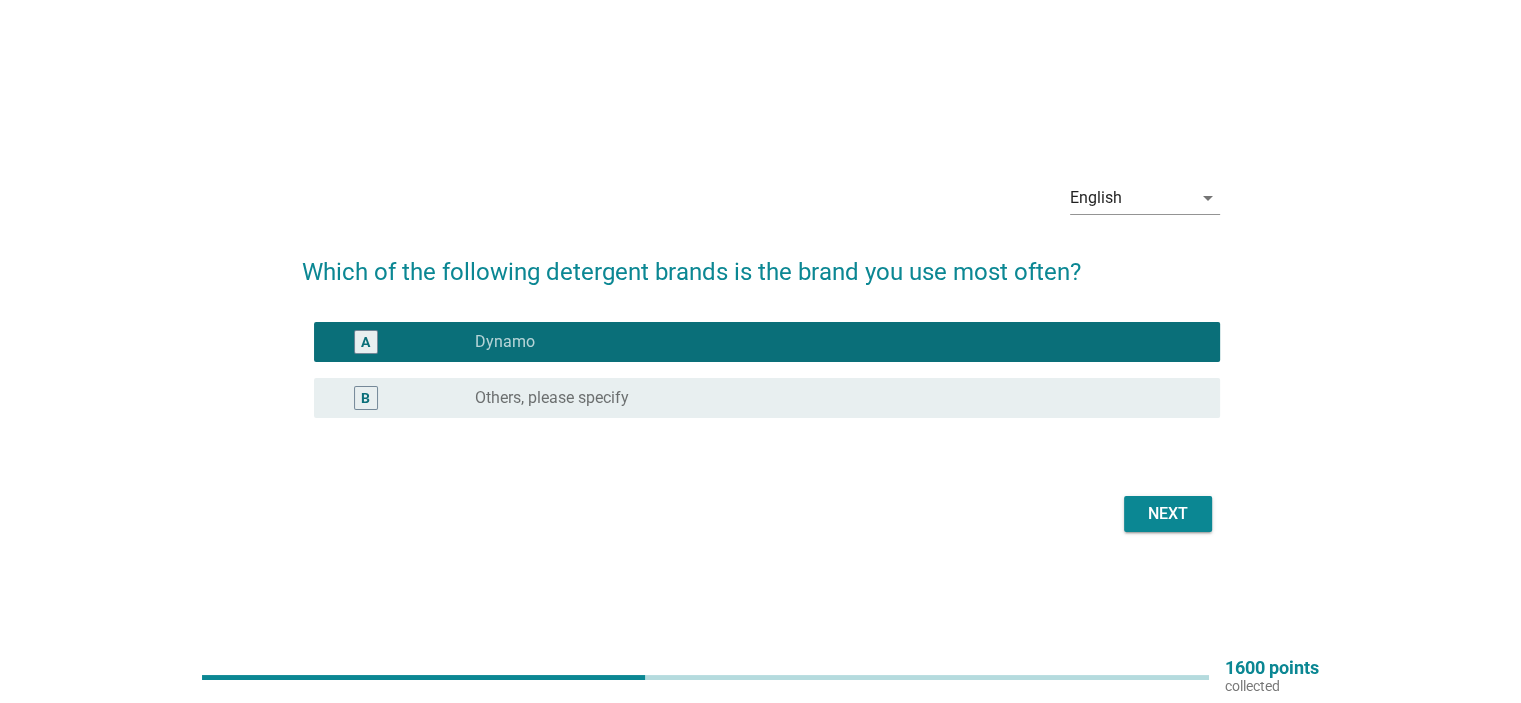 click on "Next" at bounding box center (1168, 514) 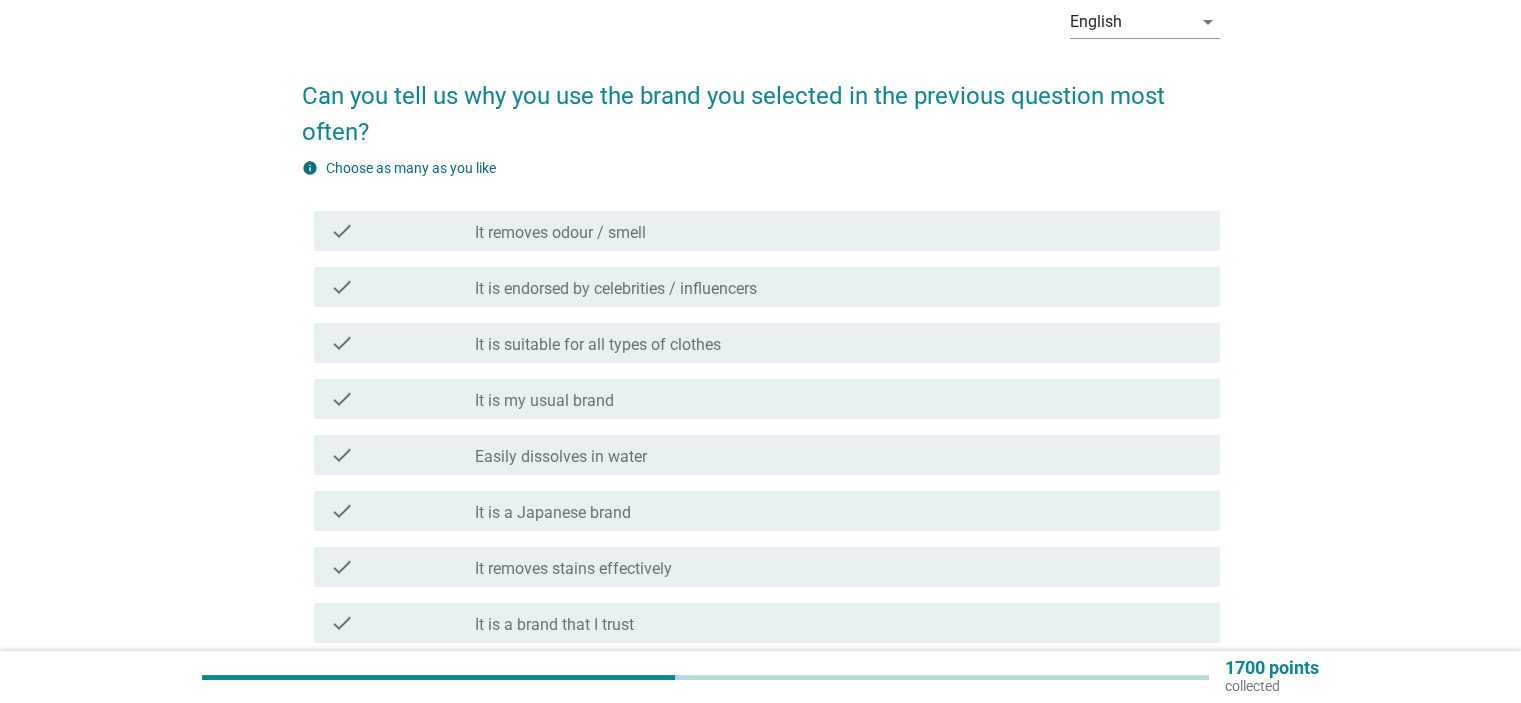 scroll, scrollTop: 200, scrollLeft: 0, axis: vertical 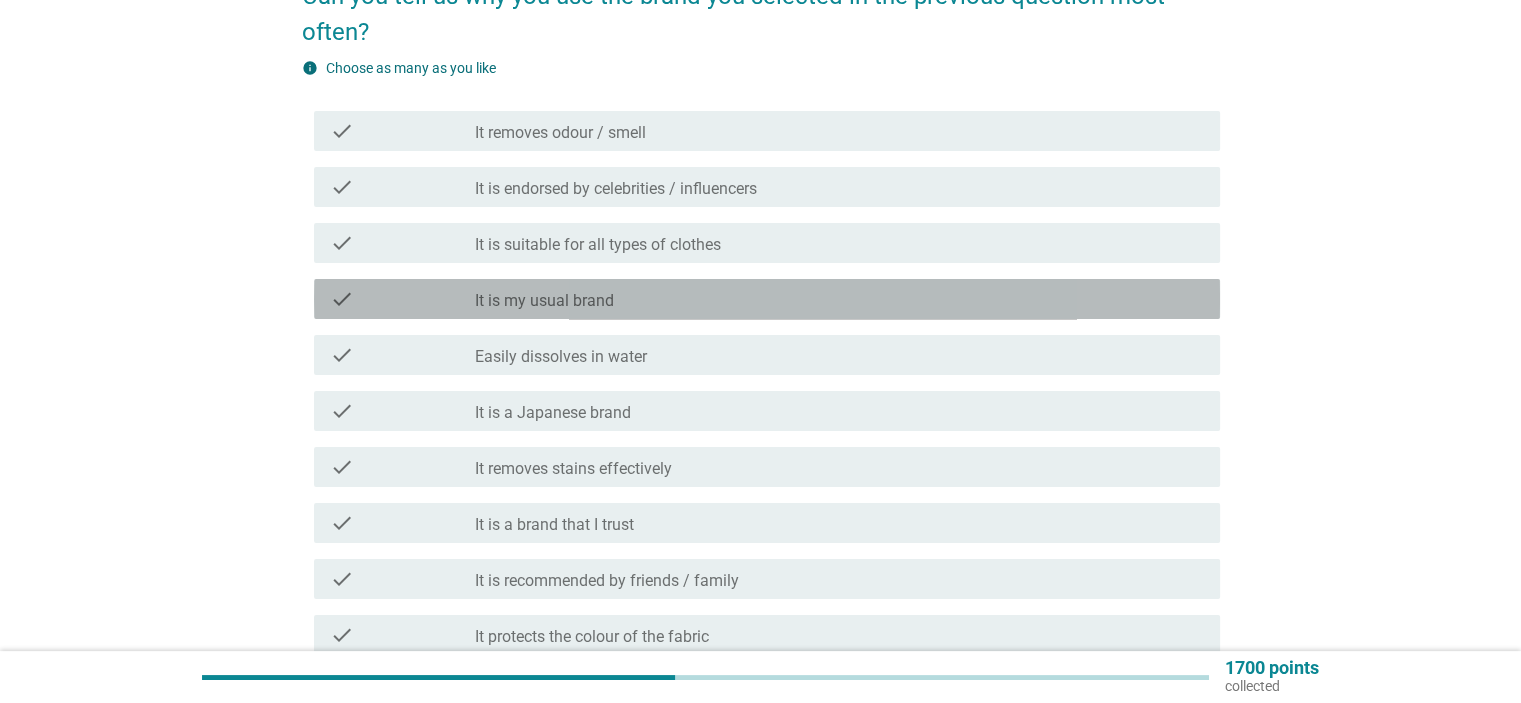 click on "check_box_outline_blank It is my usual brand" at bounding box center (839, 299) 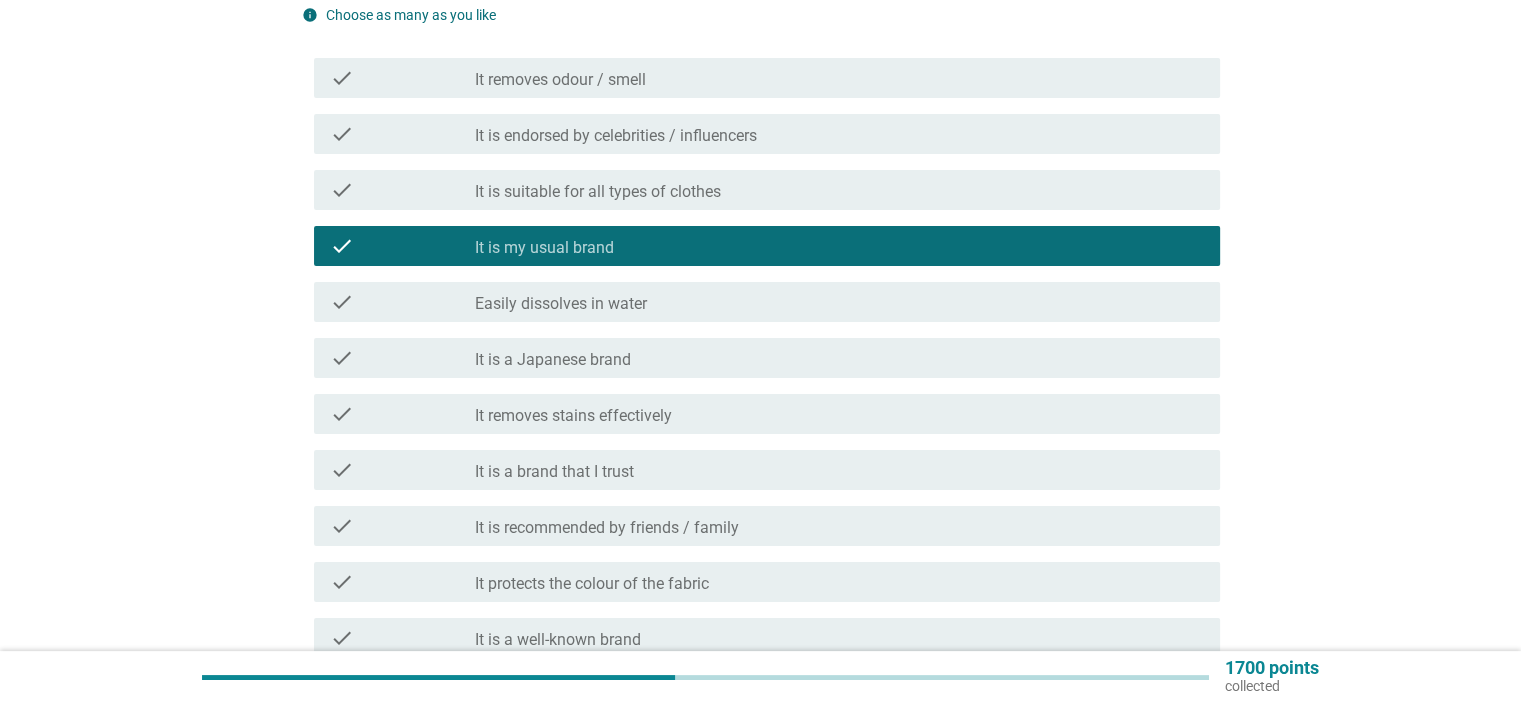 scroll, scrollTop: 300, scrollLeft: 0, axis: vertical 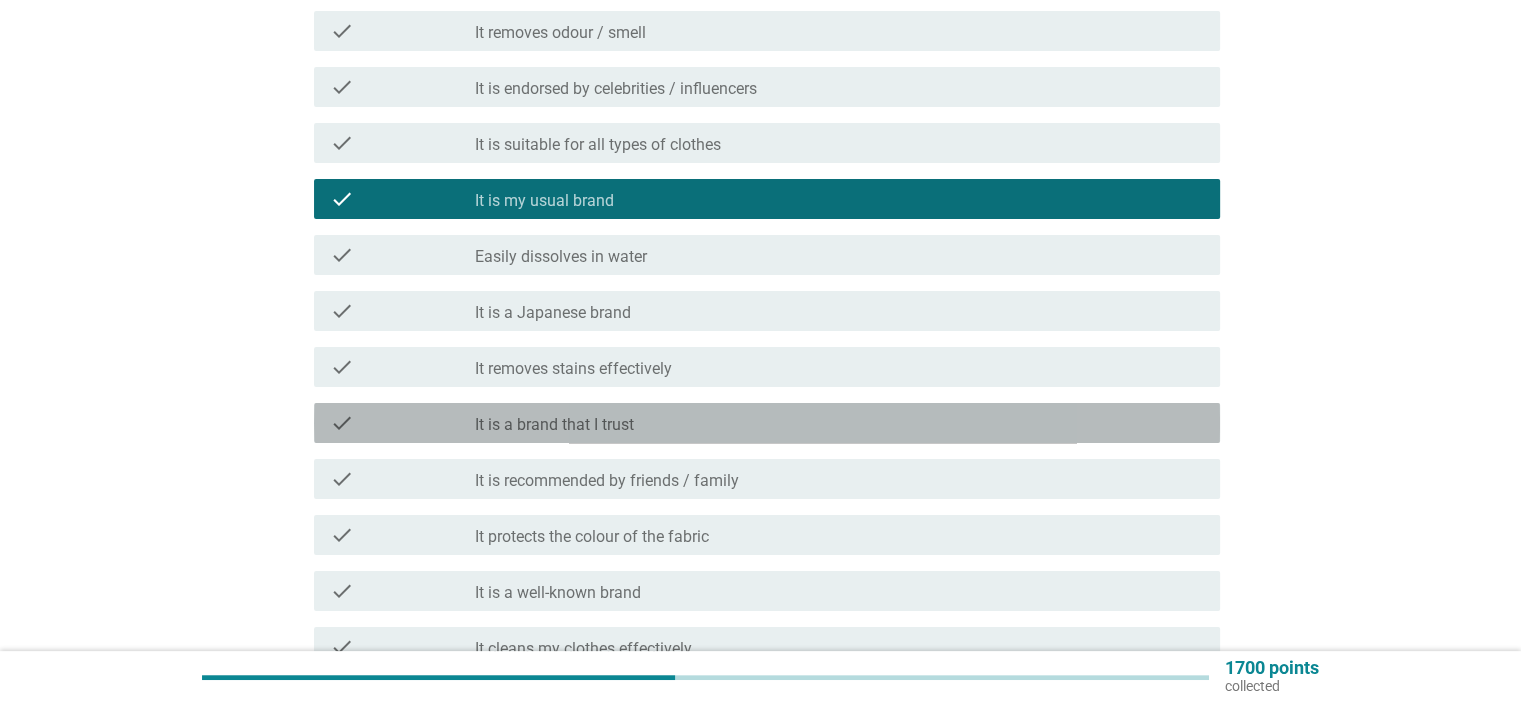 click on "check_box_outline_blank It is a brand that I trust" at bounding box center (839, 423) 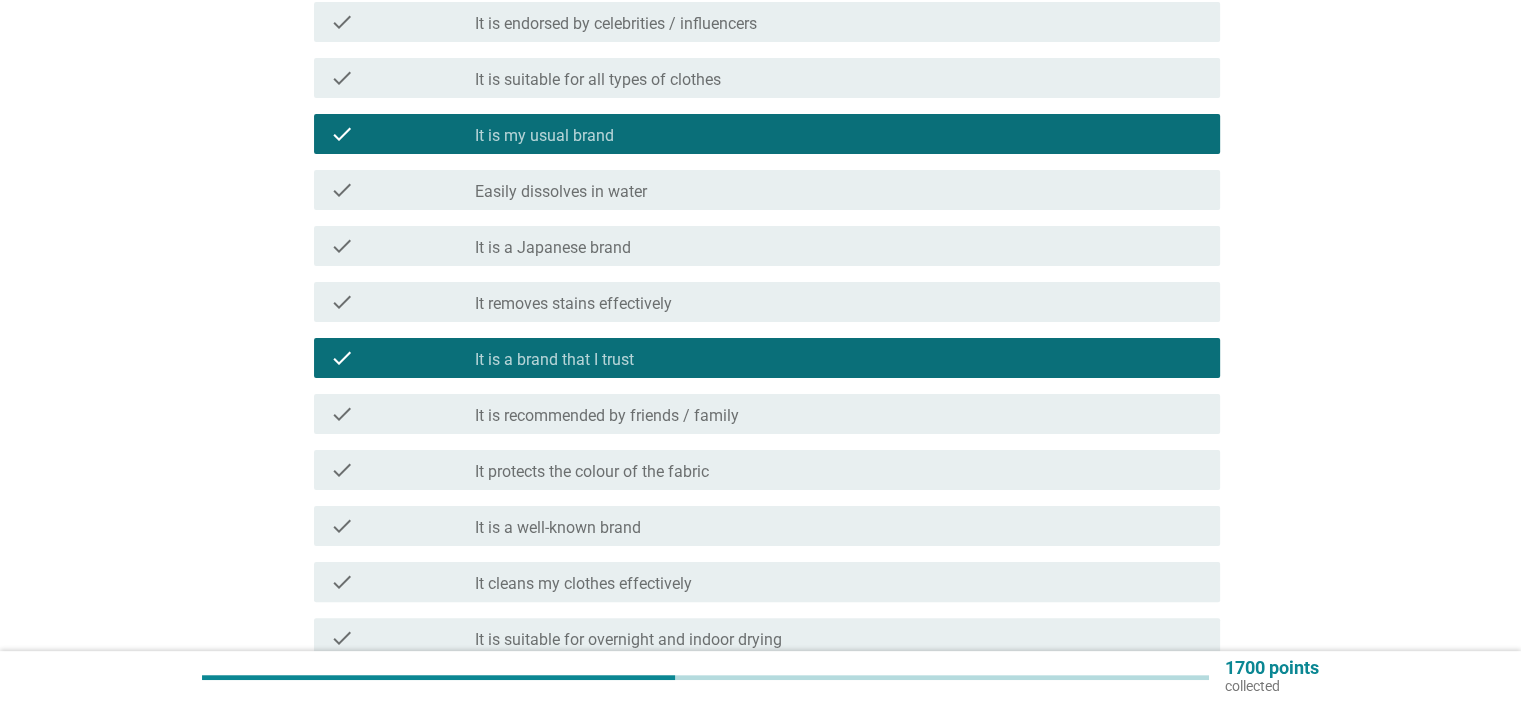 scroll, scrollTop: 400, scrollLeft: 0, axis: vertical 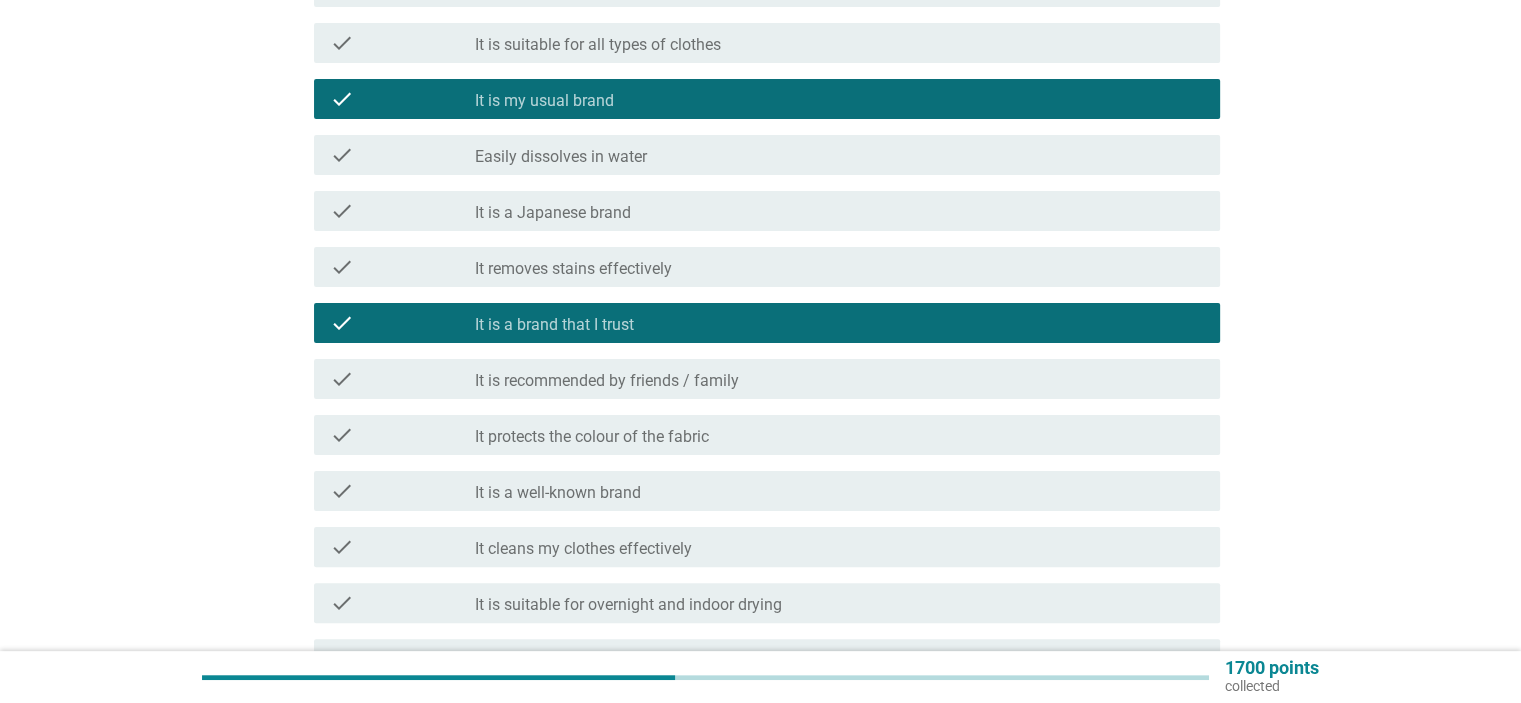click on "It is a well-known brand" at bounding box center [558, 493] 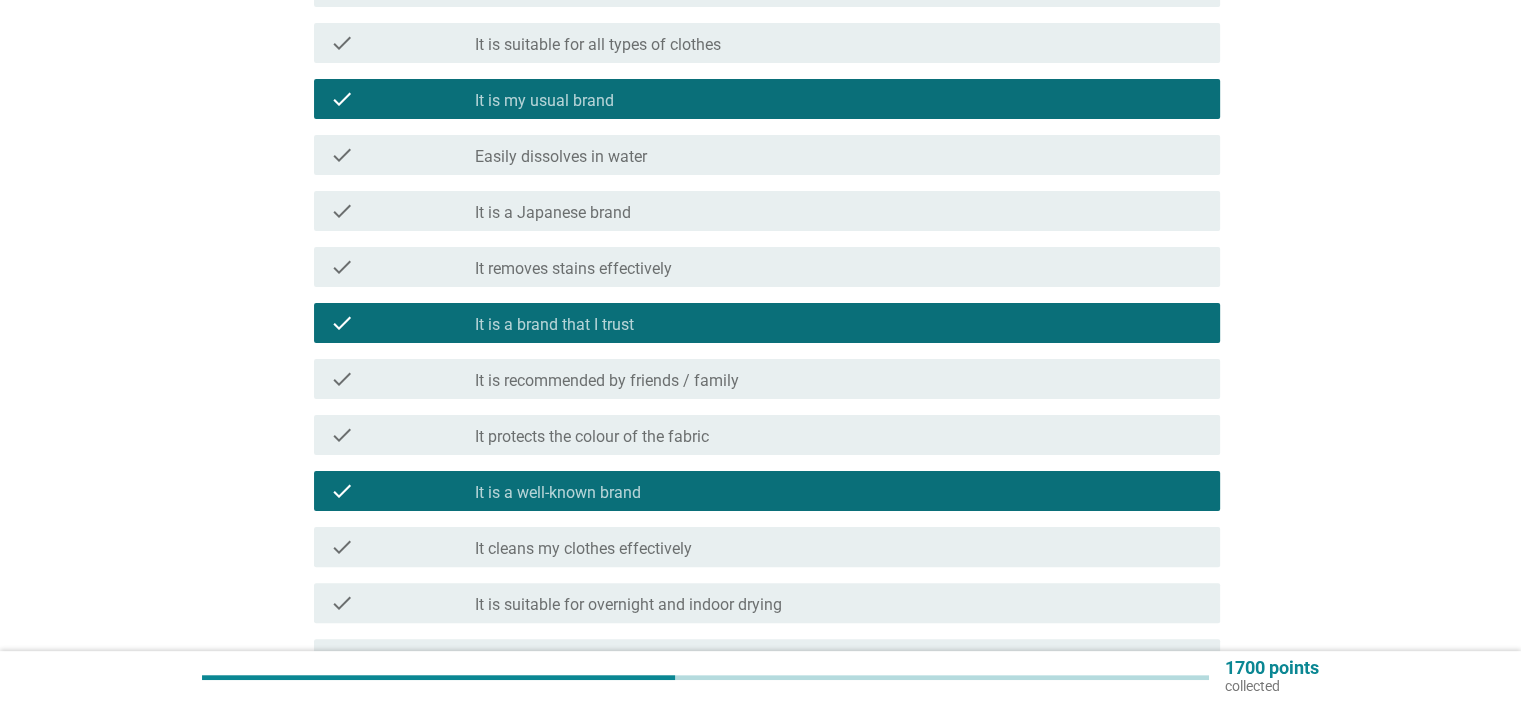 scroll, scrollTop: 500, scrollLeft: 0, axis: vertical 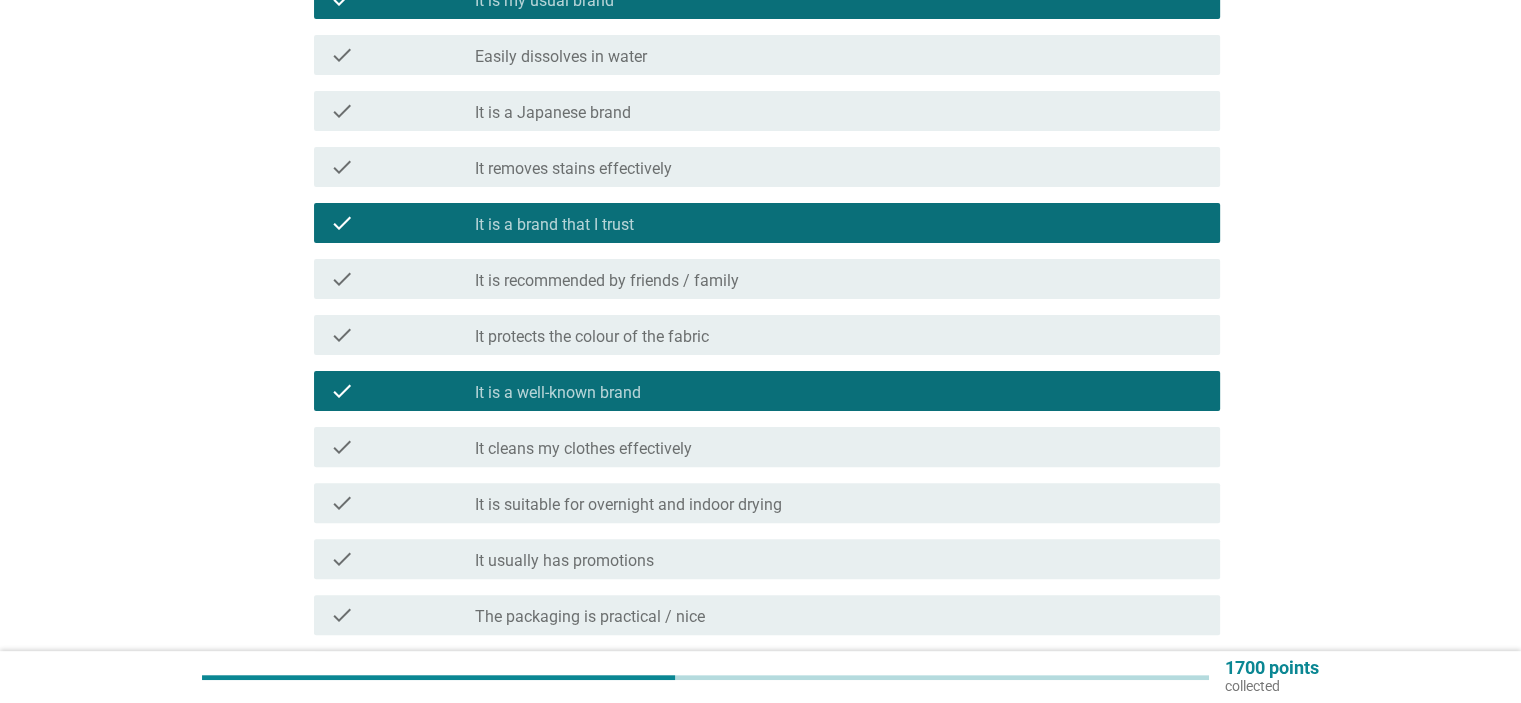 click on "It cleans my clothes effectively" at bounding box center [583, 449] 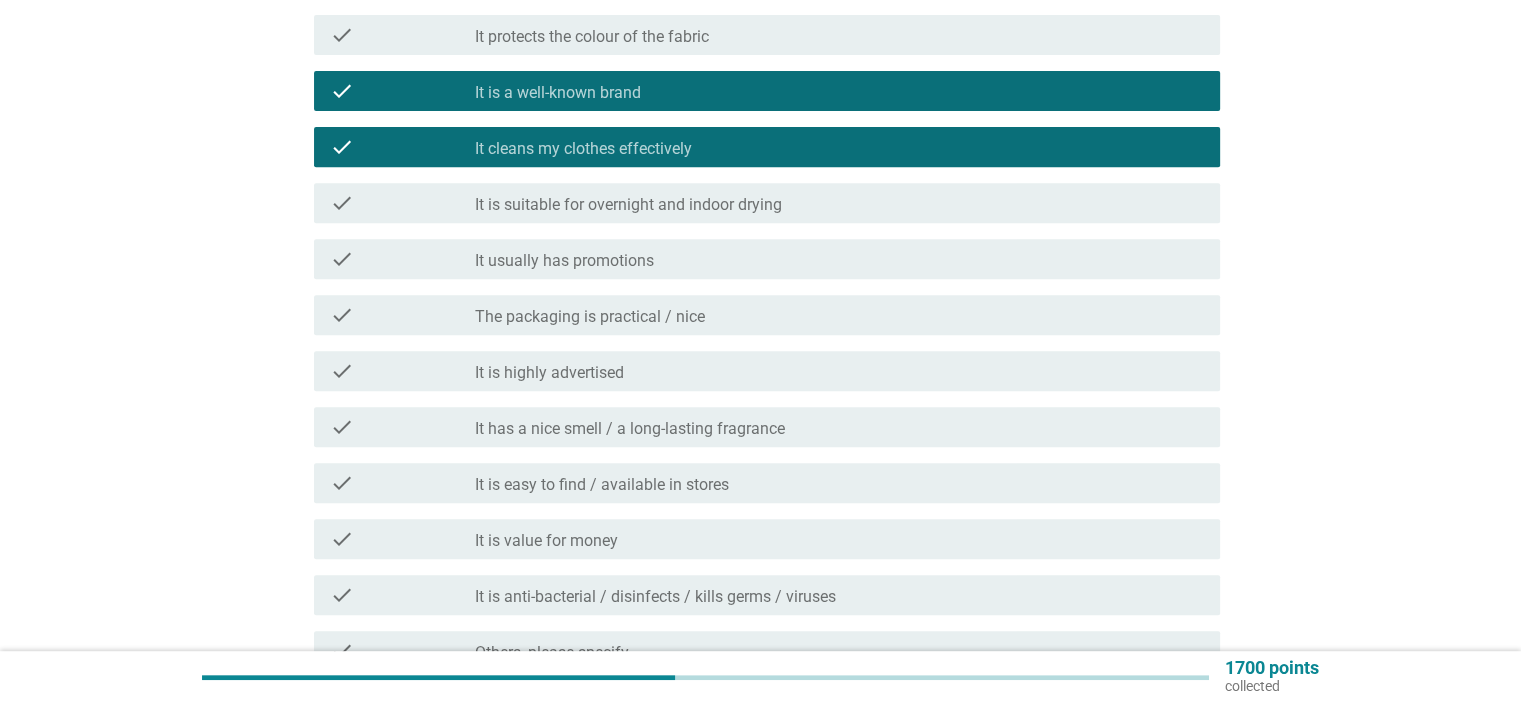 scroll, scrollTop: 900, scrollLeft: 0, axis: vertical 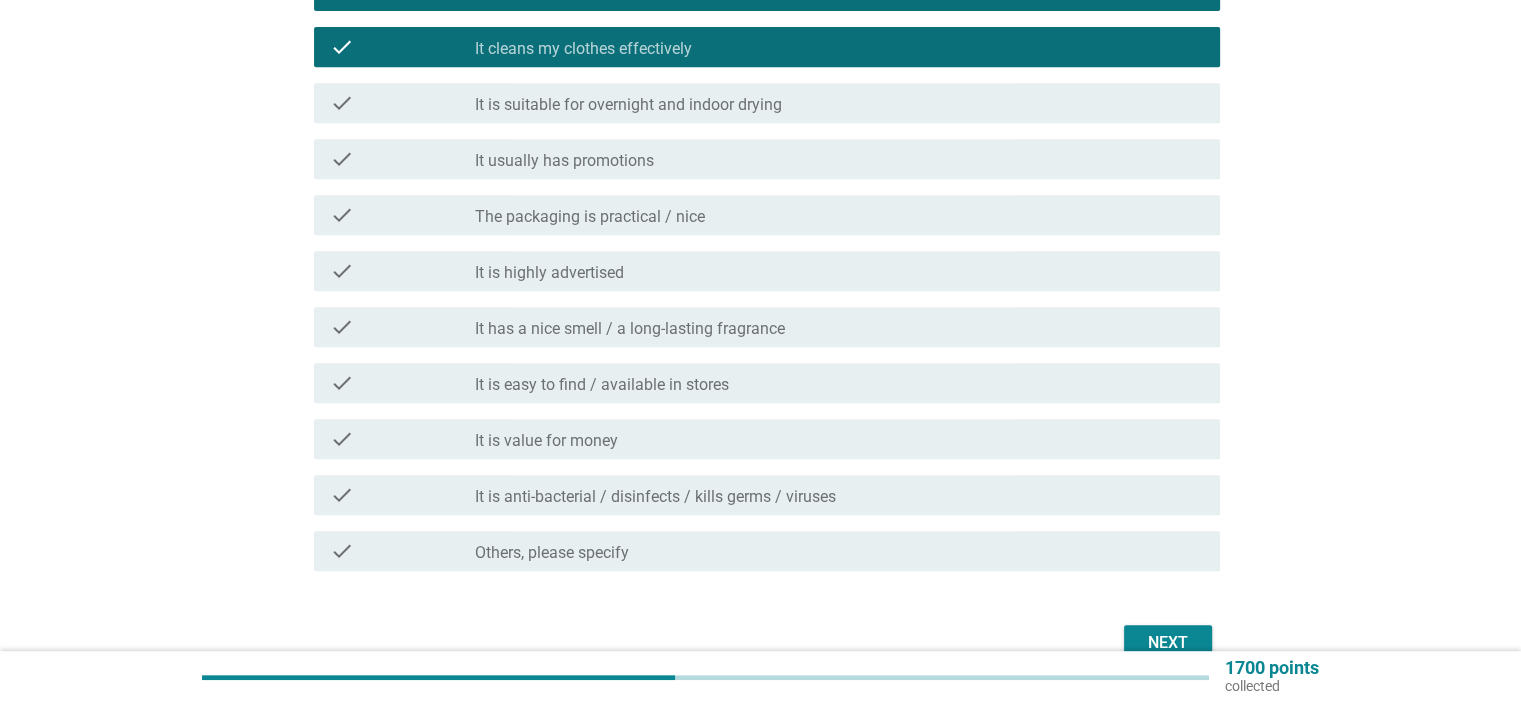 click on "Next" at bounding box center (1168, 643) 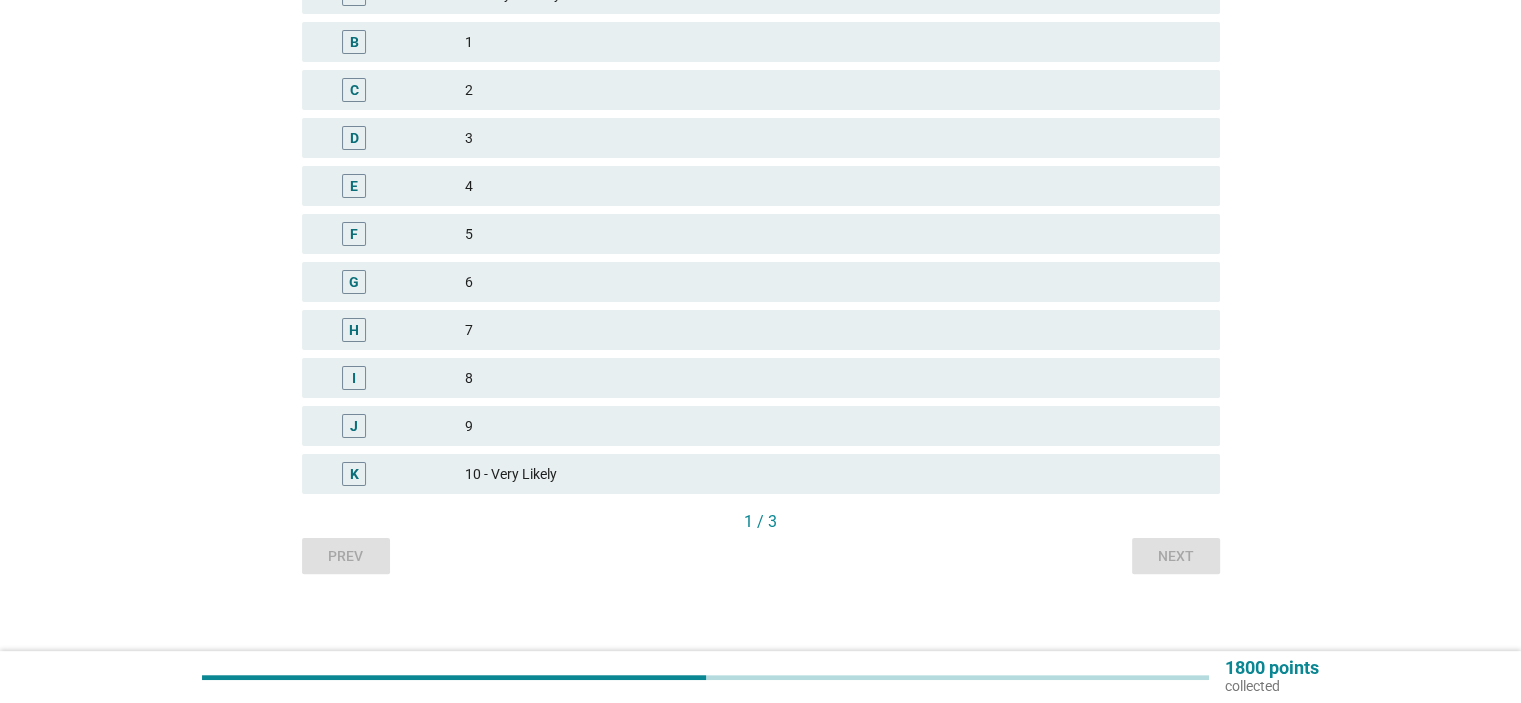 scroll, scrollTop: 400, scrollLeft: 0, axis: vertical 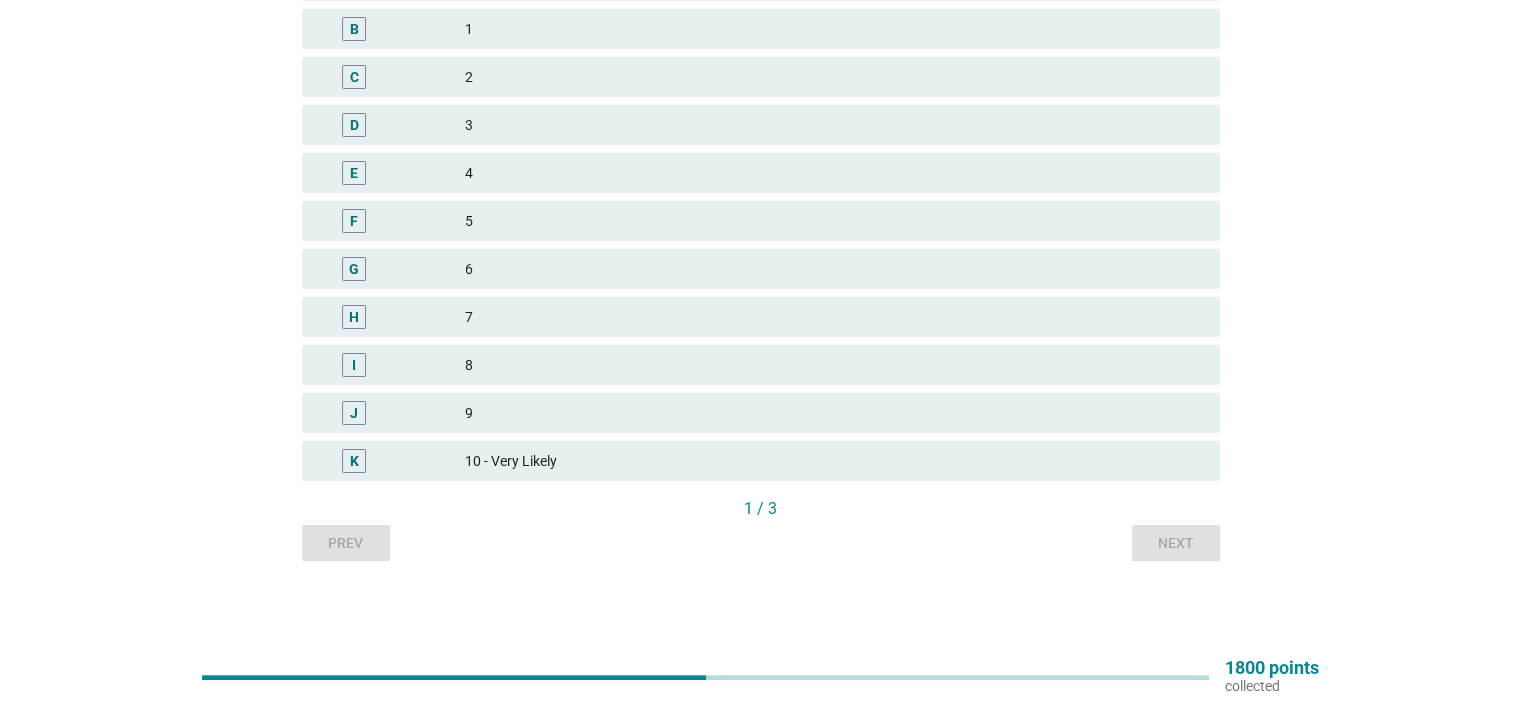click on "9" at bounding box center (834, 413) 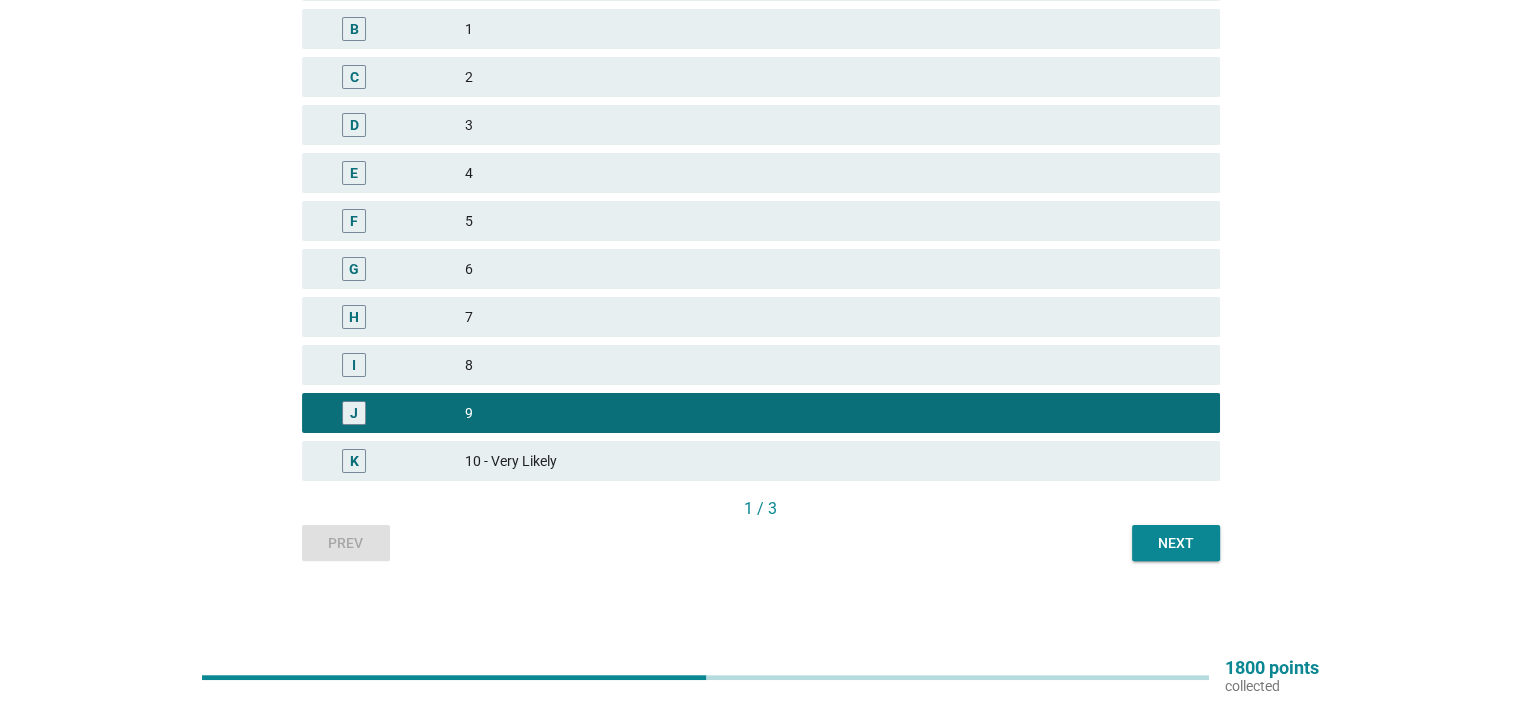 click on "Next" at bounding box center (1176, 543) 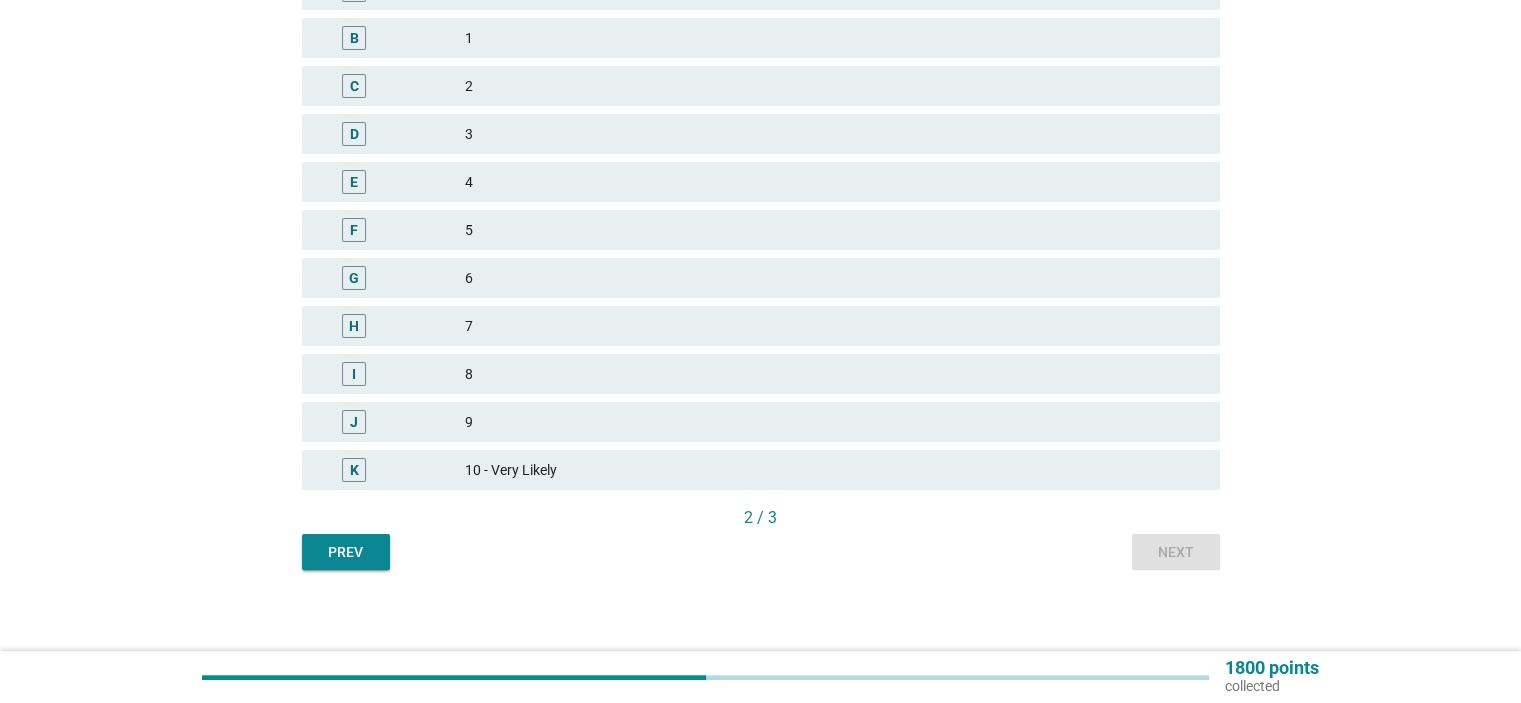 scroll, scrollTop: 400, scrollLeft: 0, axis: vertical 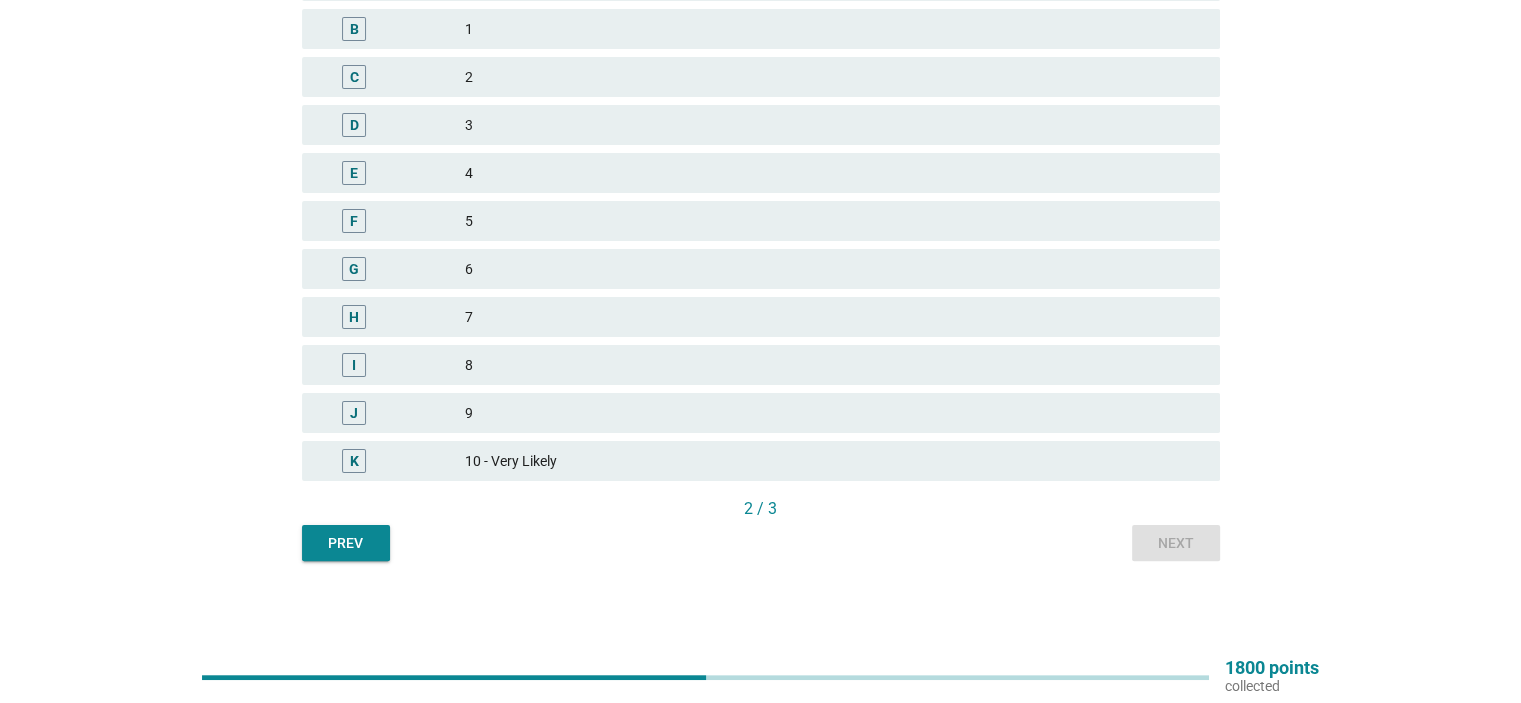 click on "Prev" at bounding box center (346, 543) 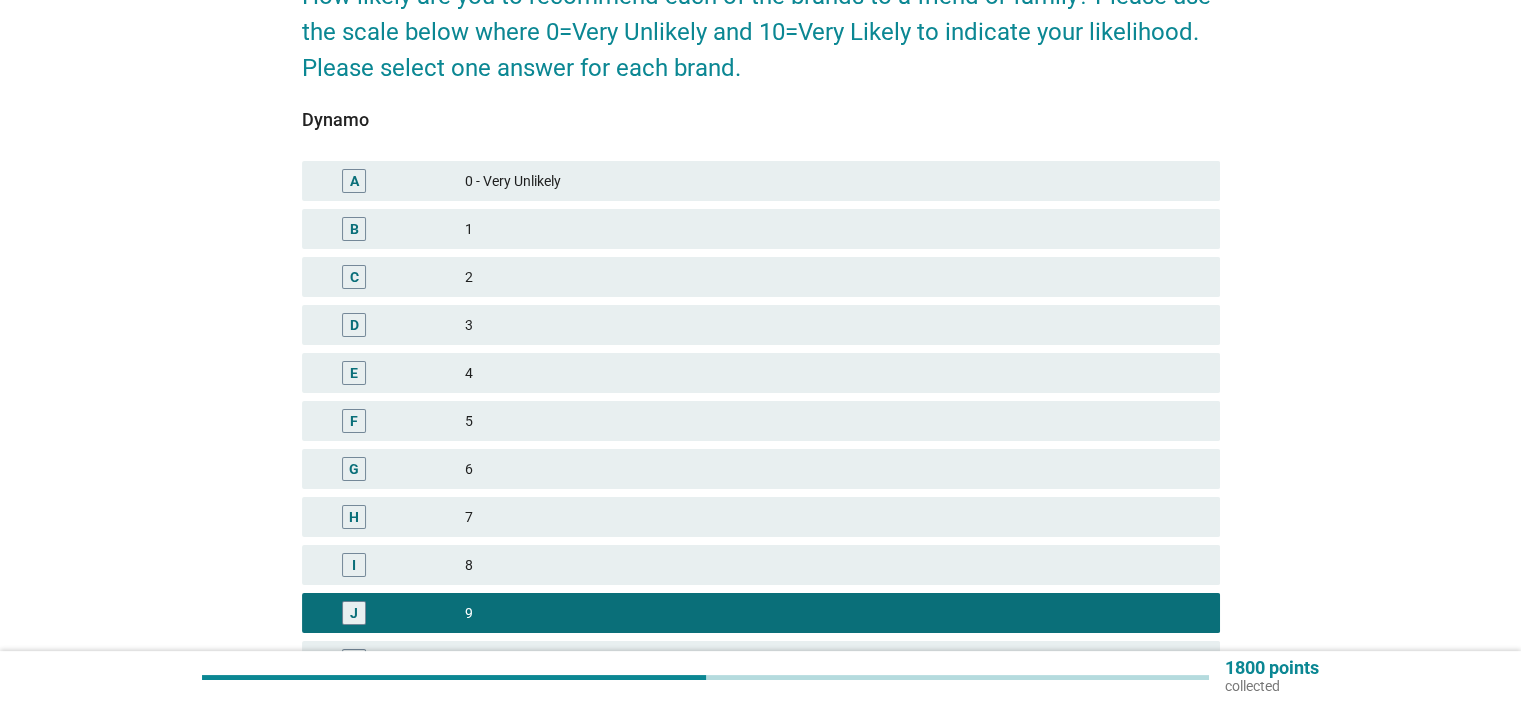 scroll, scrollTop: 400, scrollLeft: 0, axis: vertical 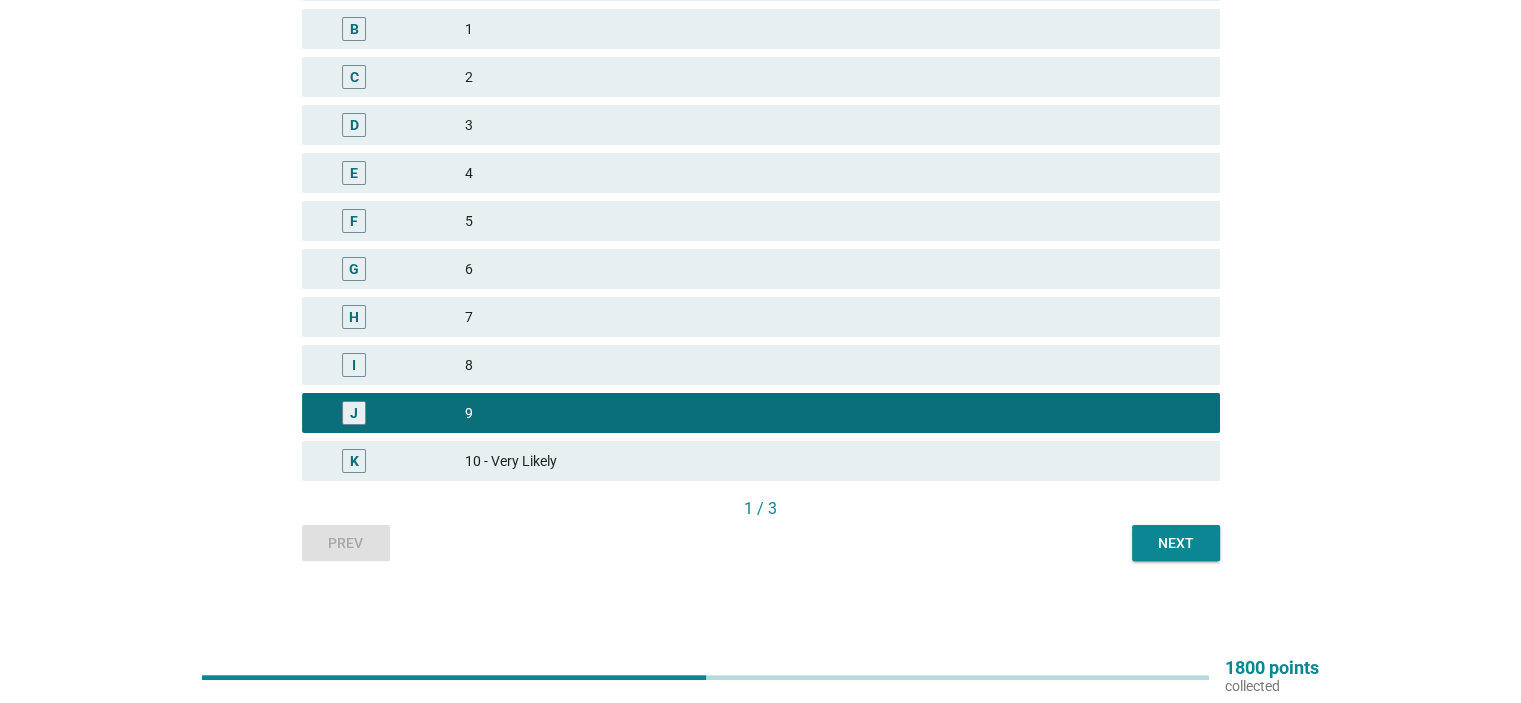click on "Next" at bounding box center (1176, 543) 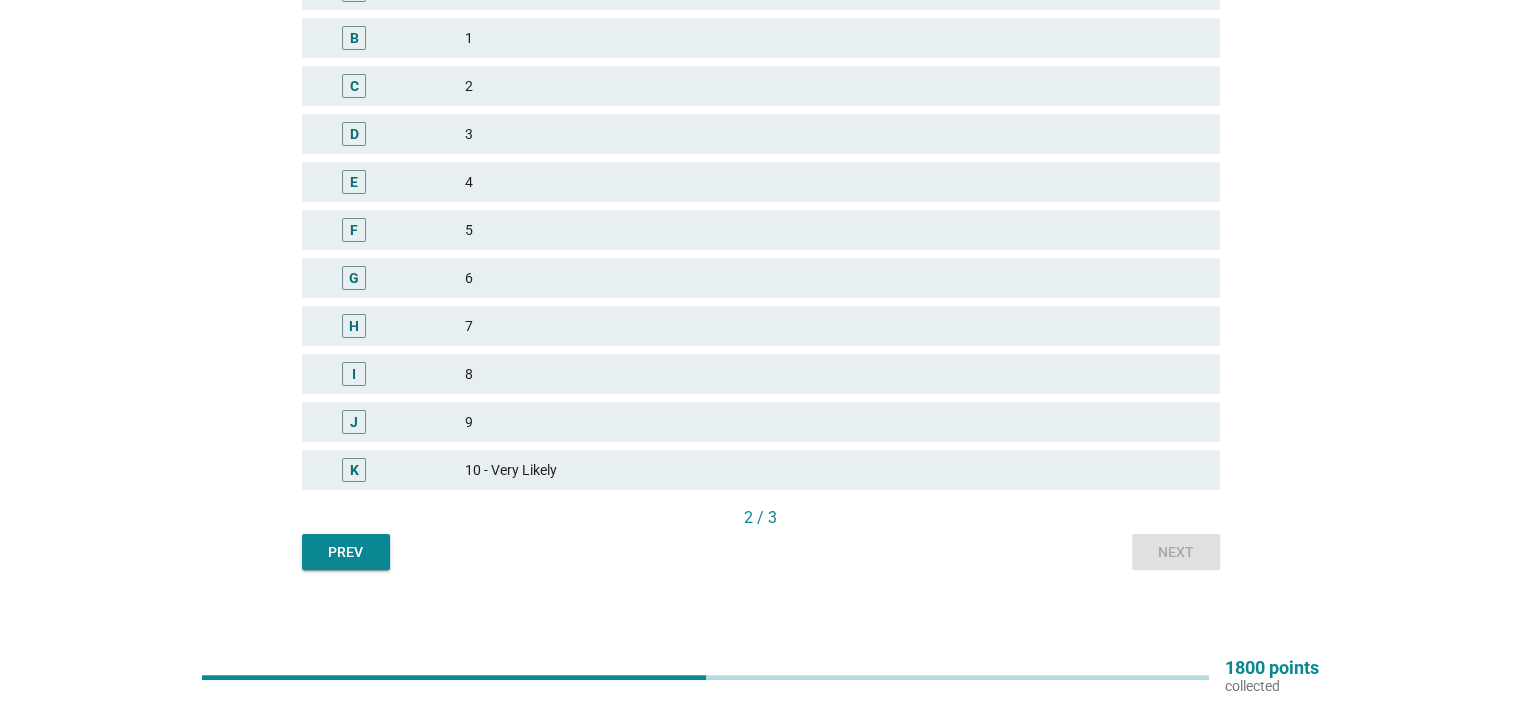 scroll, scrollTop: 400, scrollLeft: 0, axis: vertical 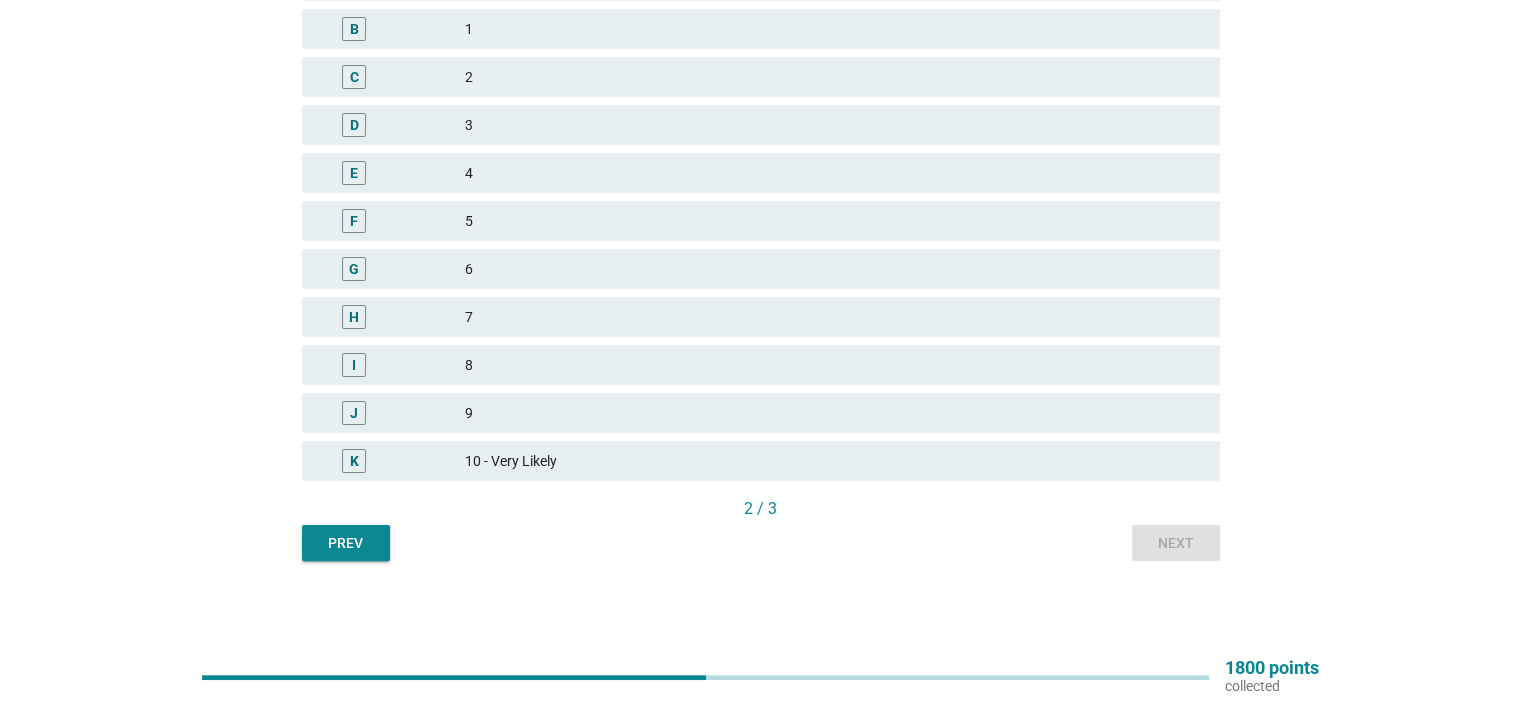 click on "G   6" at bounding box center [761, 269] 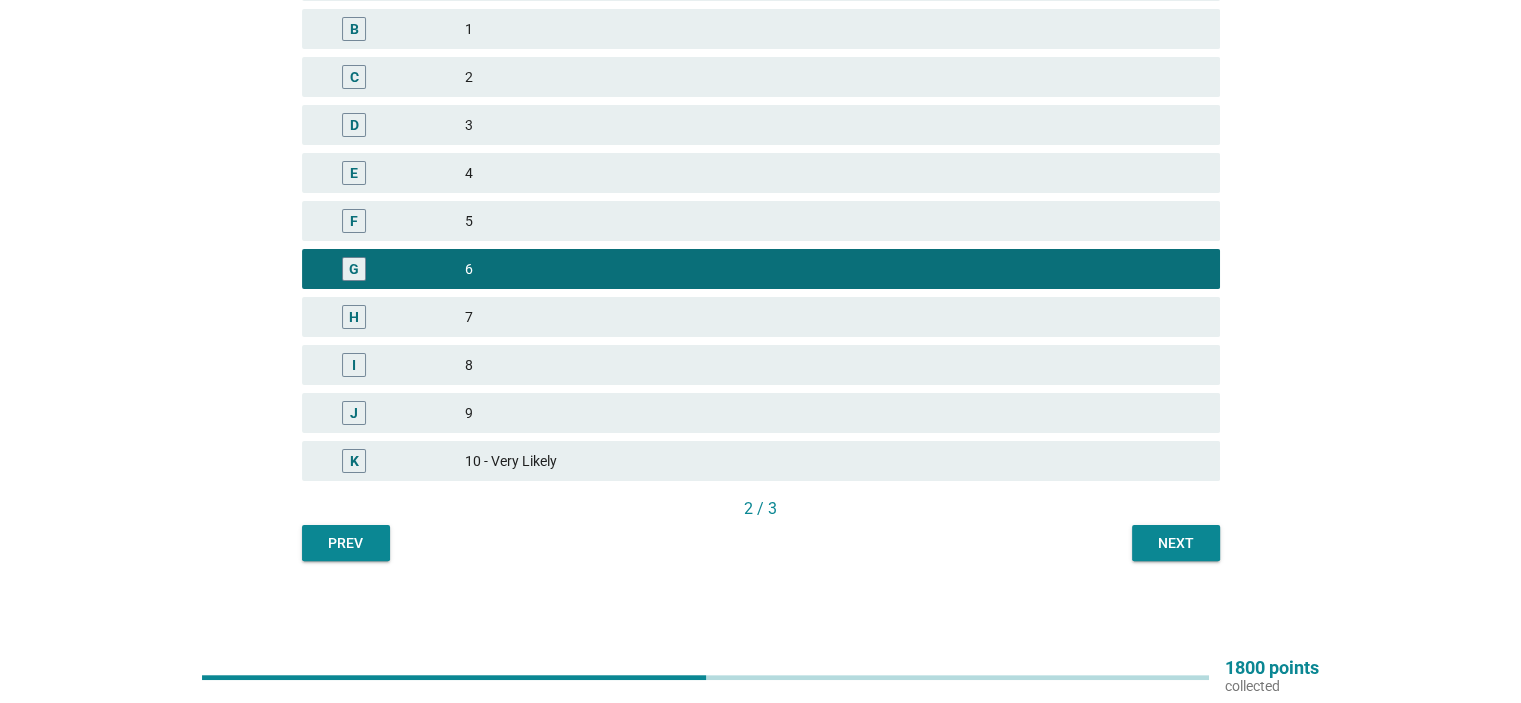 click on "Next" at bounding box center [1176, 543] 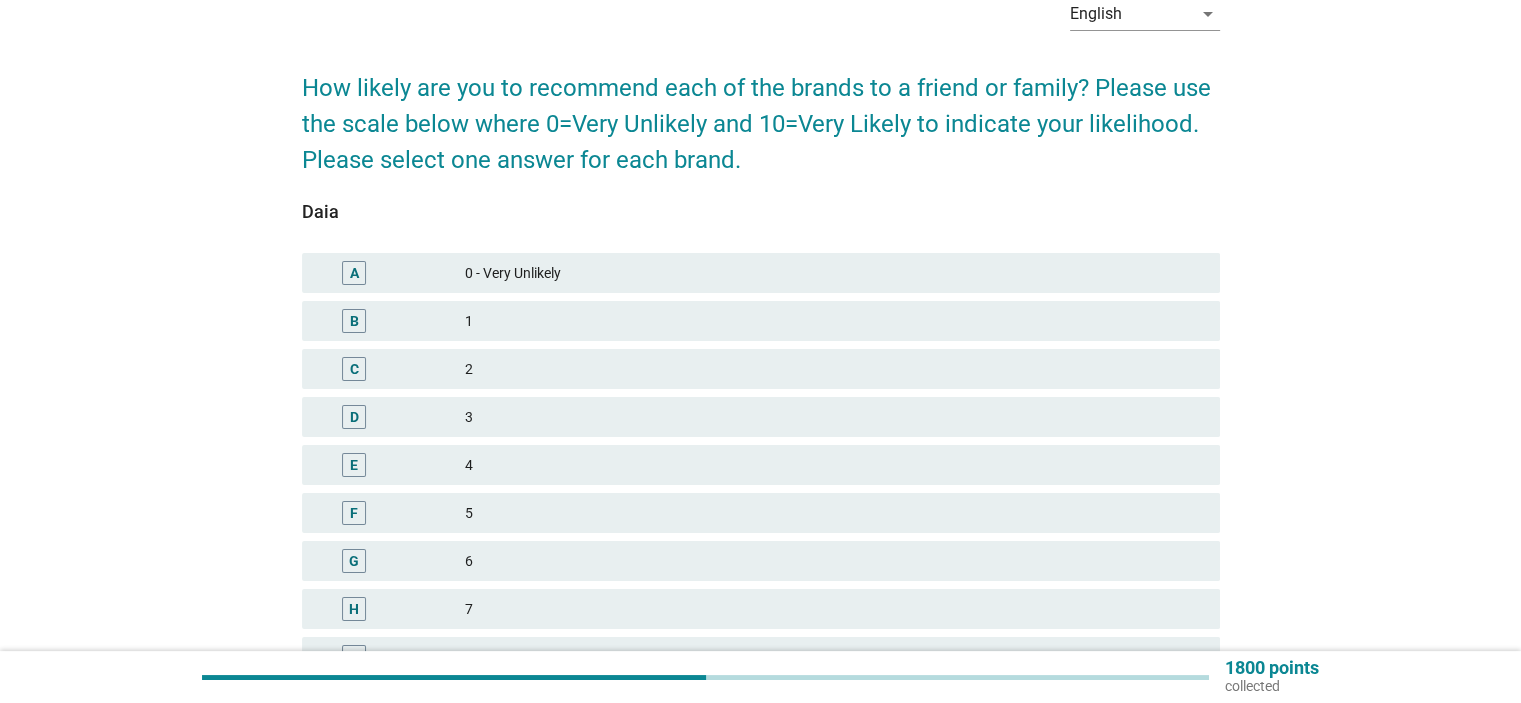 scroll, scrollTop: 400, scrollLeft: 0, axis: vertical 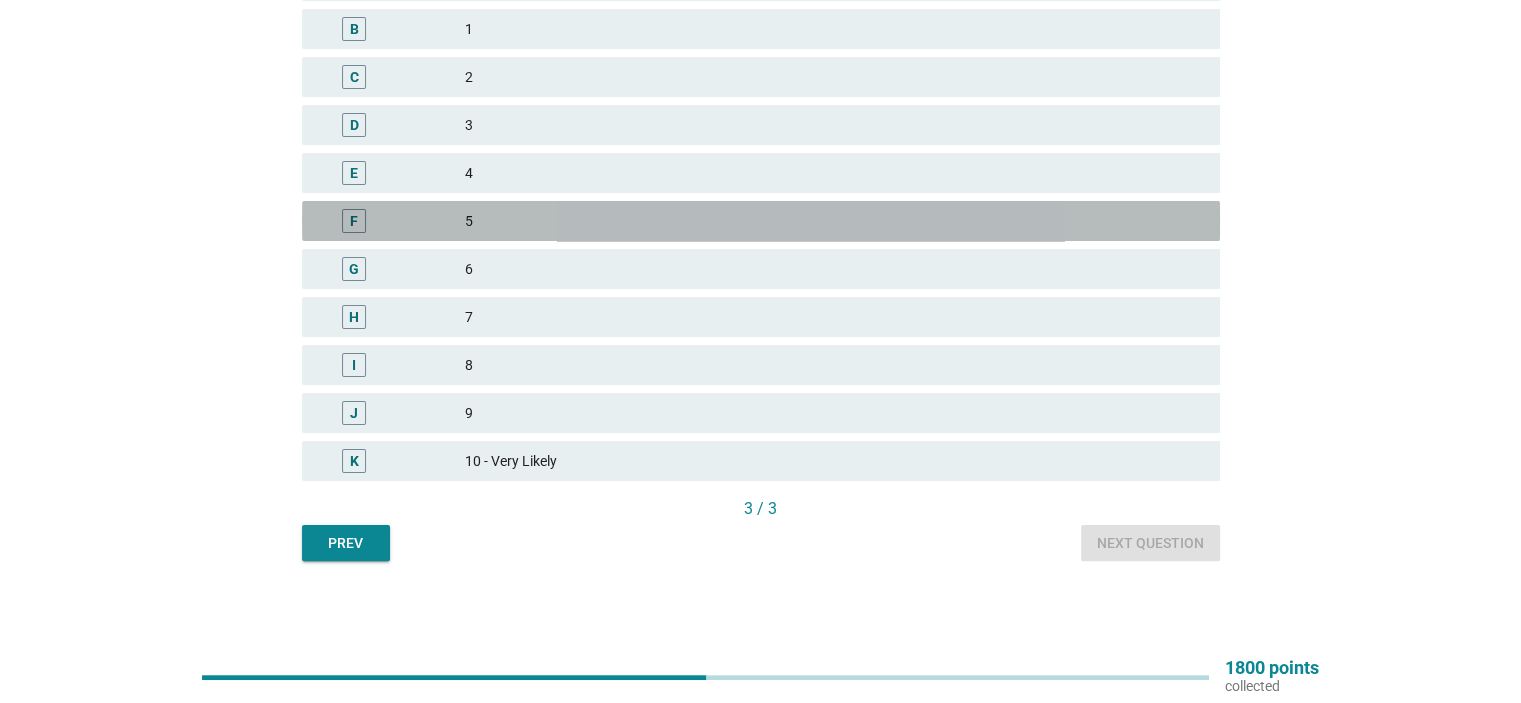 click on "5" at bounding box center [834, 221] 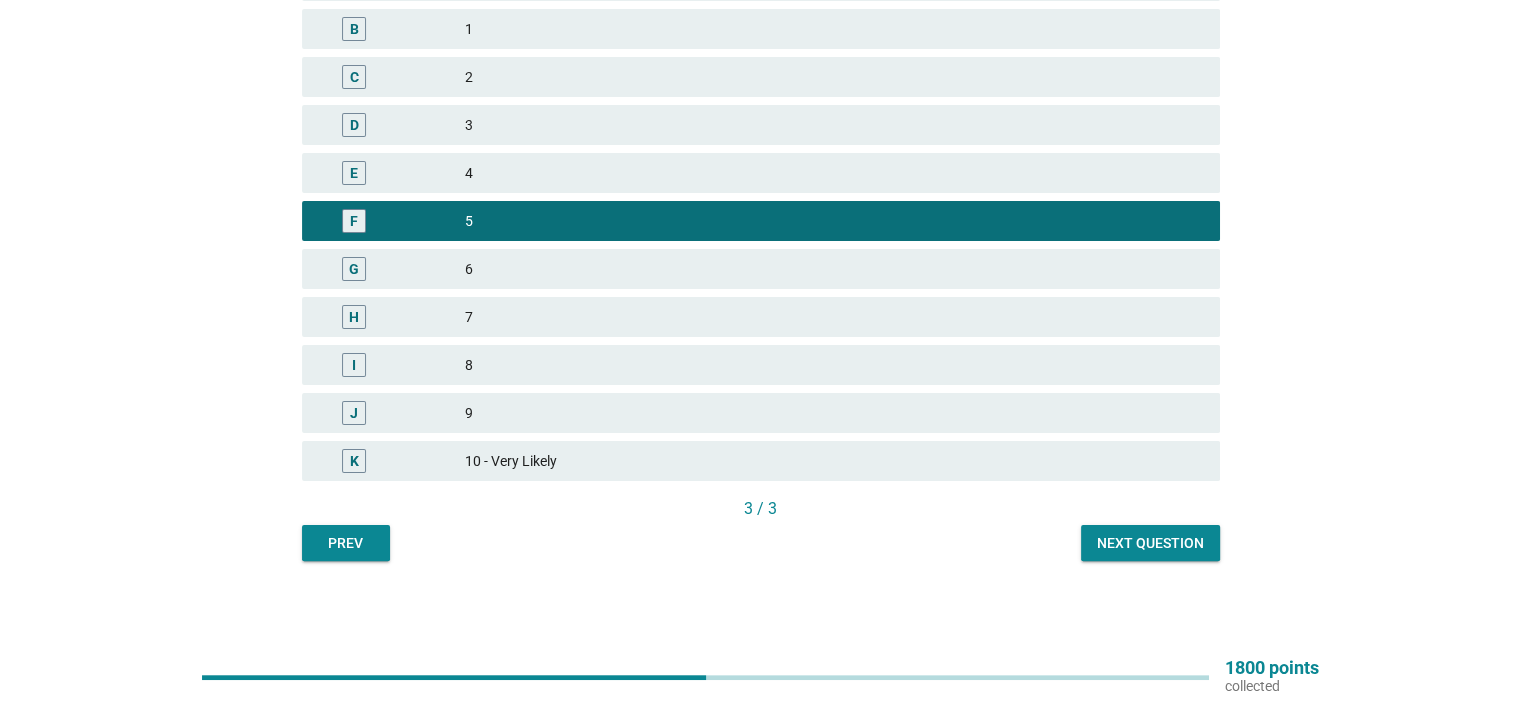 click on "Next question" at bounding box center (1150, 543) 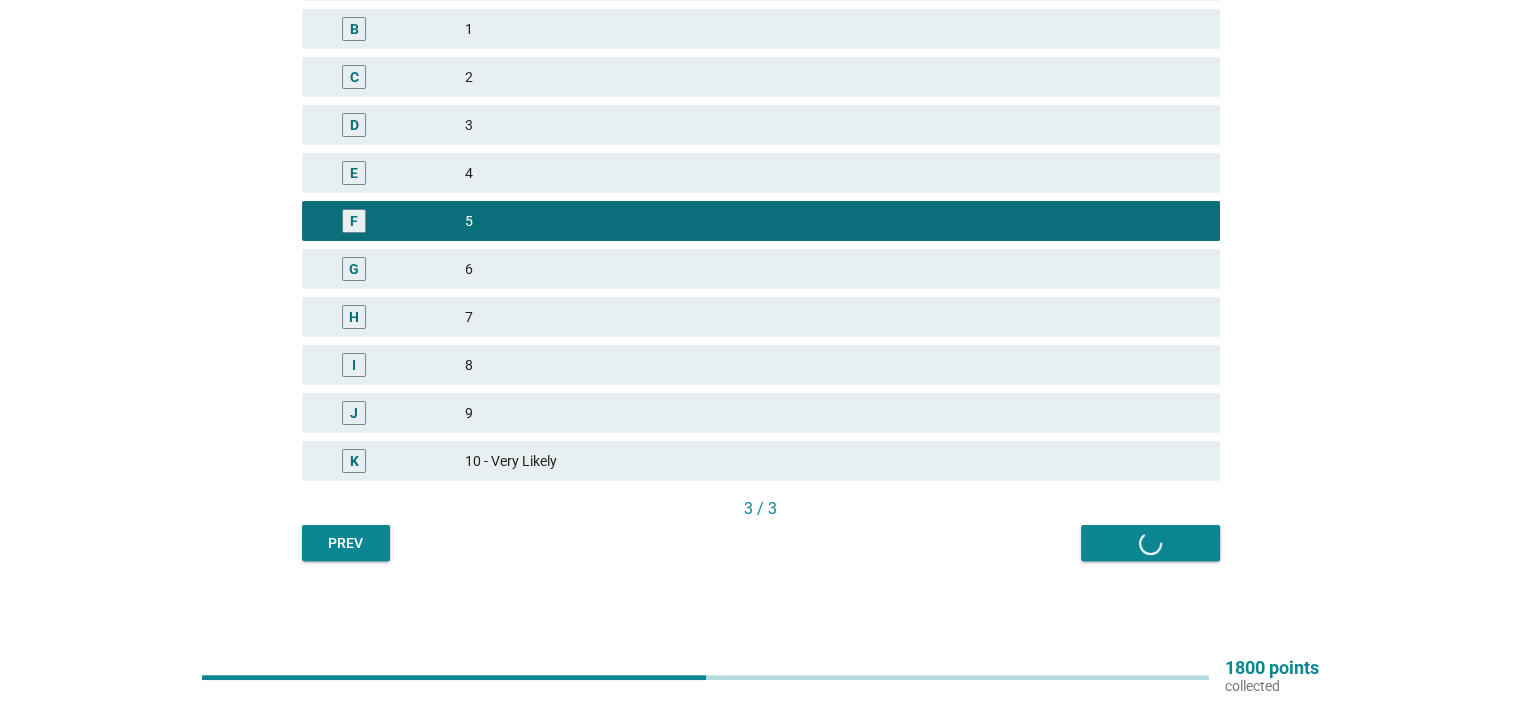 scroll, scrollTop: 0, scrollLeft: 0, axis: both 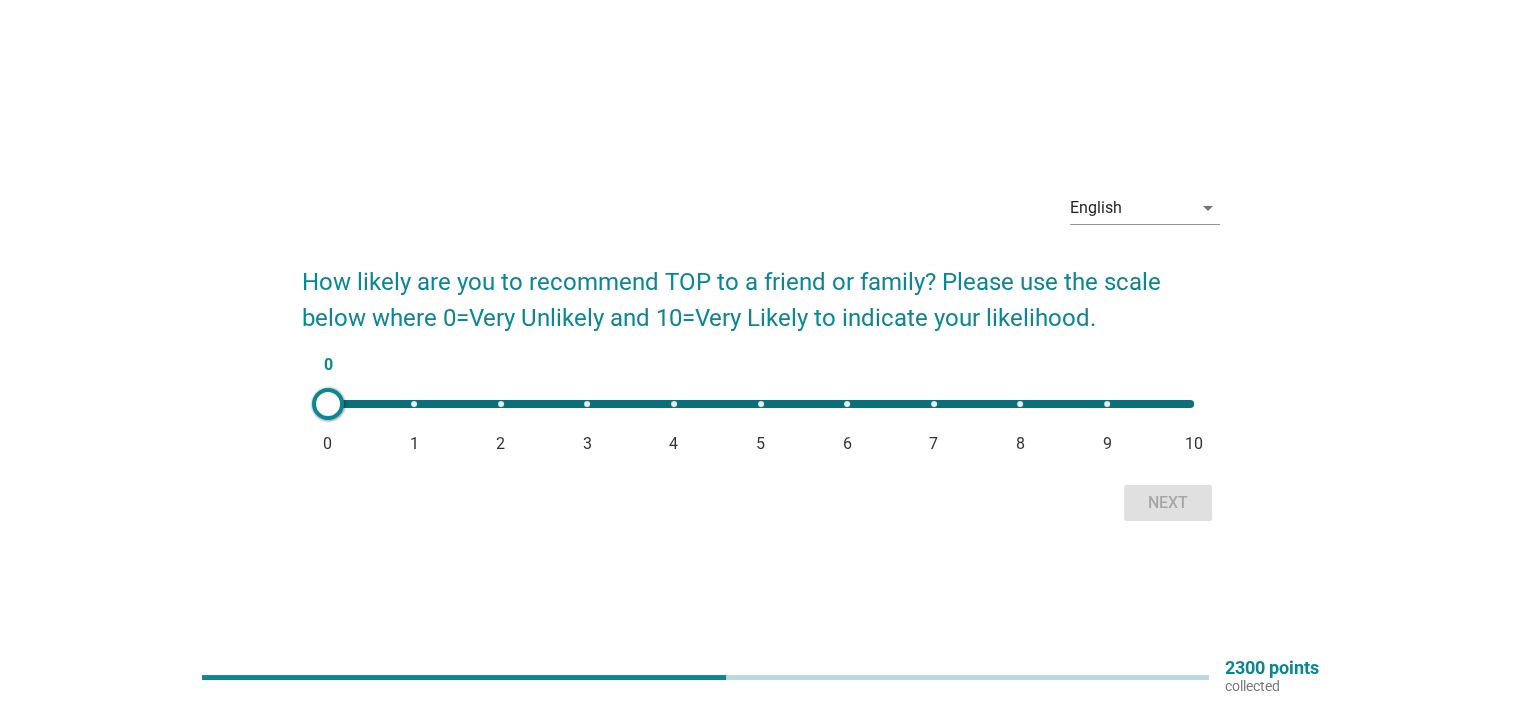 click on "0
0
1
2
3
4
5
6
7
8
9
10" at bounding box center (761, 404) 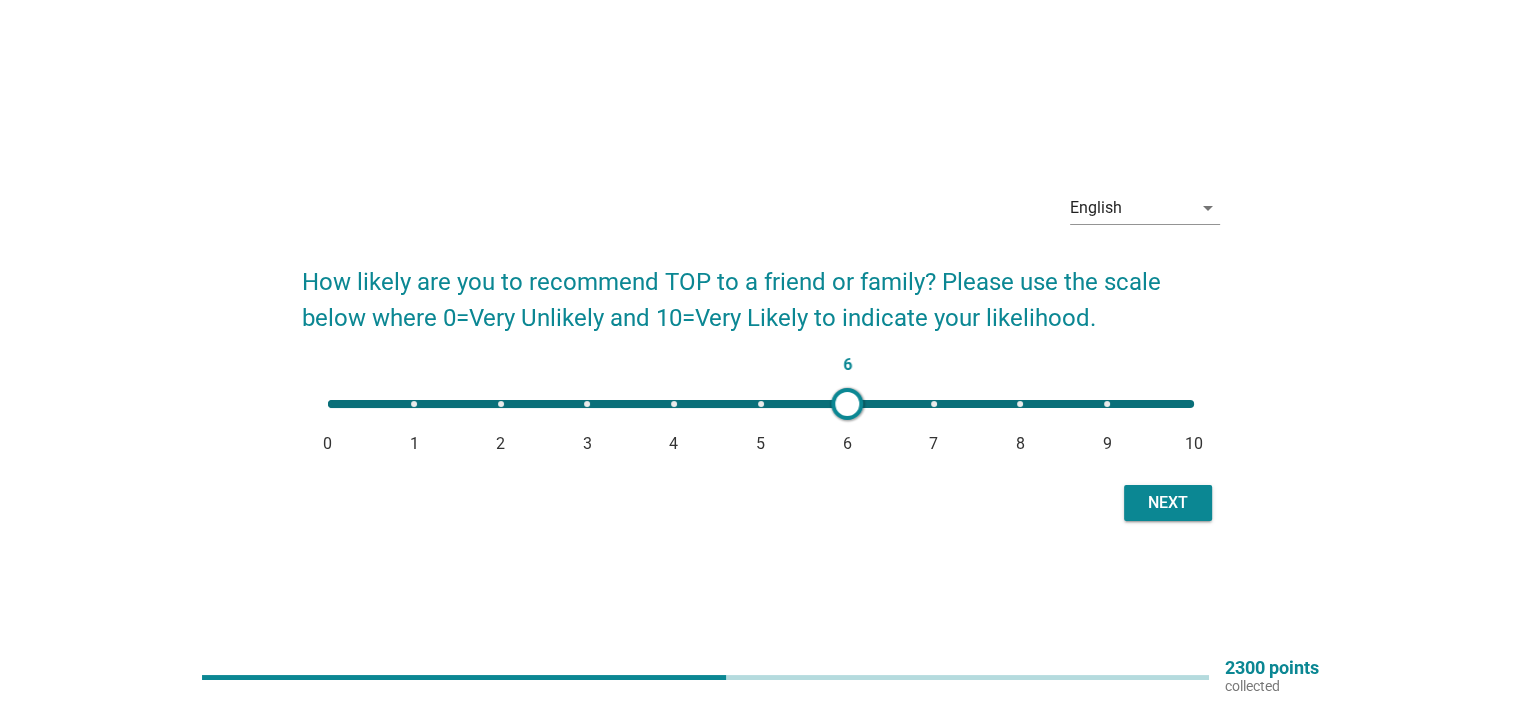 click on "Next" at bounding box center (1168, 503) 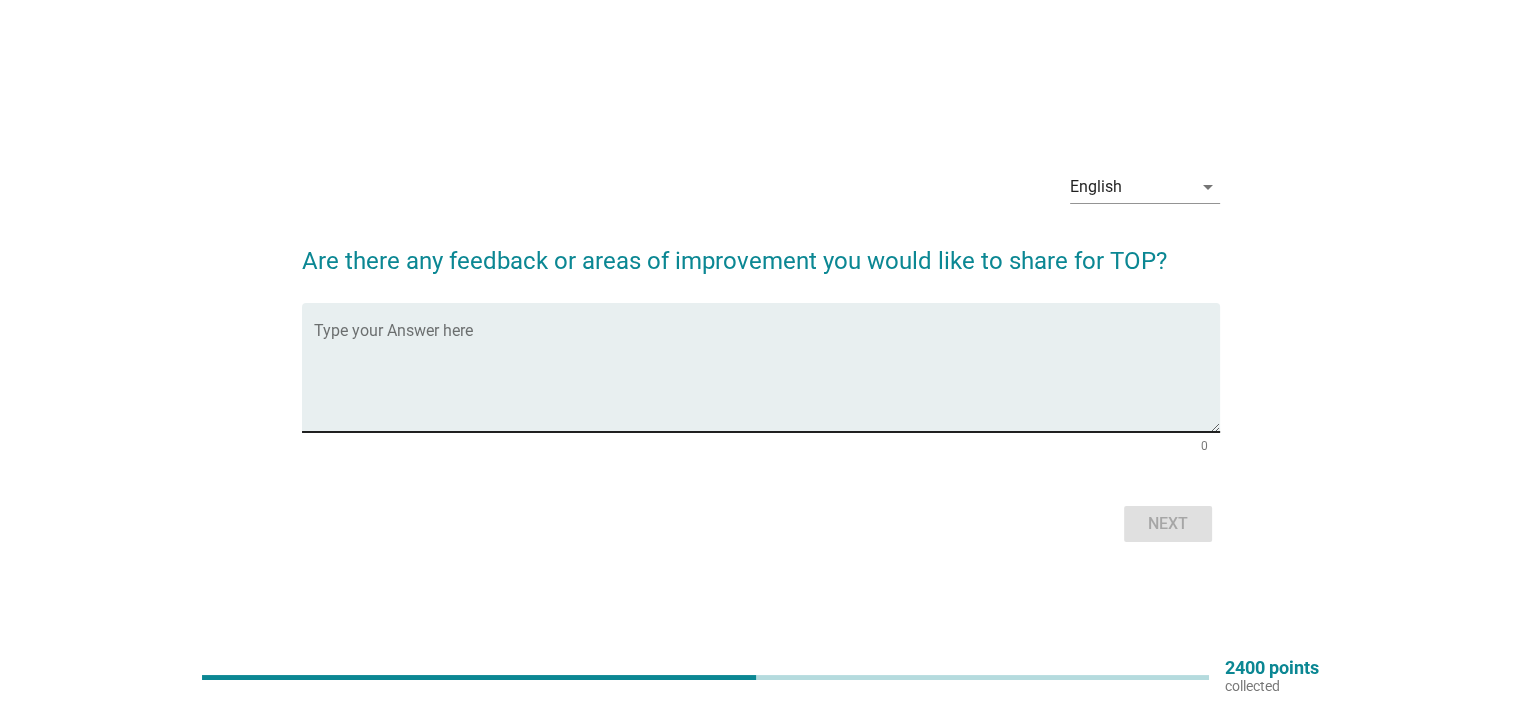 click at bounding box center [767, 379] 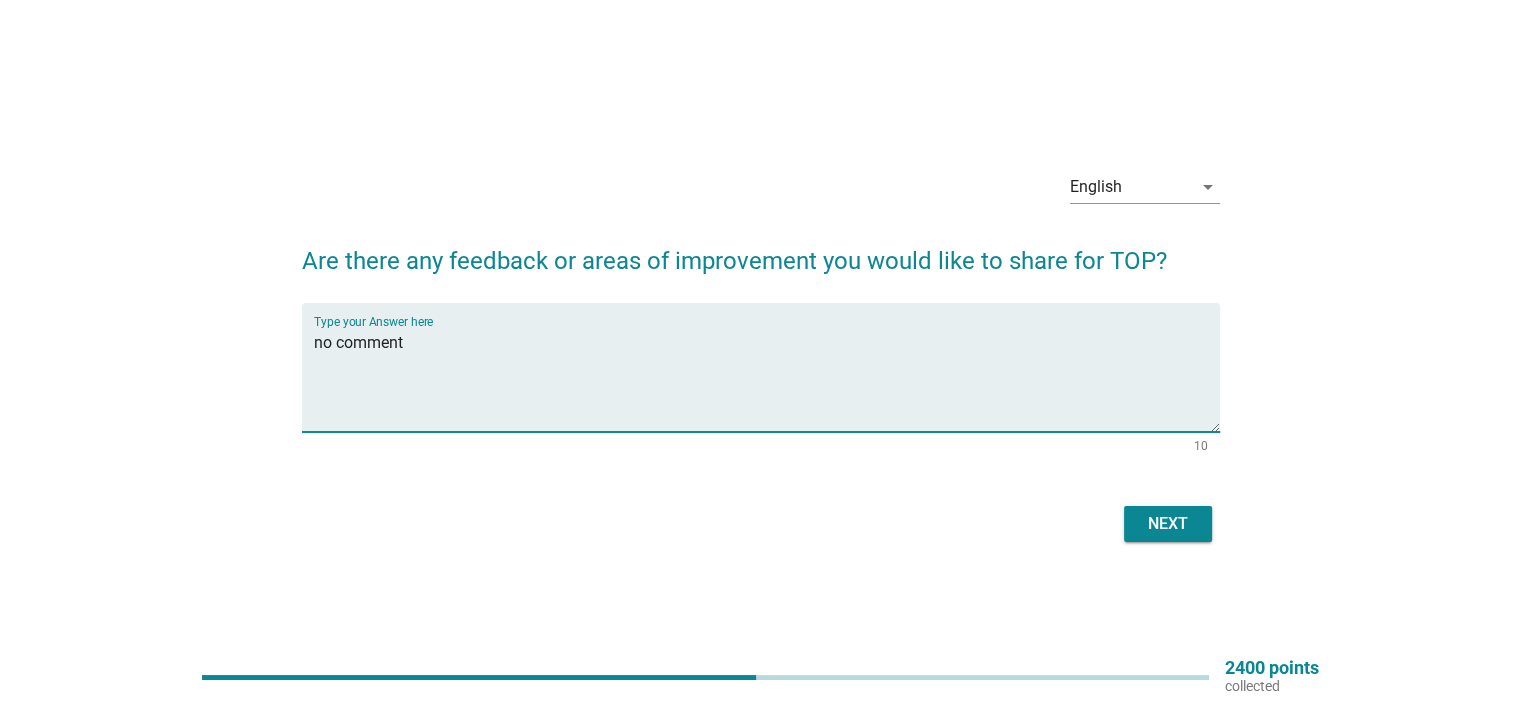 drag, startPoint x: 557, startPoint y: 375, endPoint x: 36, endPoint y: 363, distance: 521.1382 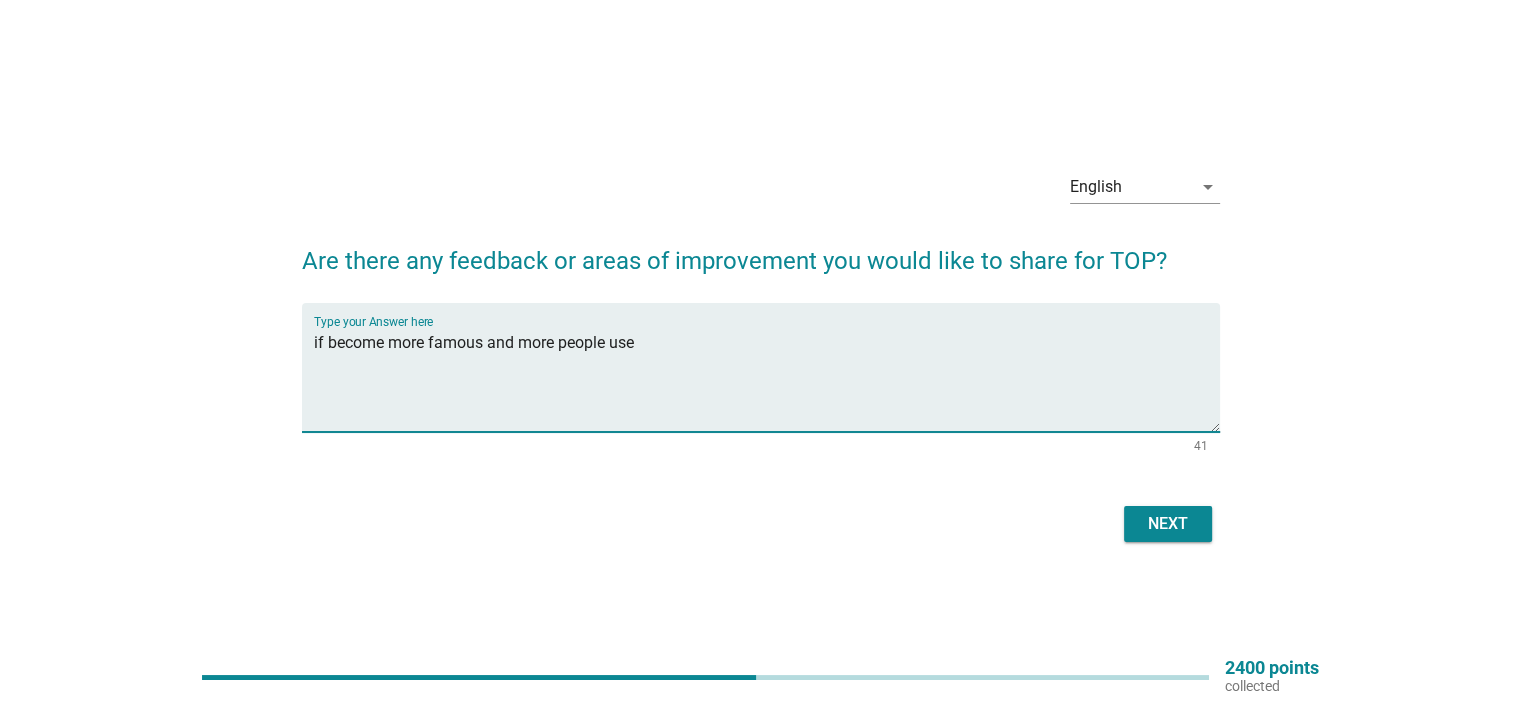 type on "if become more famous and more people use" 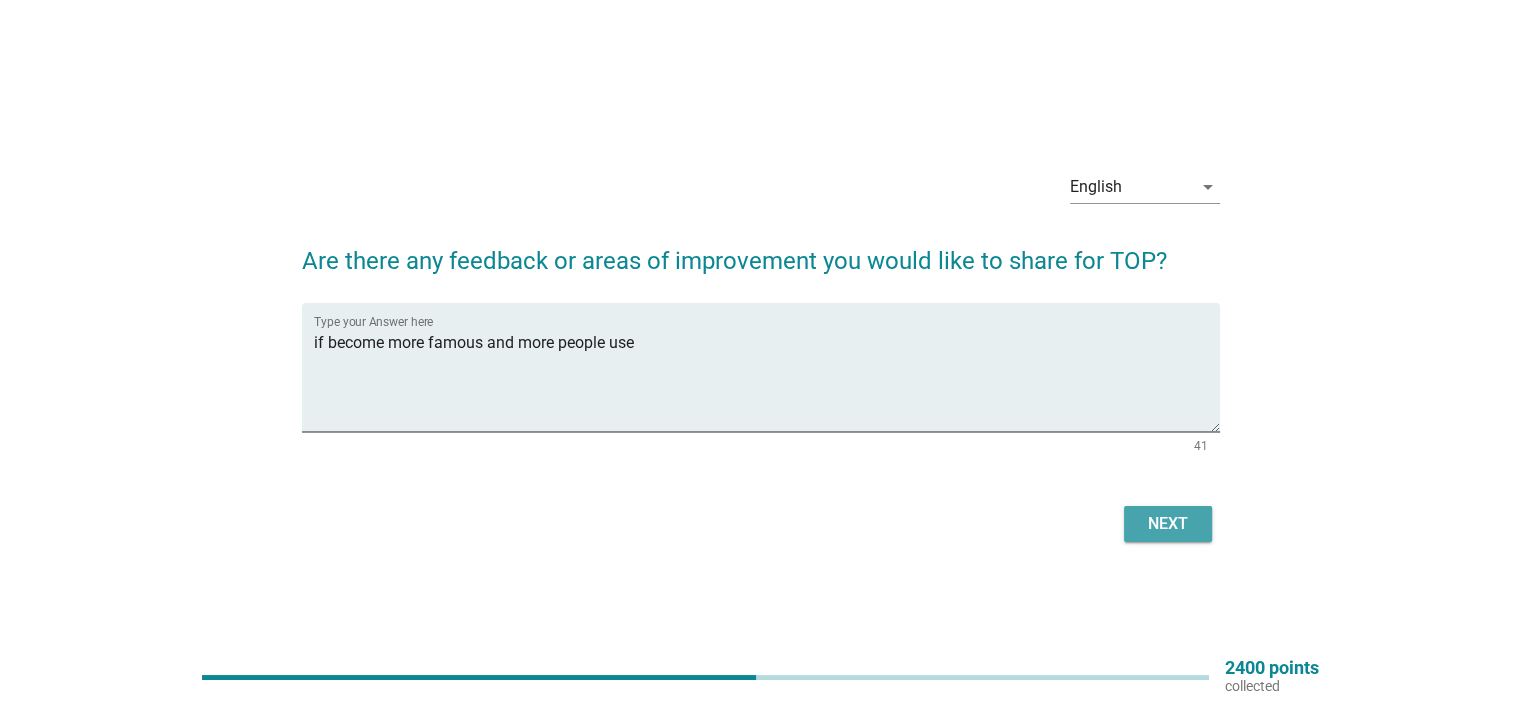 click on "Next" at bounding box center [1168, 524] 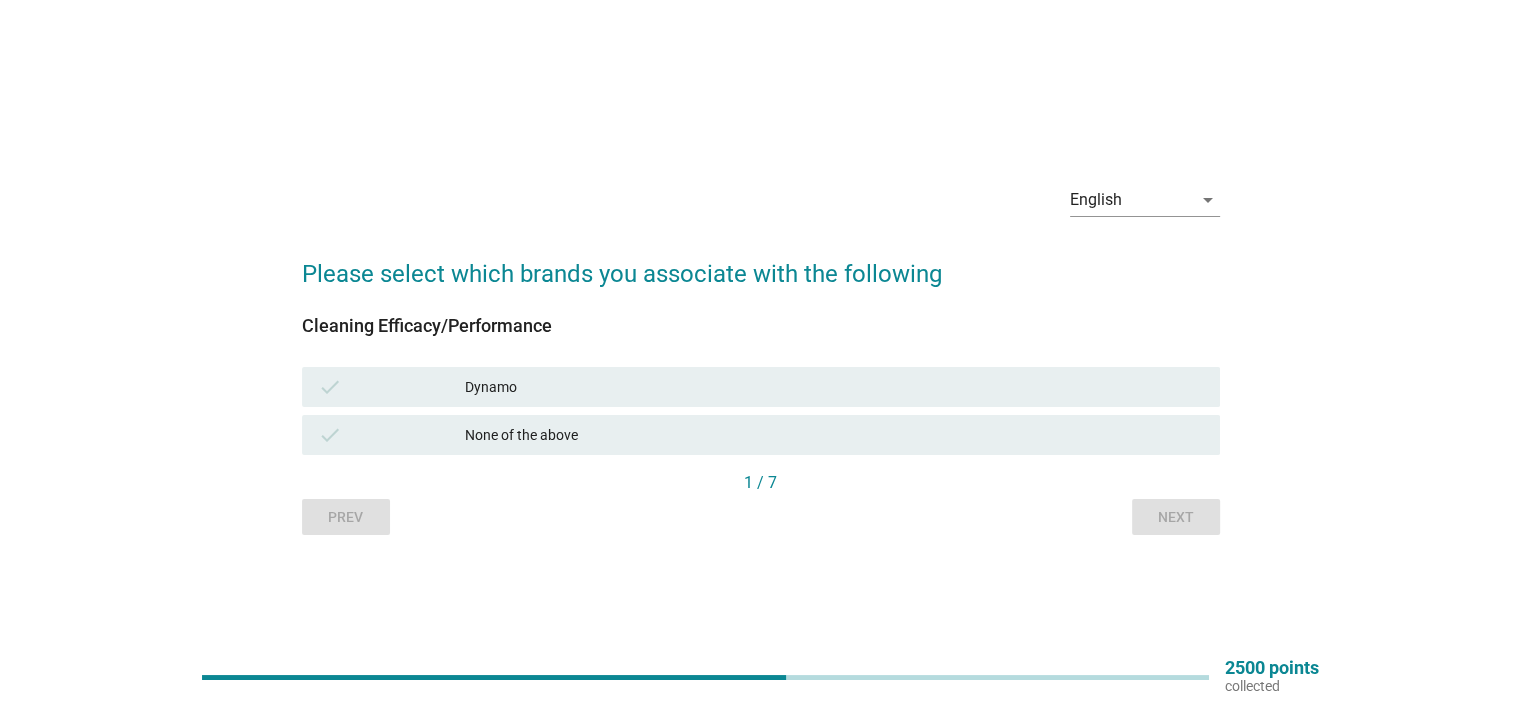 click on "Dynamo" at bounding box center [834, 387] 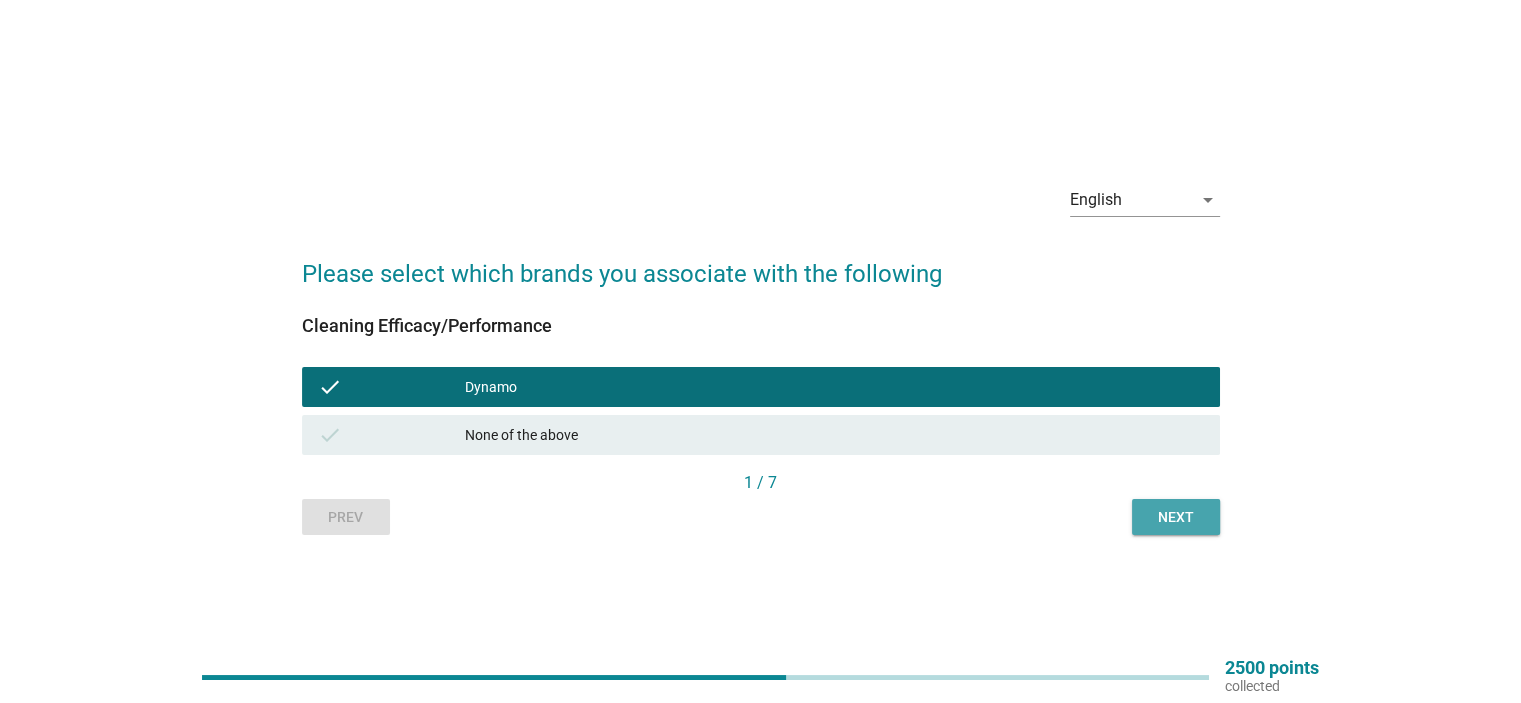 click on "Next" at bounding box center [1176, 517] 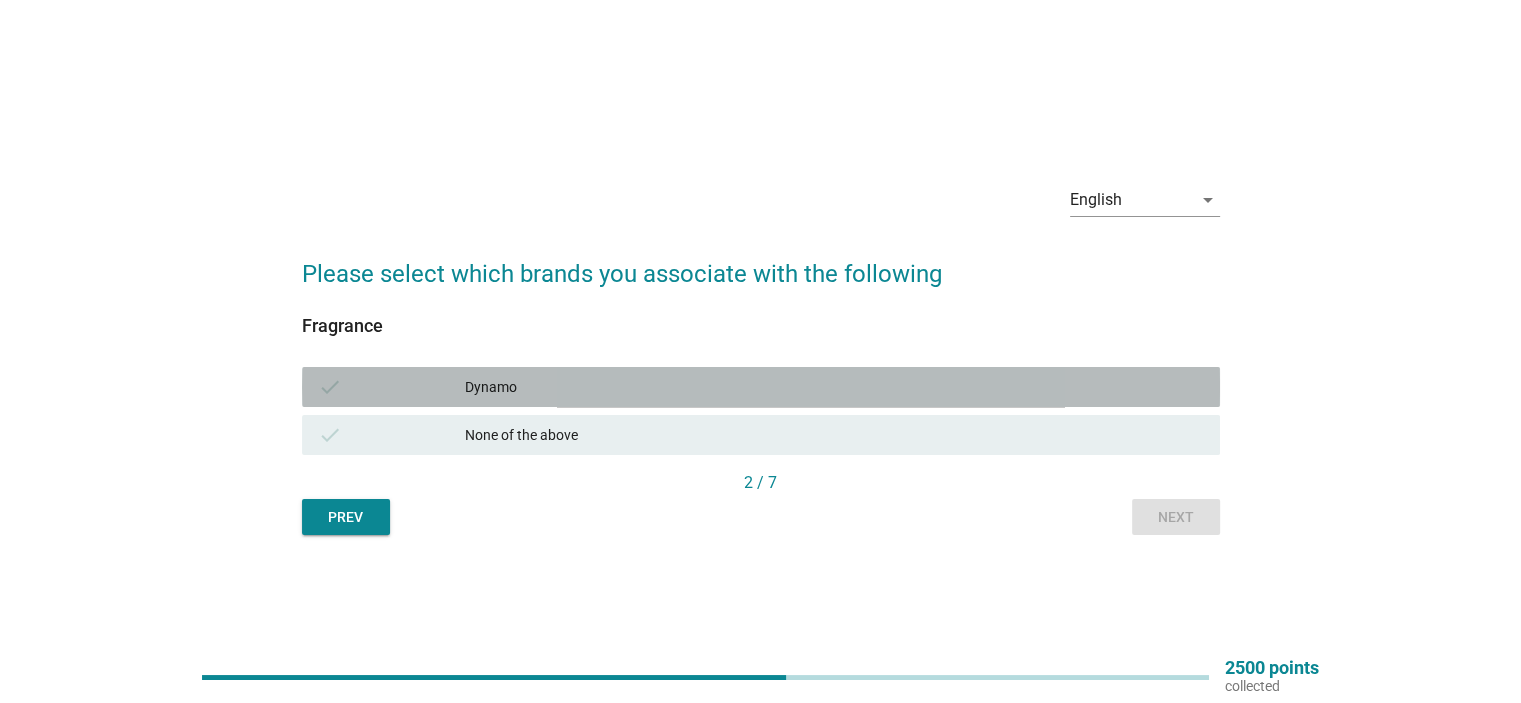 click on "check   Dynamo" at bounding box center [761, 387] 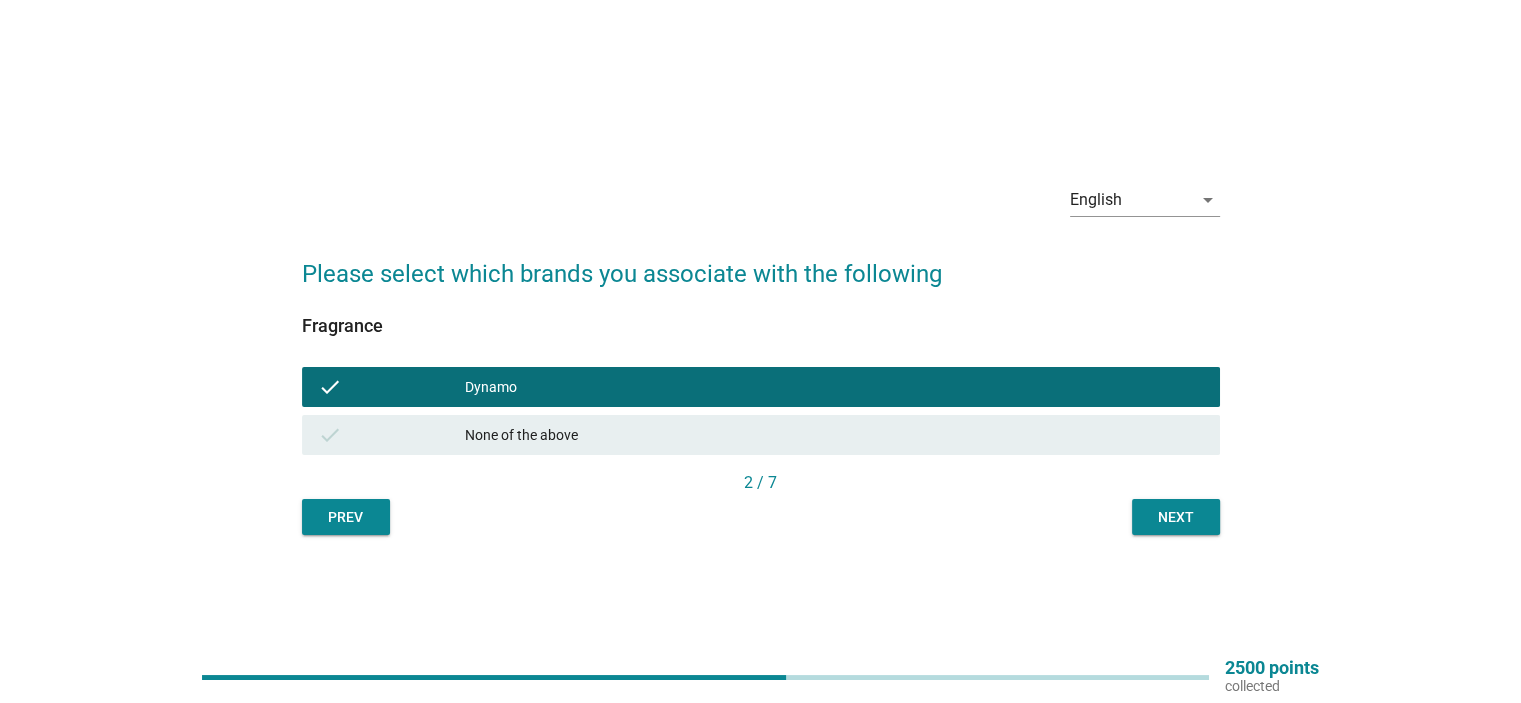 click on "Next" at bounding box center [1176, 517] 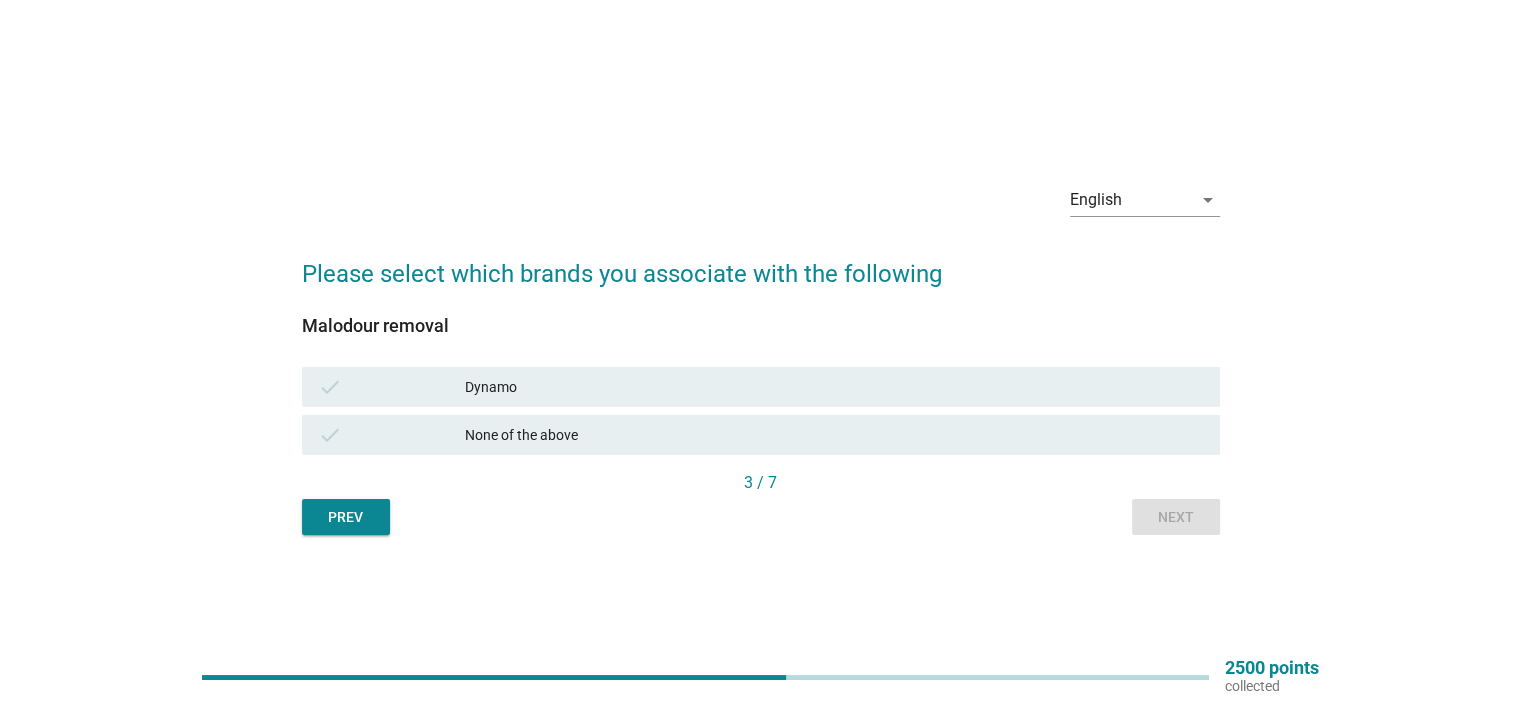 click on "Dynamo" at bounding box center (834, 387) 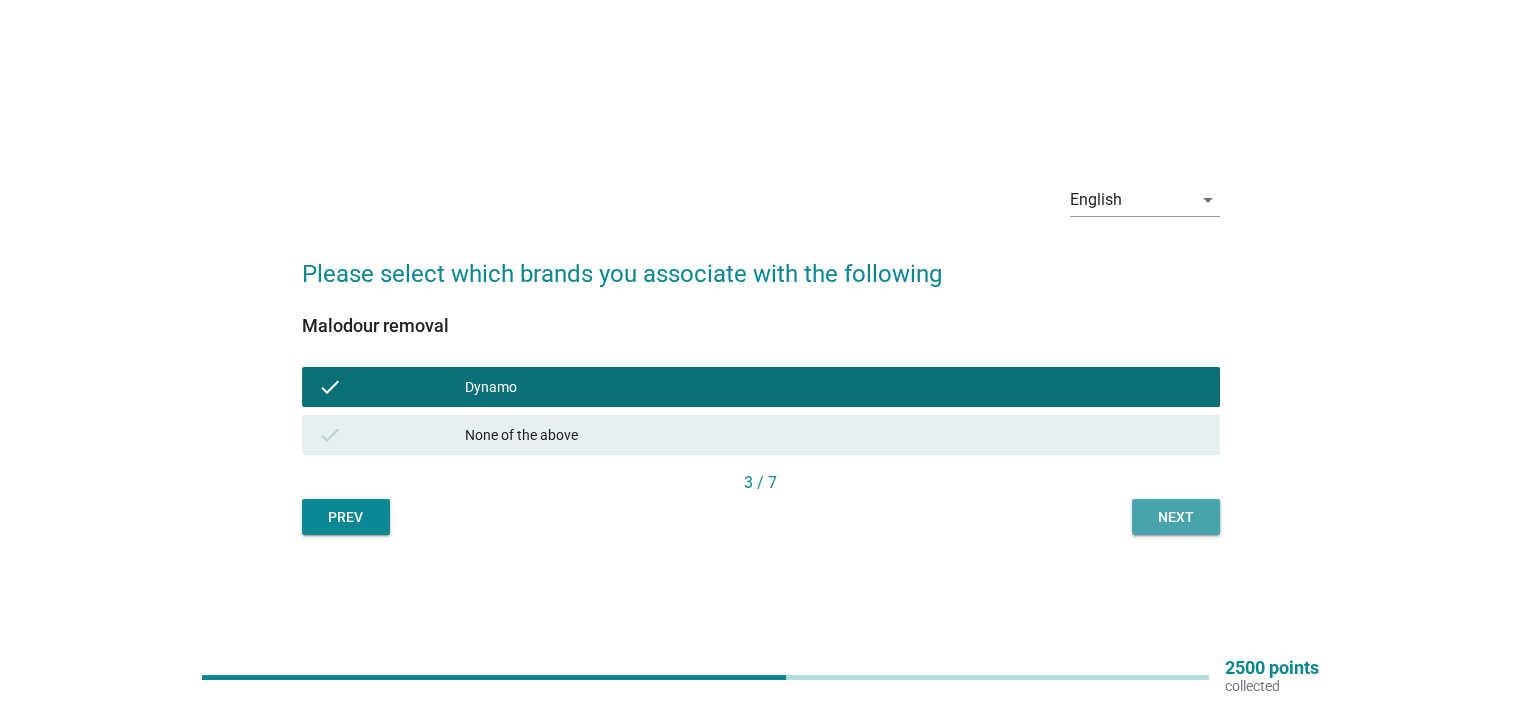 click on "Next" at bounding box center [1176, 517] 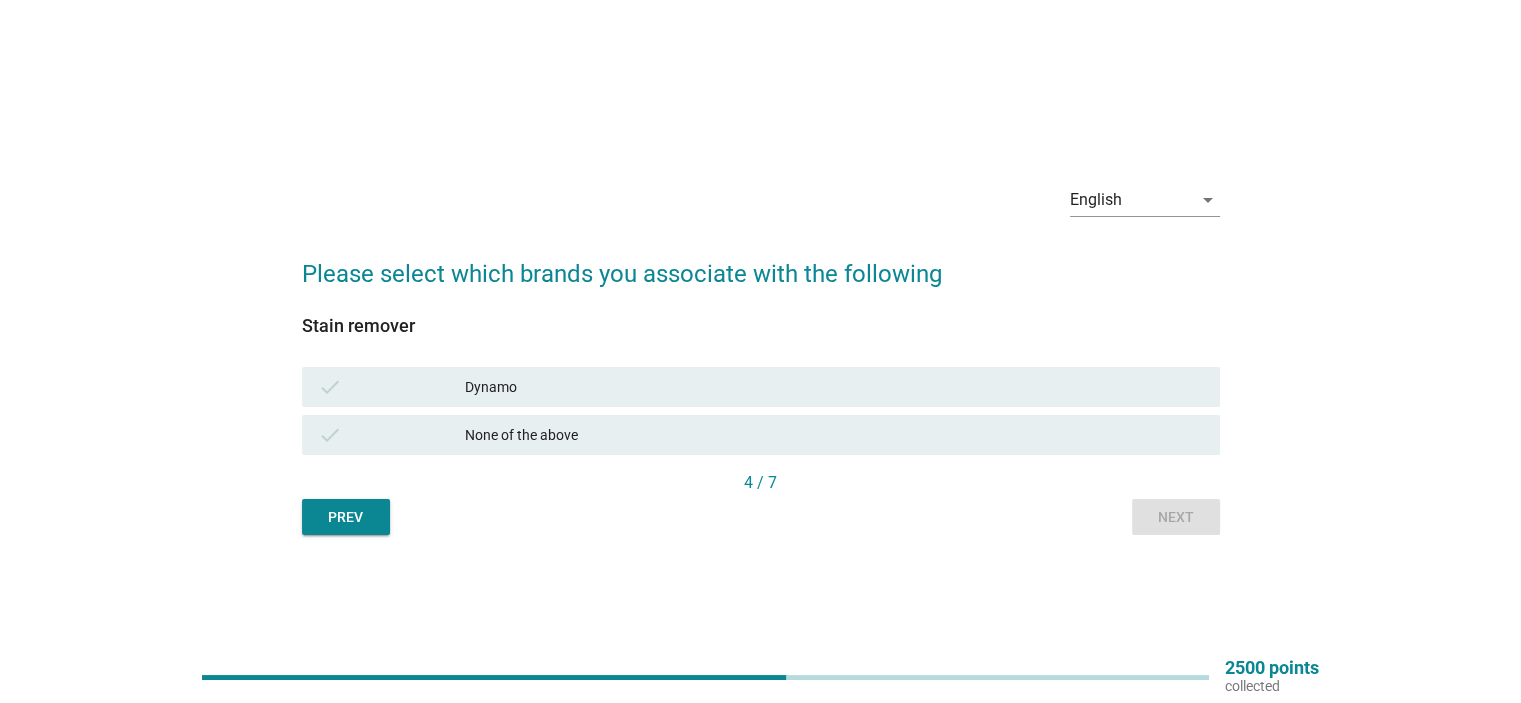click on "Dynamo" at bounding box center [834, 387] 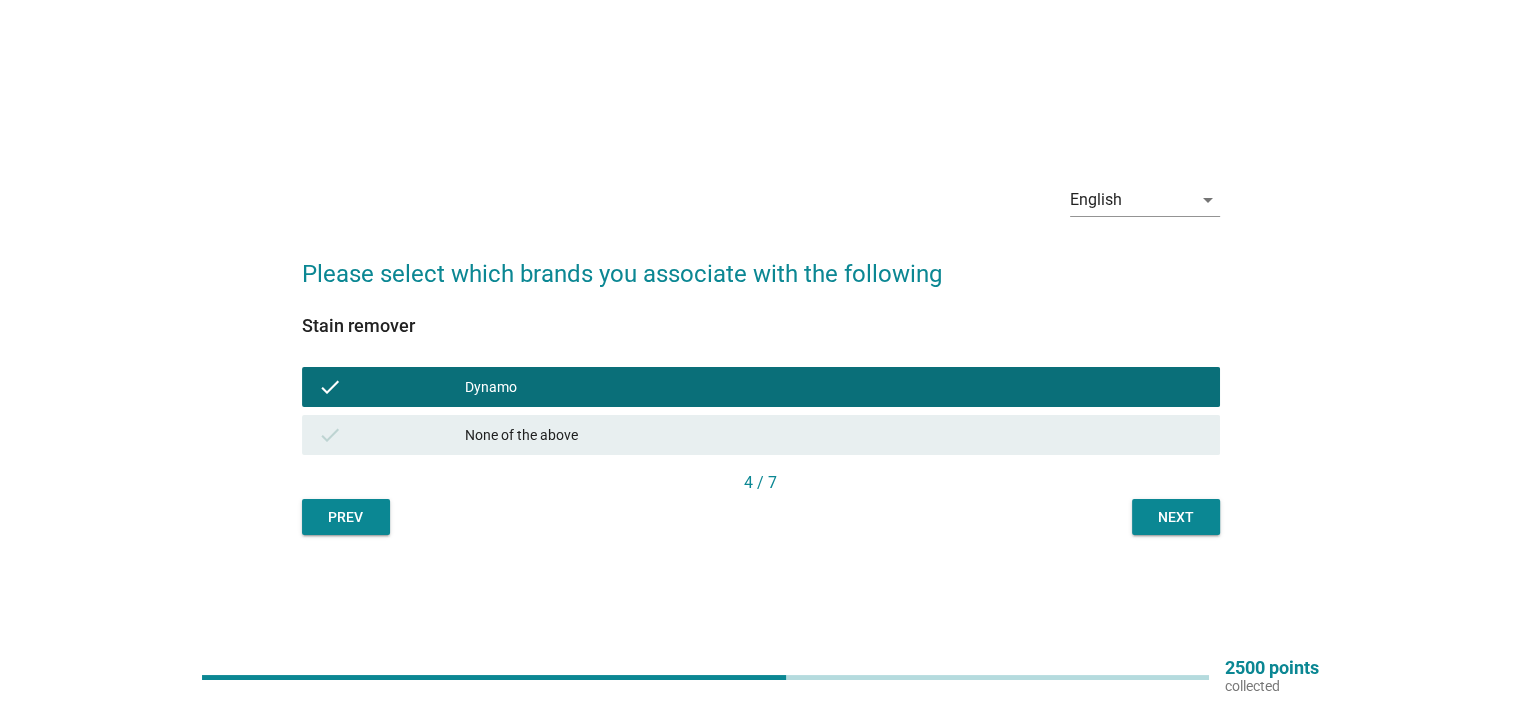 click on "Next" at bounding box center (1176, 517) 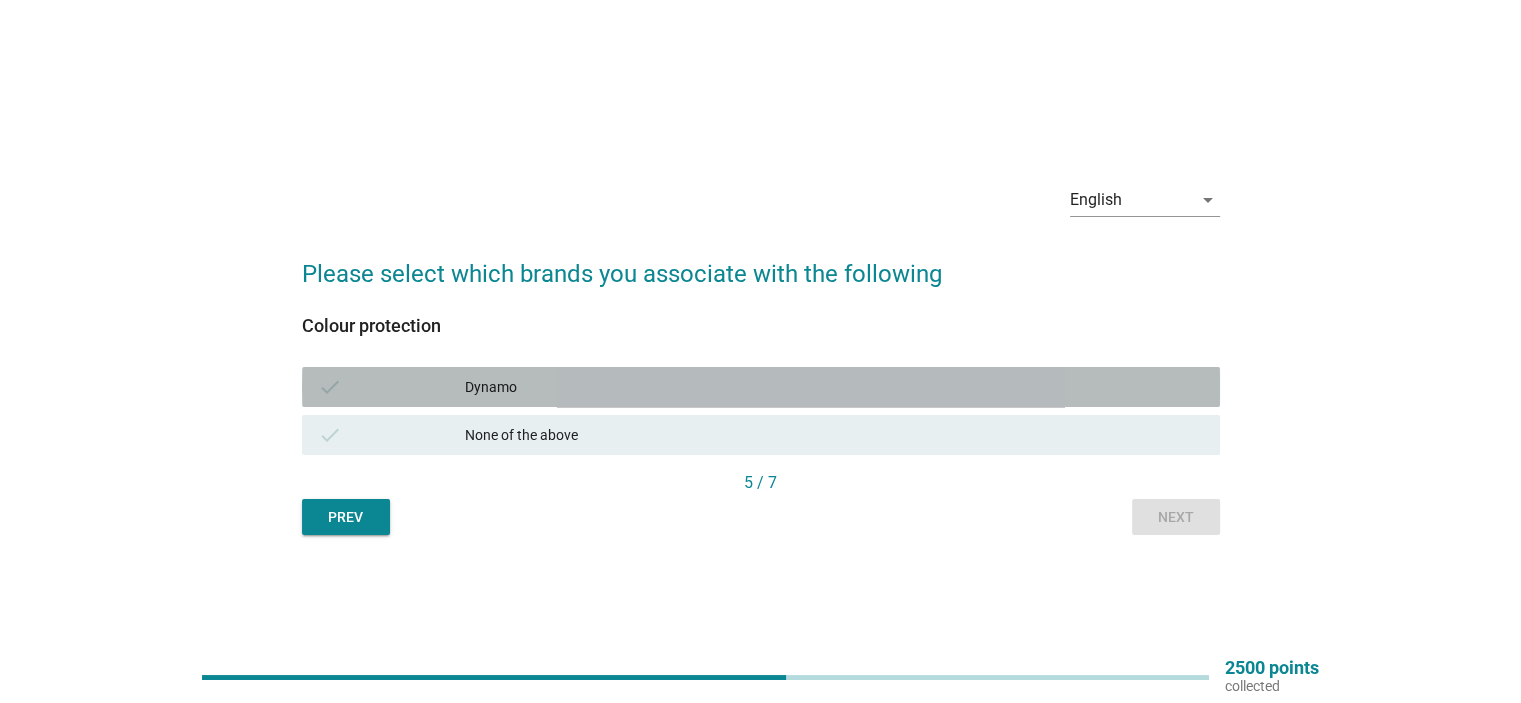 drag, startPoint x: 517, startPoint y: 388, endPoint x: 769, endPoint y: 430, distance: 255.47603 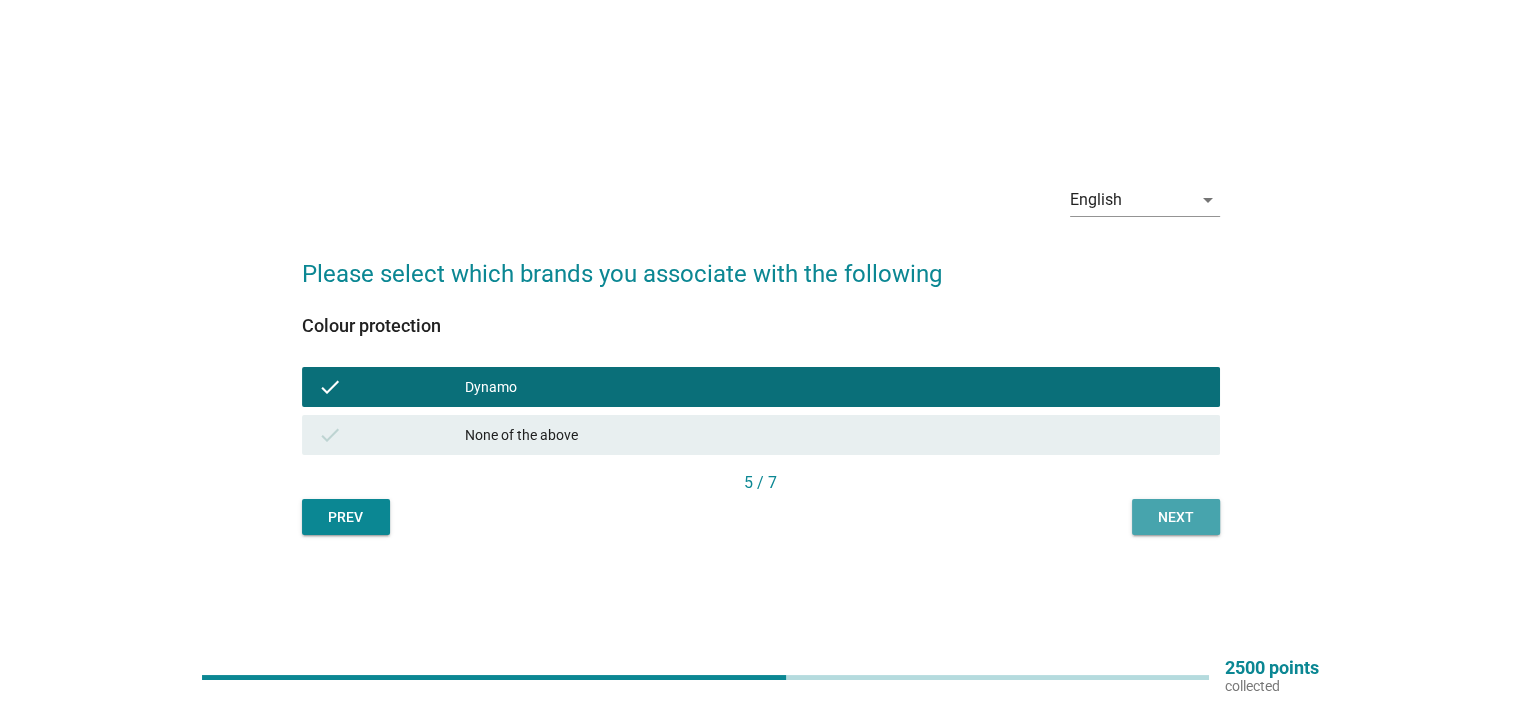click on "Next" at bounding box center (1176, 517) 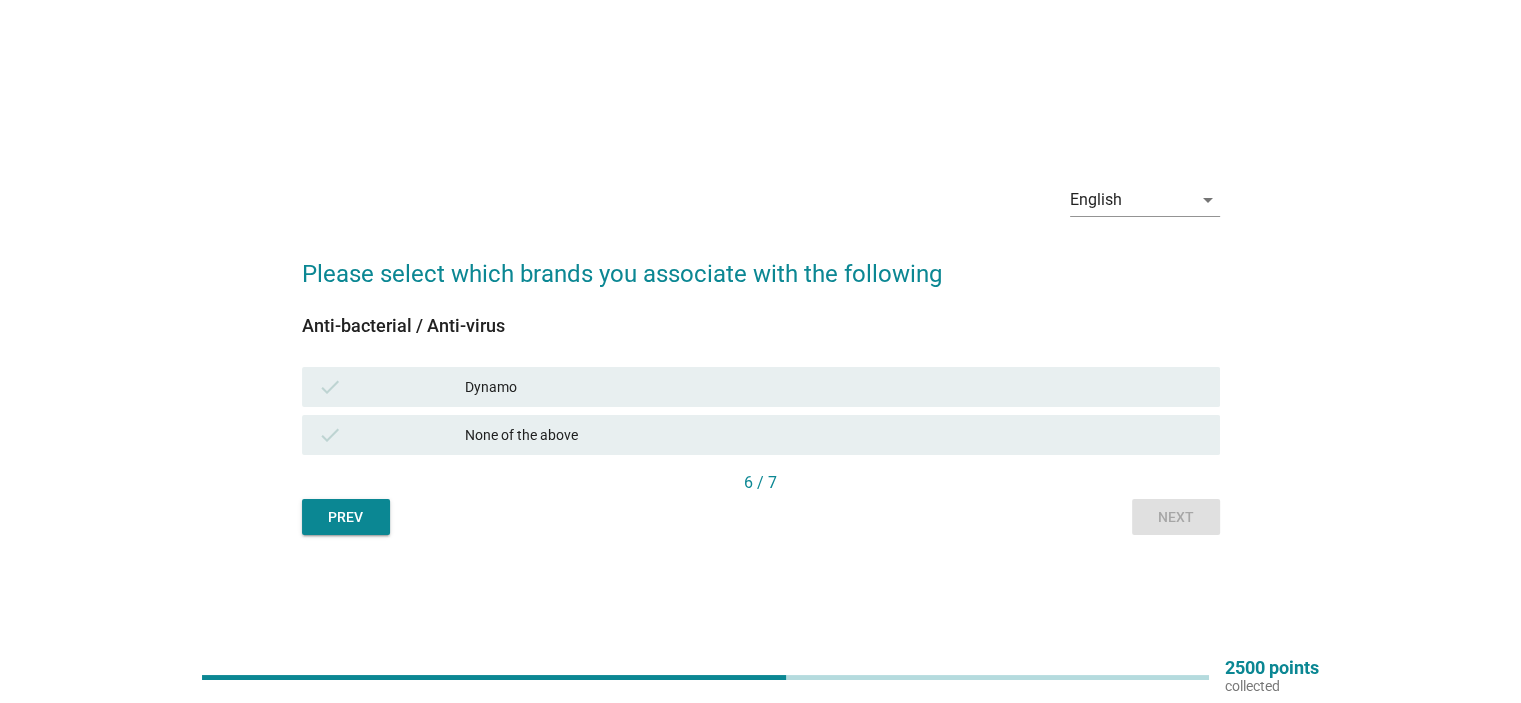 click on "Dynamo" at bounding box center [834, 387] 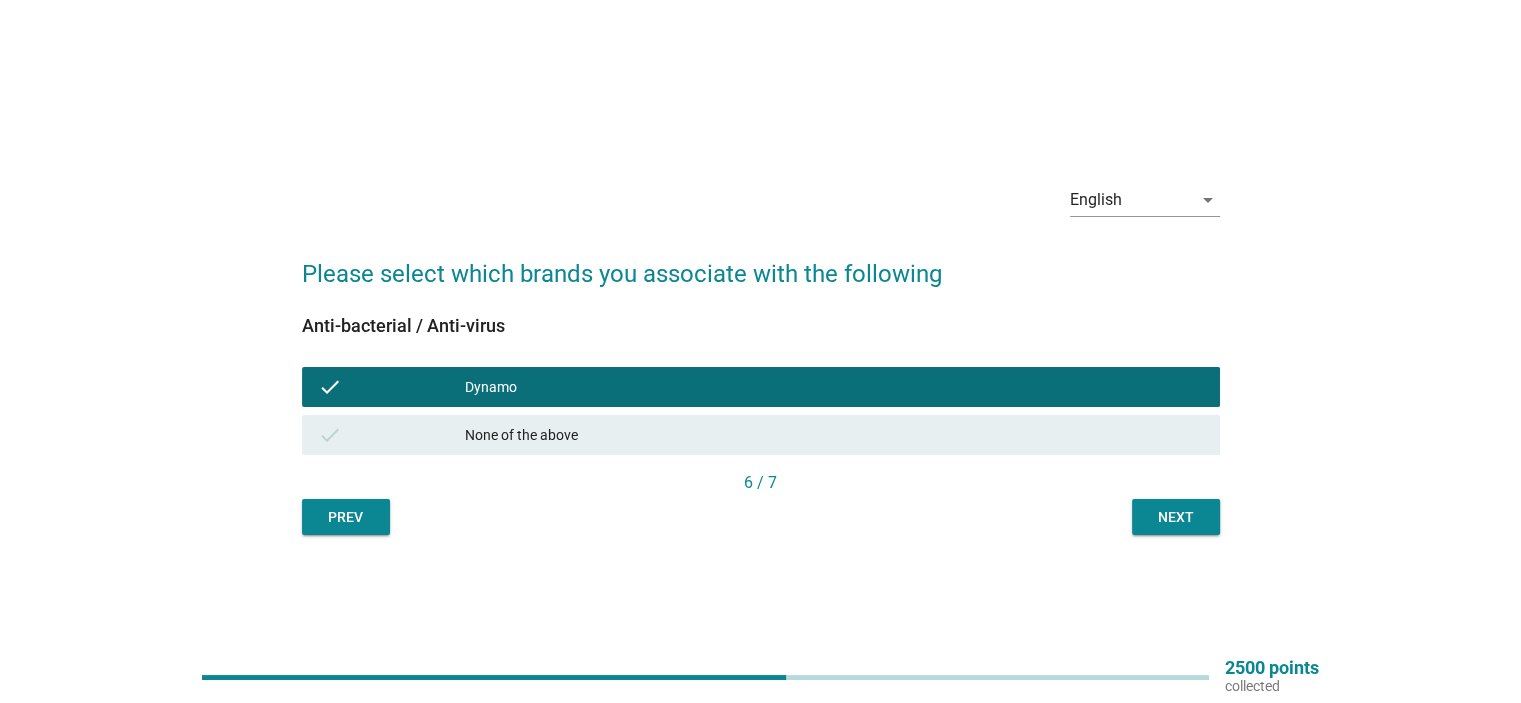 click on "Next" at bounding box center [1176, 517] 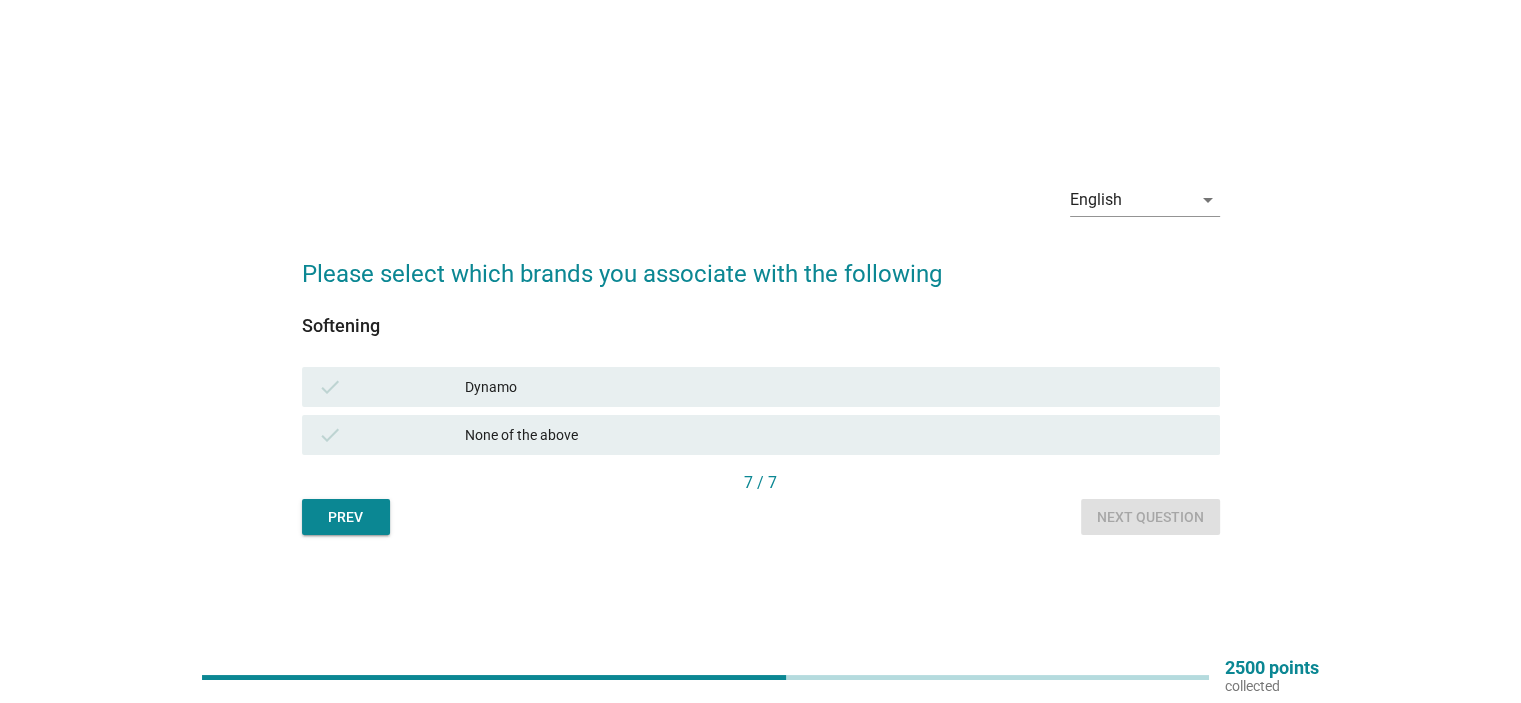 drag, startPoint x: 529, startPoint y: 375, endPoint x: 588, endPoint y: 399, distance: 63.694584 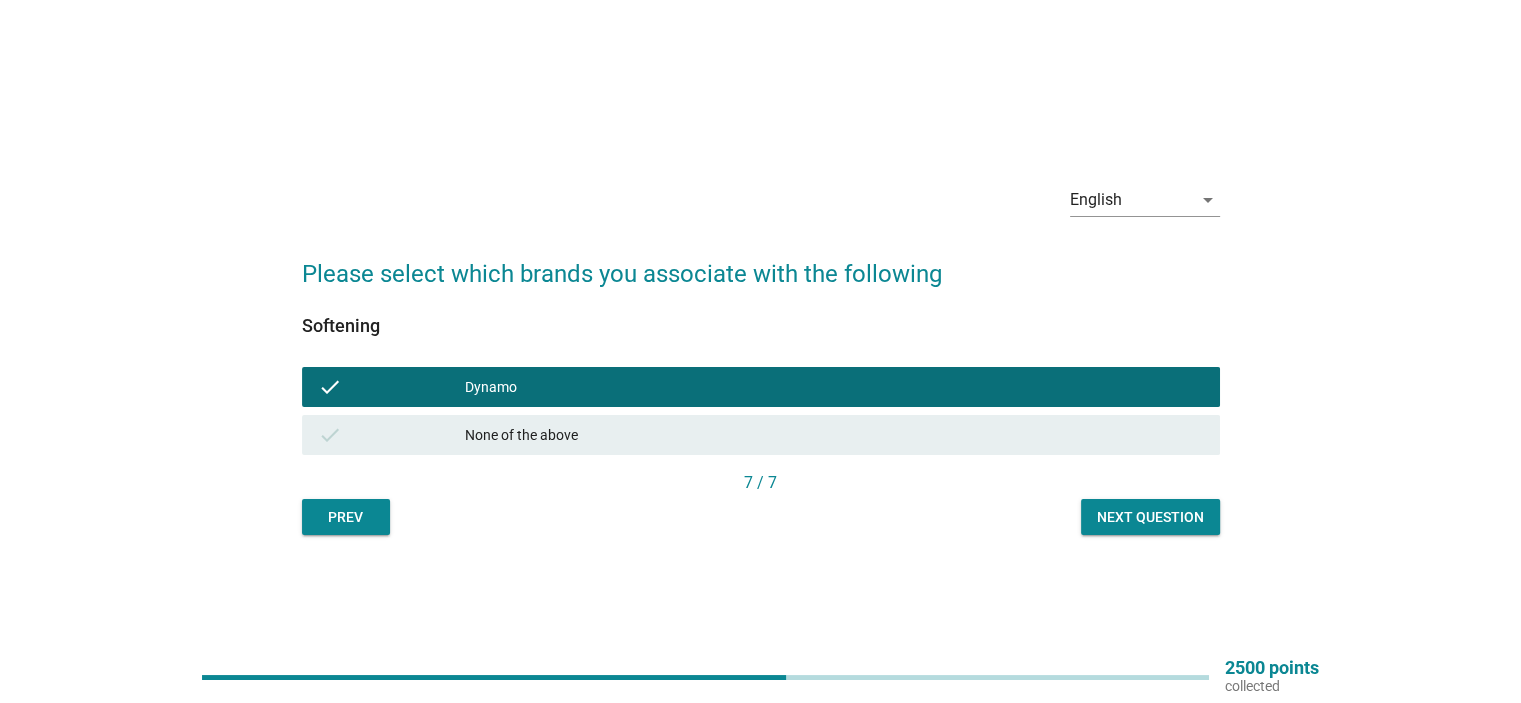 click on "Next question" at bounding box center [1150, 517] 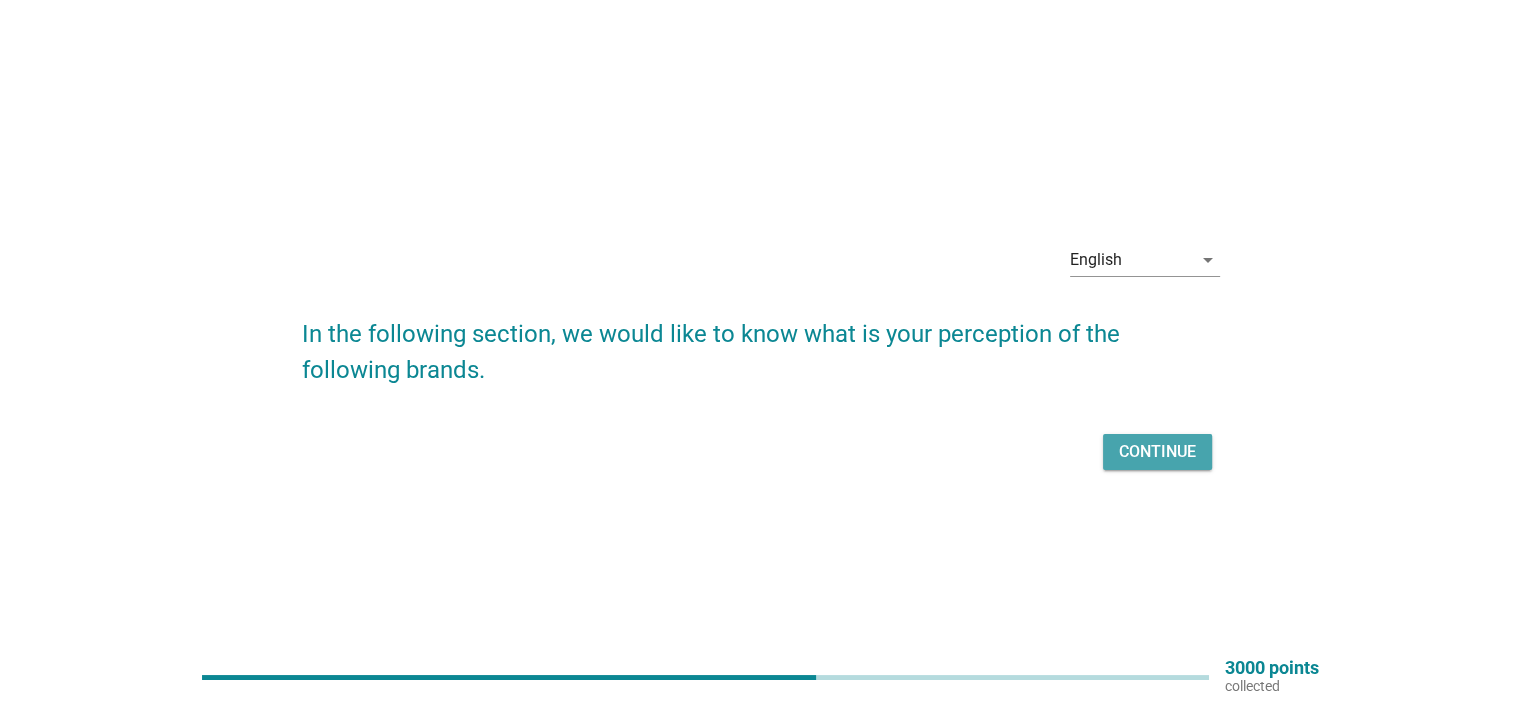 click on "Continue" at bounding box center [1157, 452] 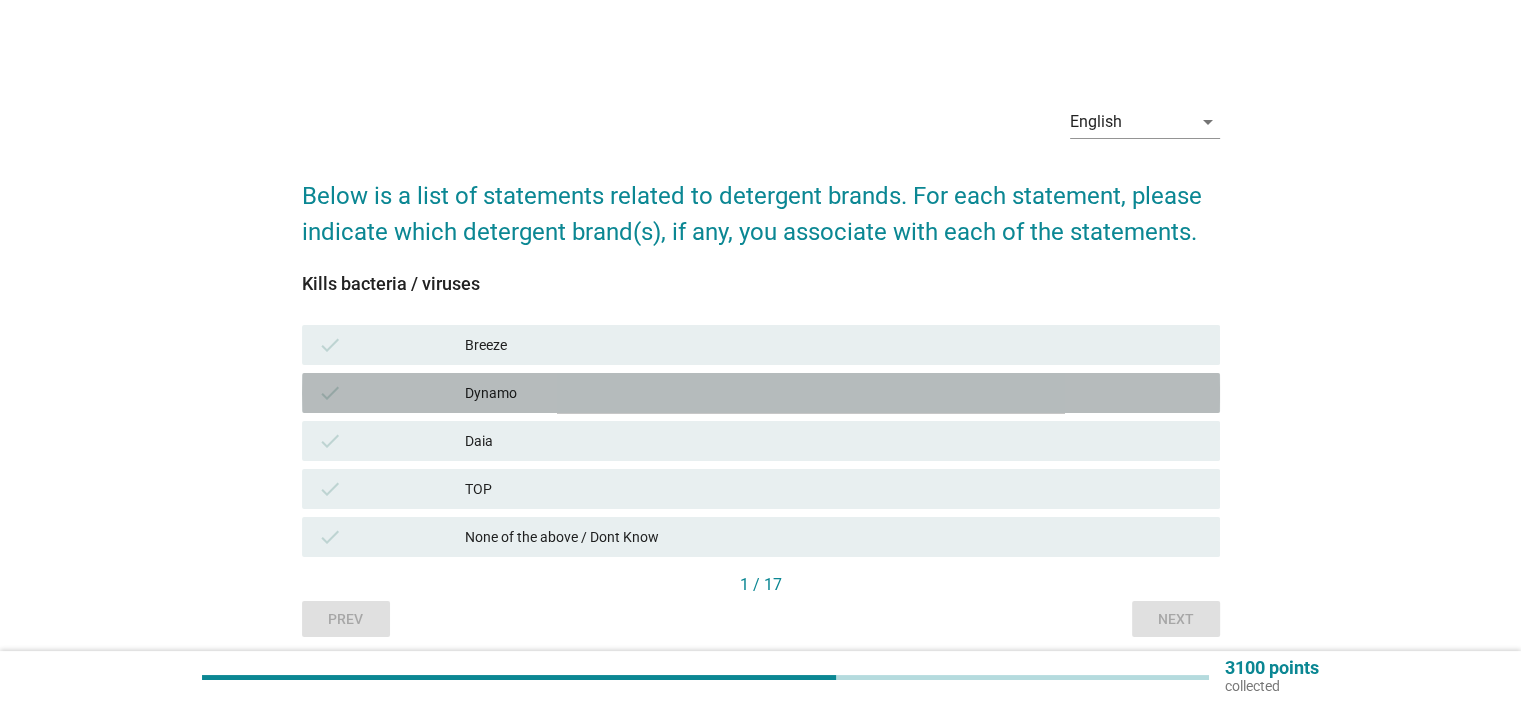 click on "Dynamo" at bounding box center (834, 393) 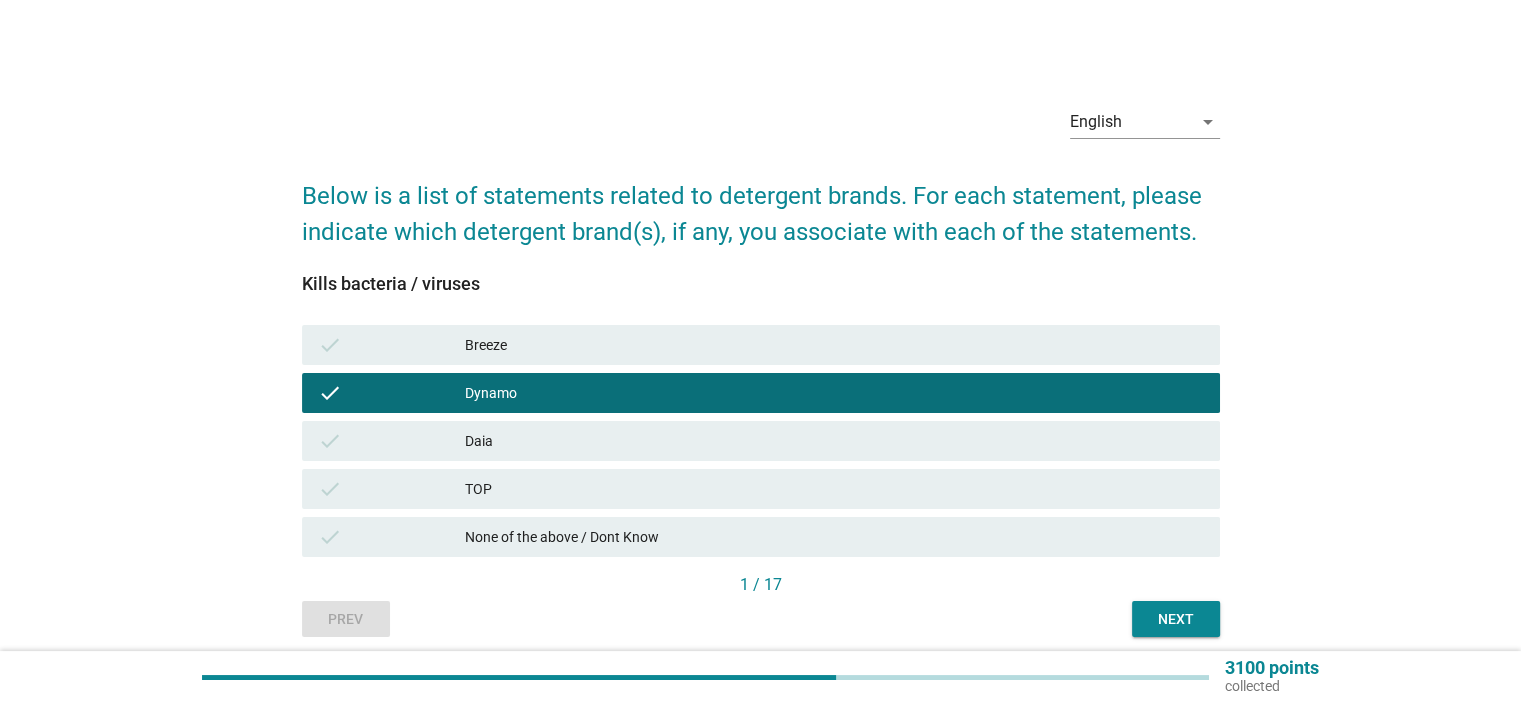 click on "Next" at bounding box center (1176, 619) 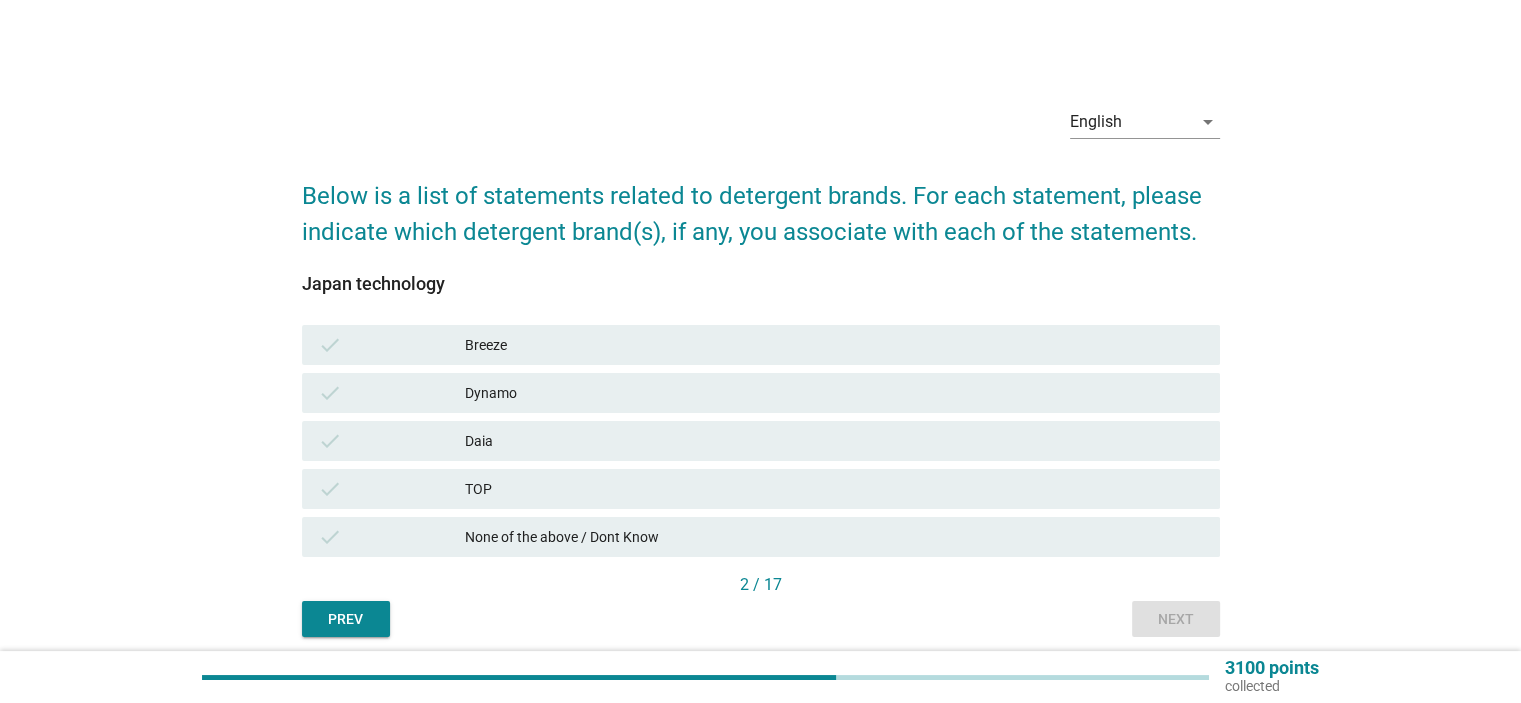 click on "Dynamo" at bounding box center (834, 393) 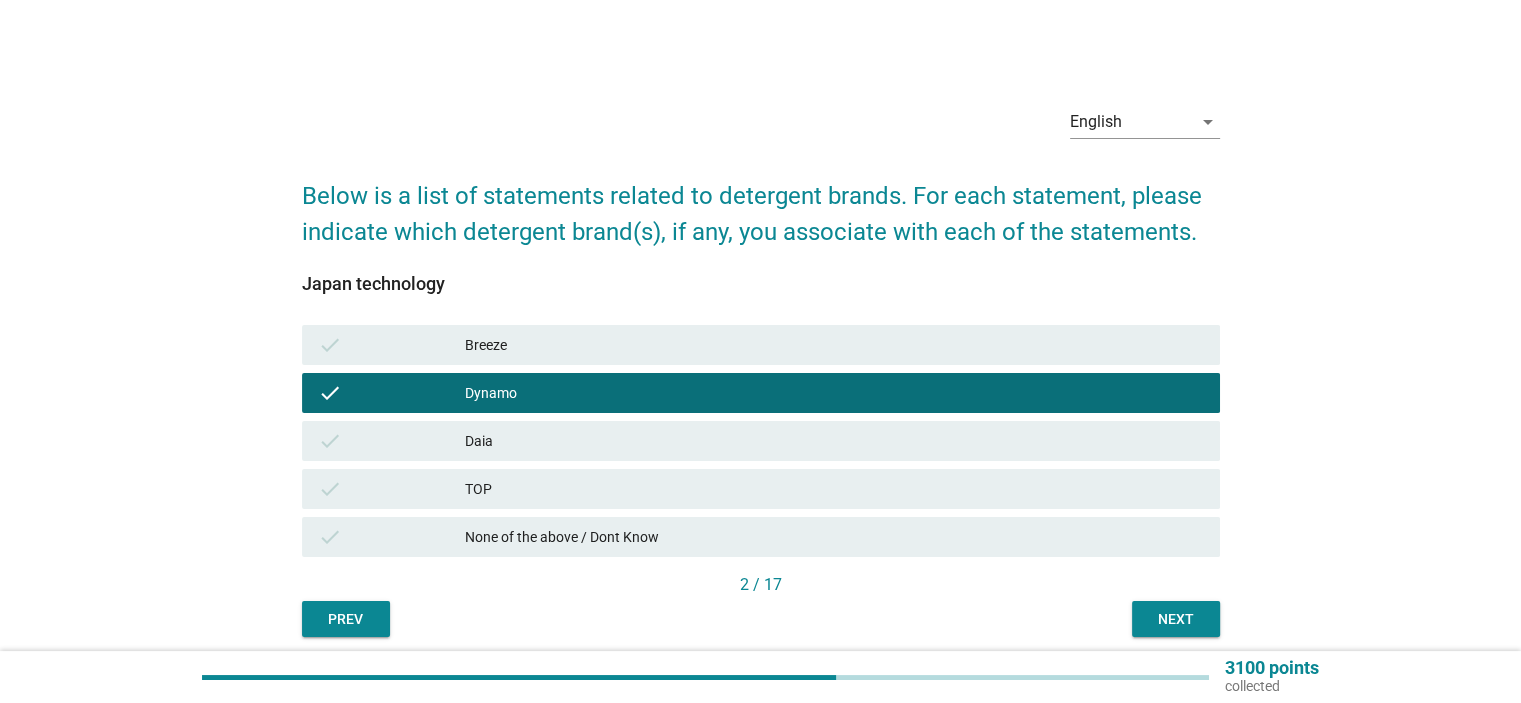 click on "None of the above / Dont Know" at bounding box center (834, 537) 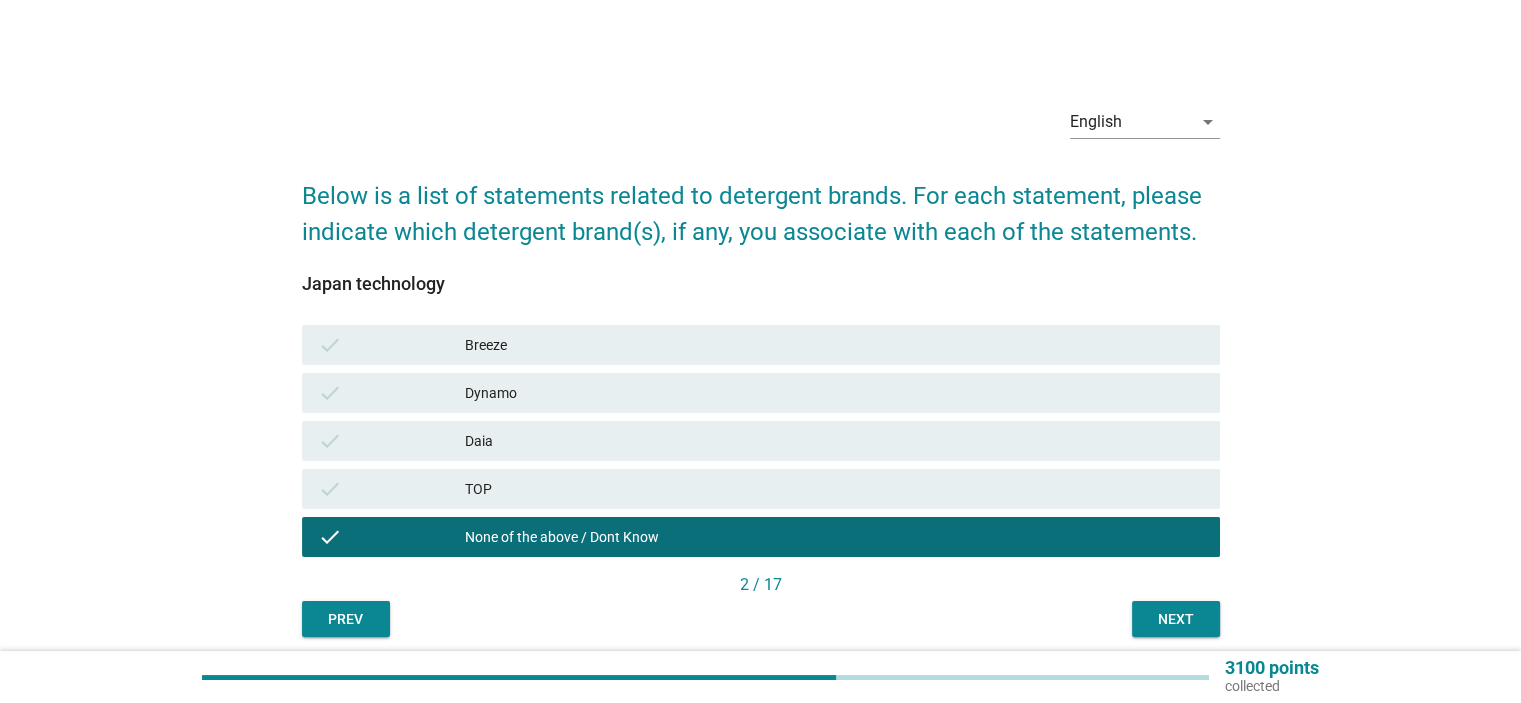 click on "Next" at bounding box center [1176, 619] 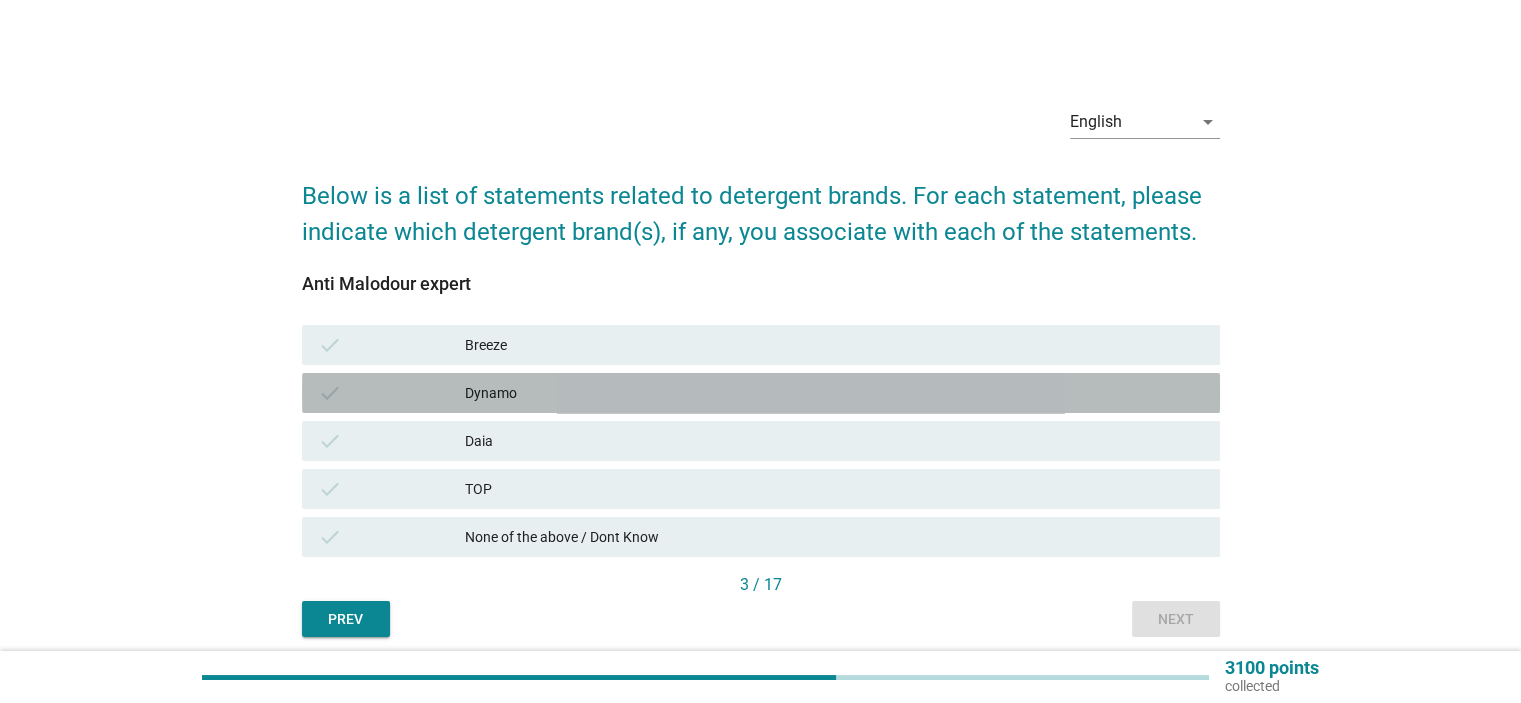 click on "Dynamo" at bounding box center (834, 393) 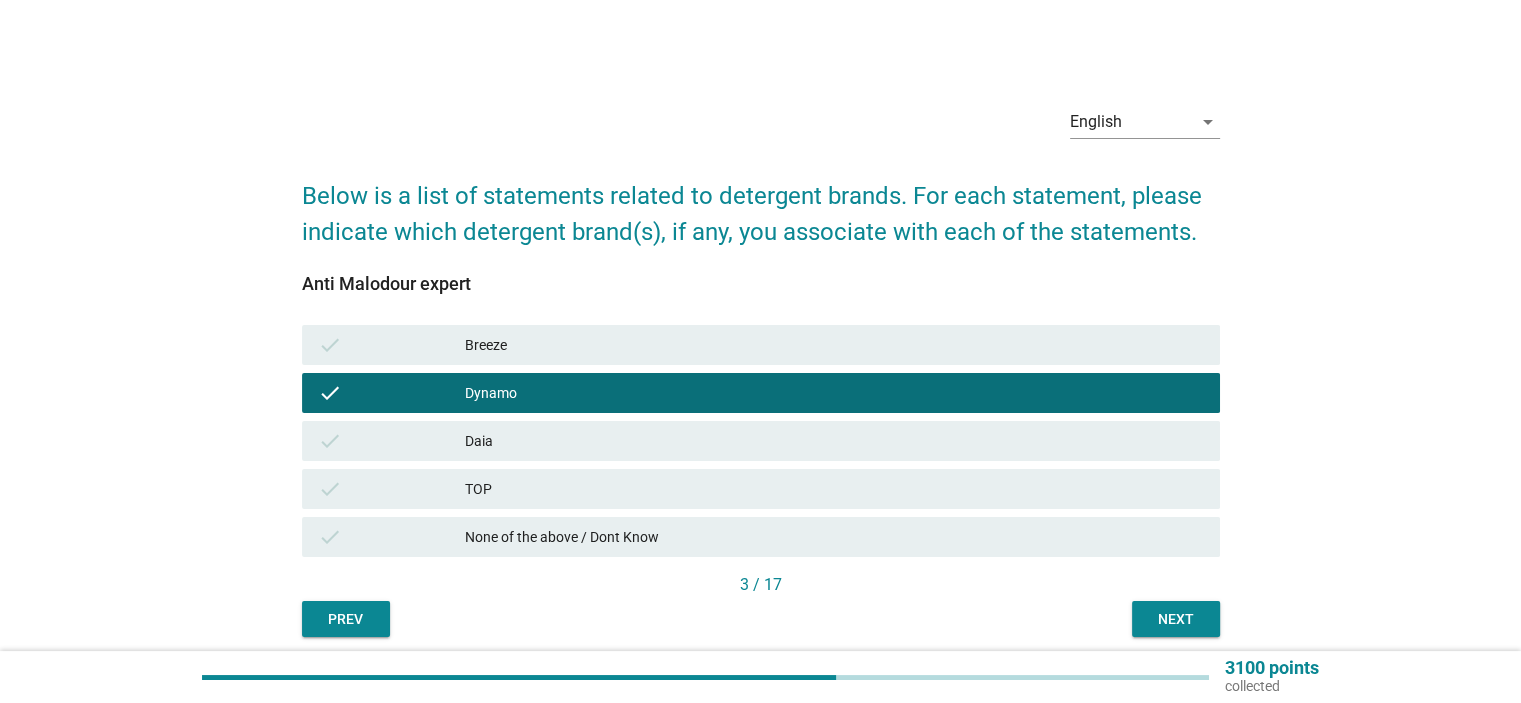 click on "Next" at bounding box center (1176, 619) 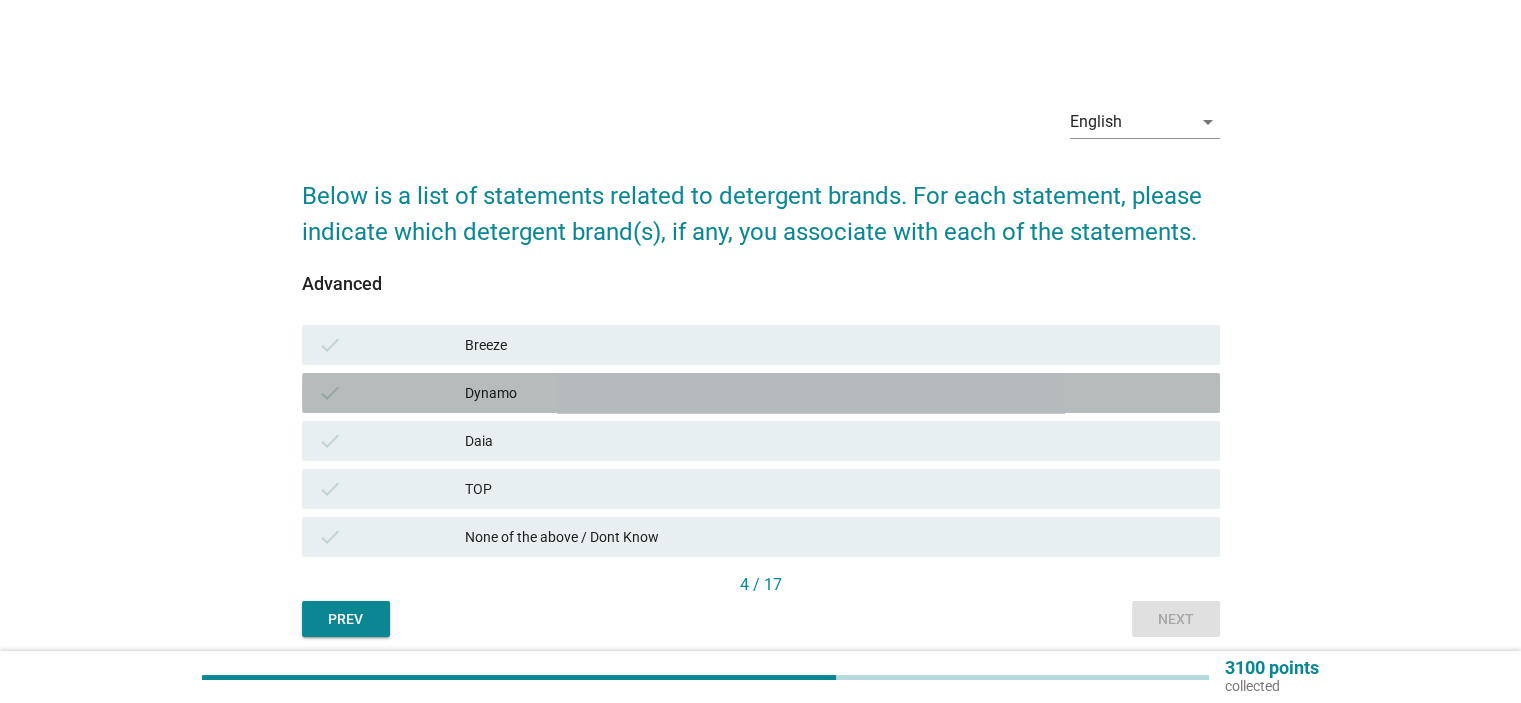 click on "Dynamo" at bounding box center [834, 393] 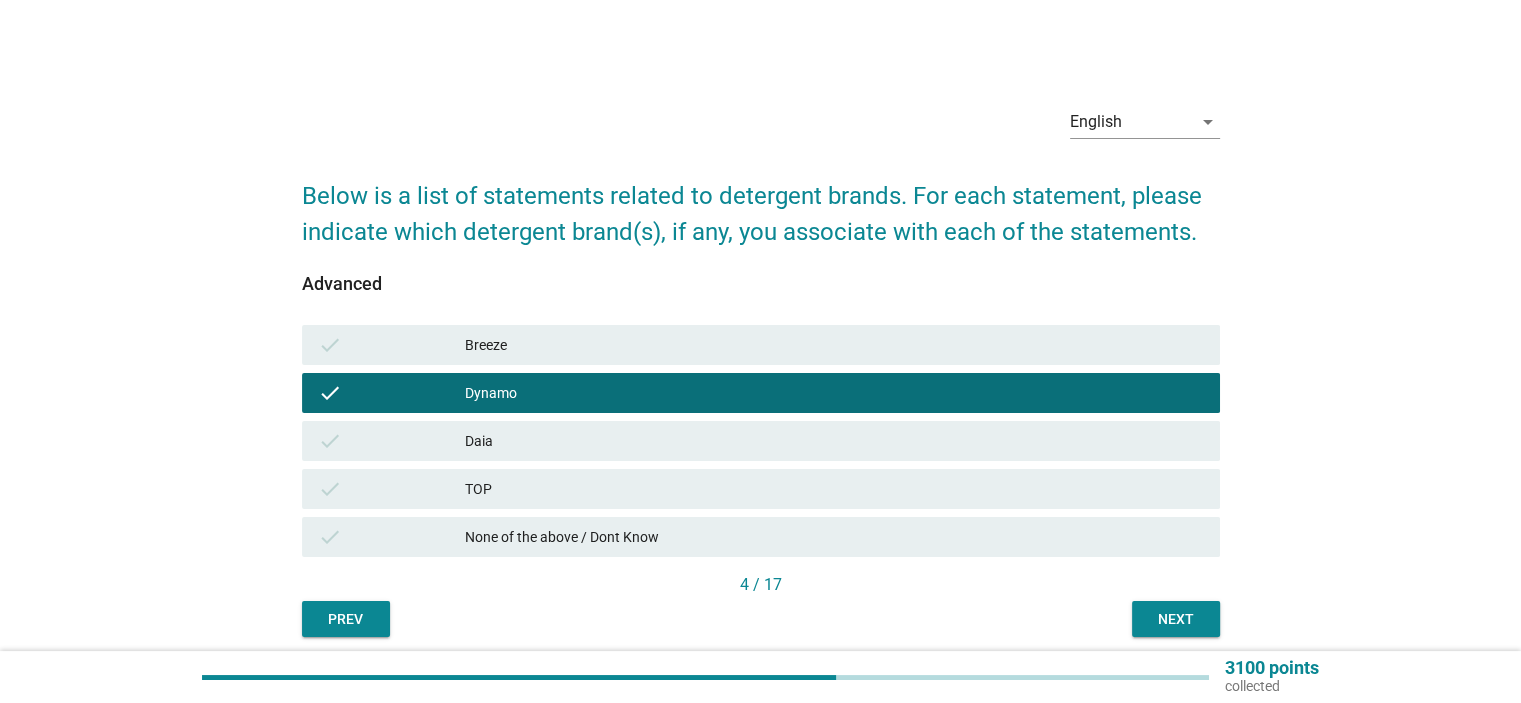 click on "Next" at bounding box center [1176, 619] 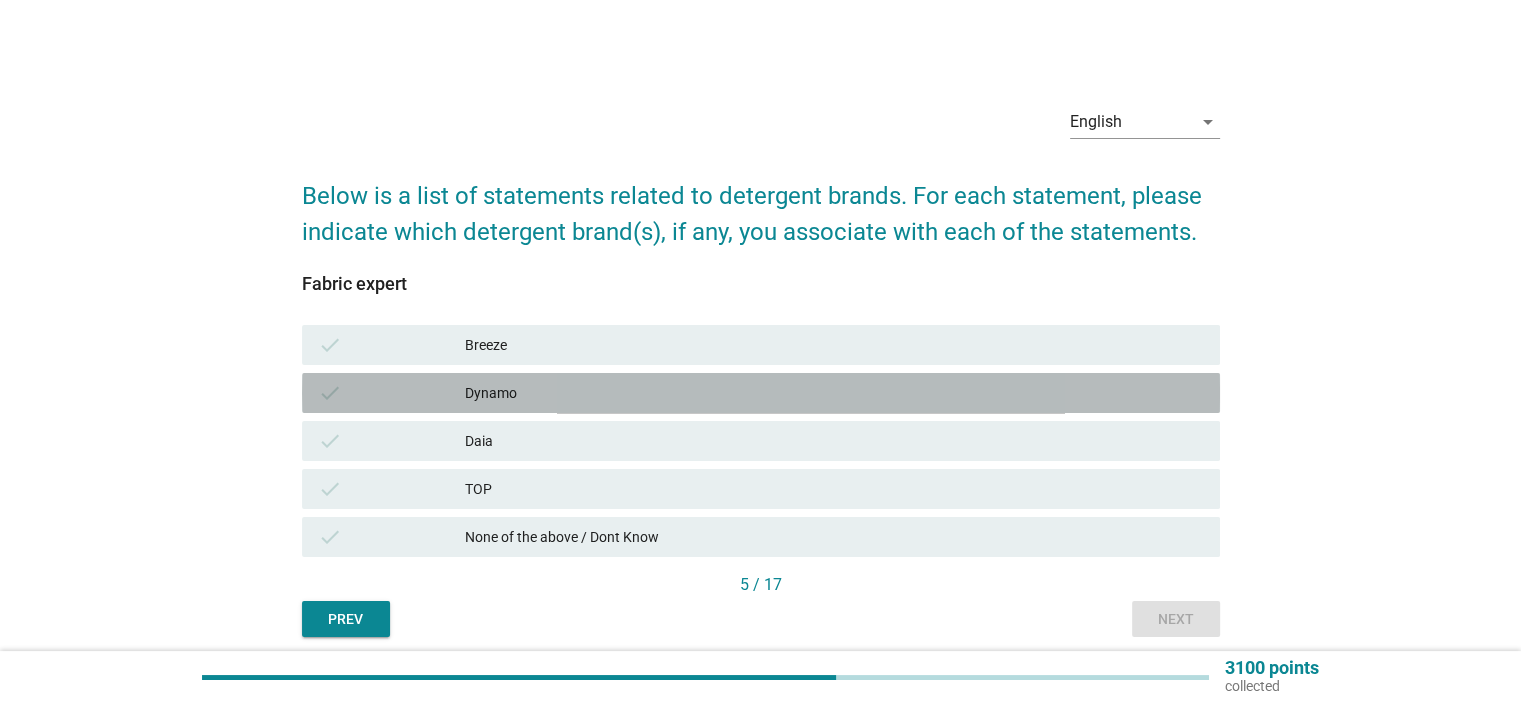 click on "Dynamo" at bounding box center (834, 393) 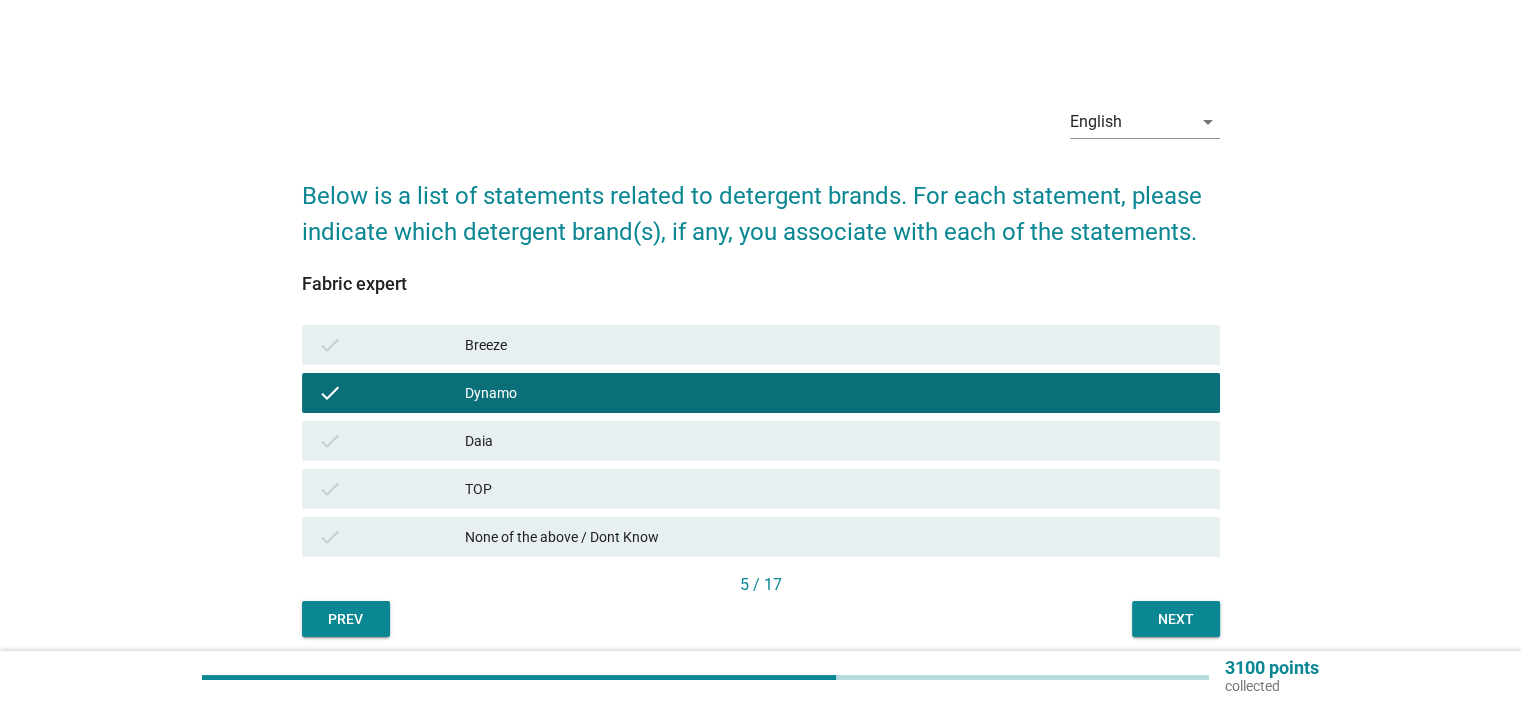 click on "Next" at bounding box center (1176, 619) 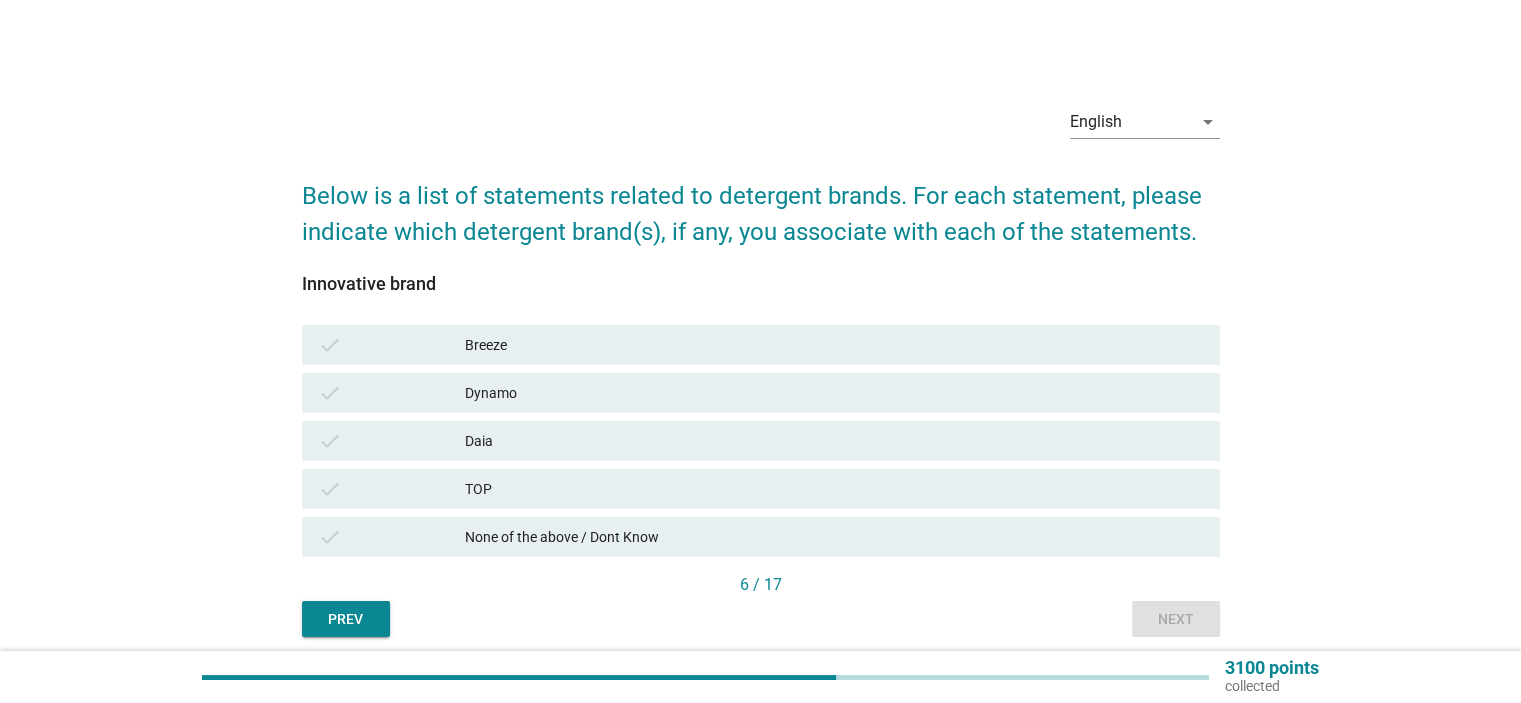 click on "Dynamo" at bounding box center (834, 393) 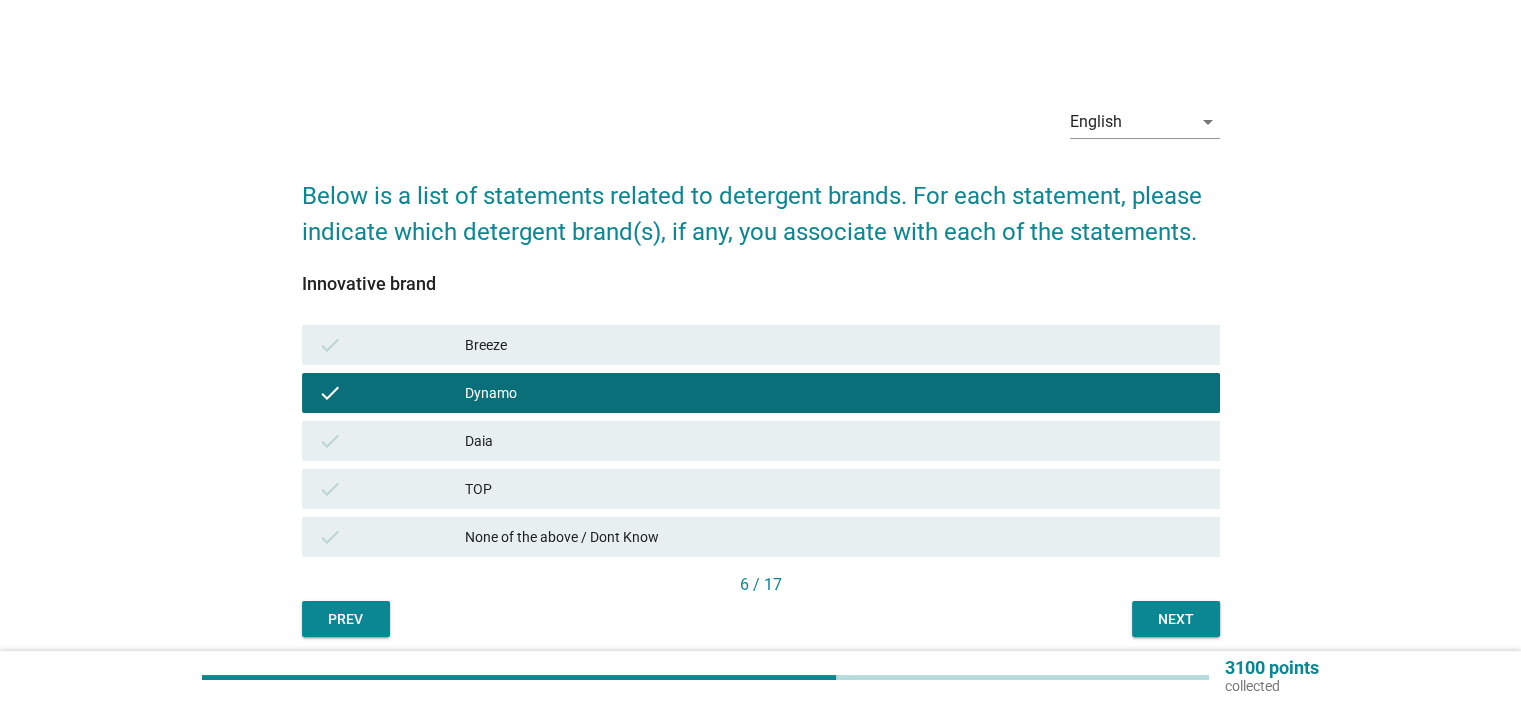 click on "Next" at bounding box center (1176, 619) 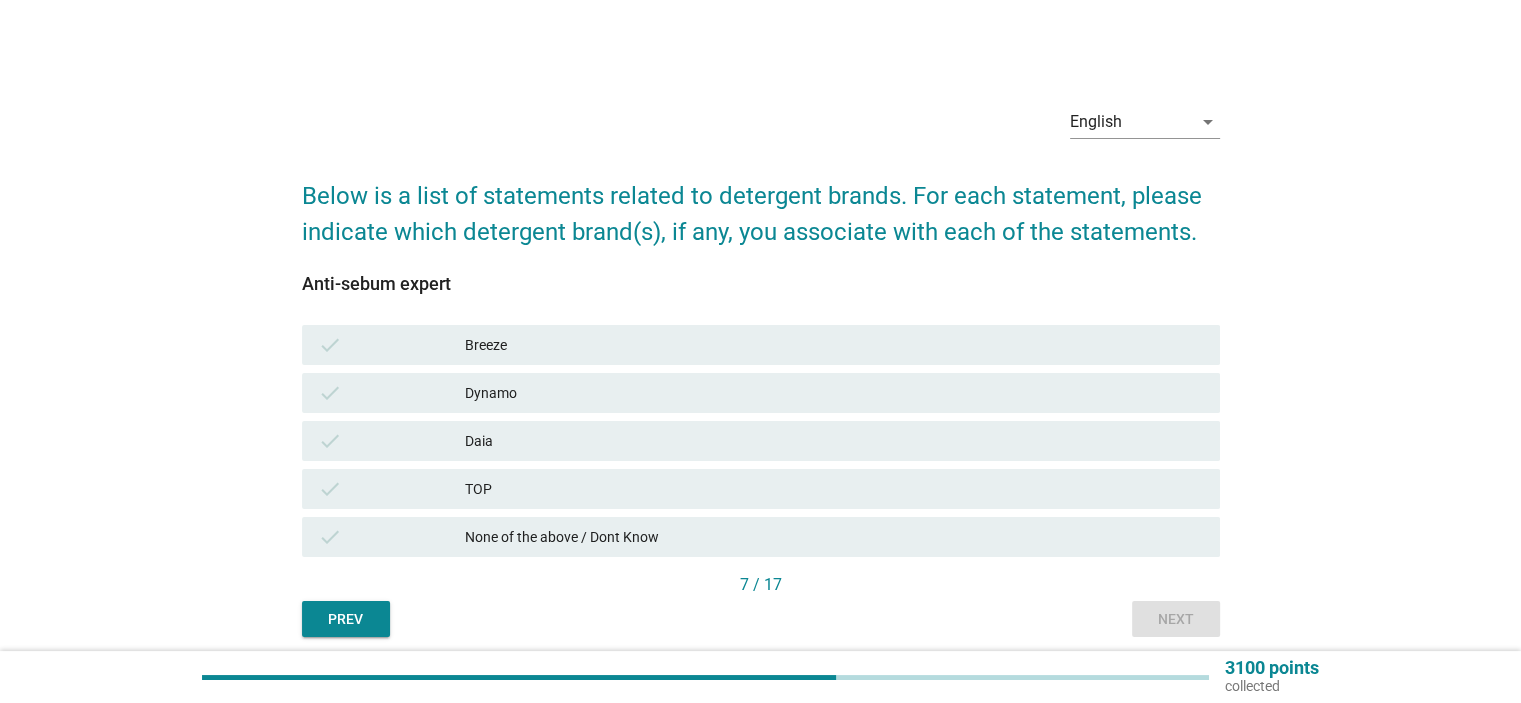 click on "Dynamo" at bounding box center [834, 393] 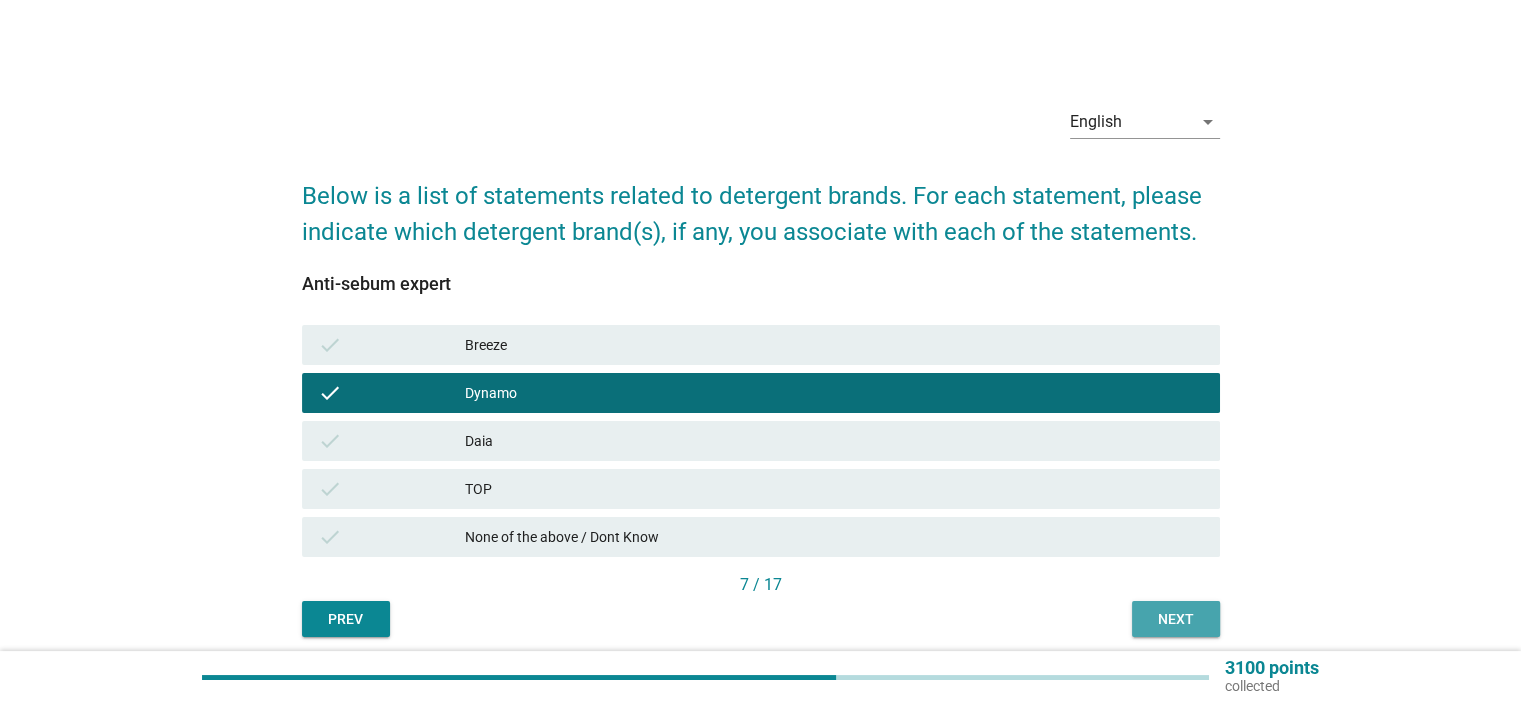 click on "Next" at bounding box center [1176, 619] 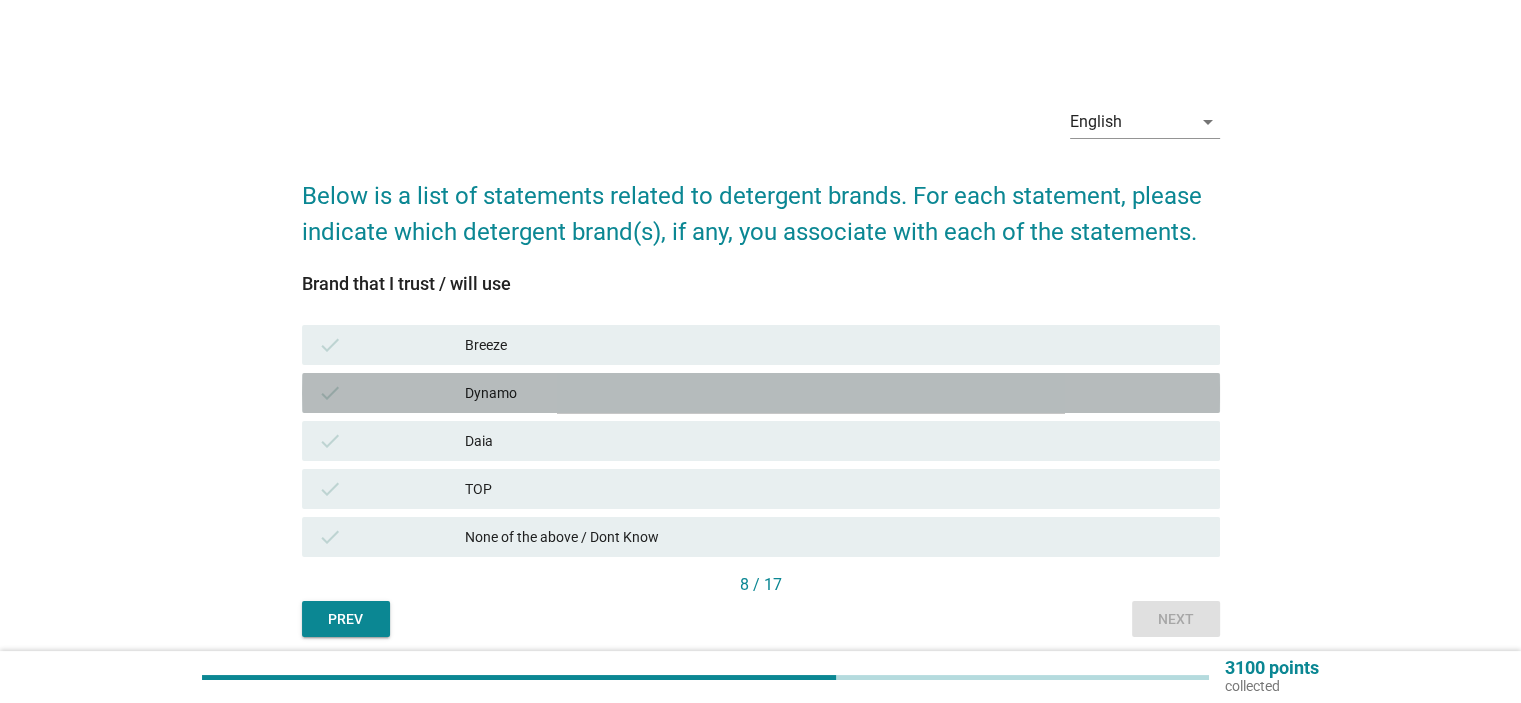 click on "Dynamo" at bounding box center (834, 393) 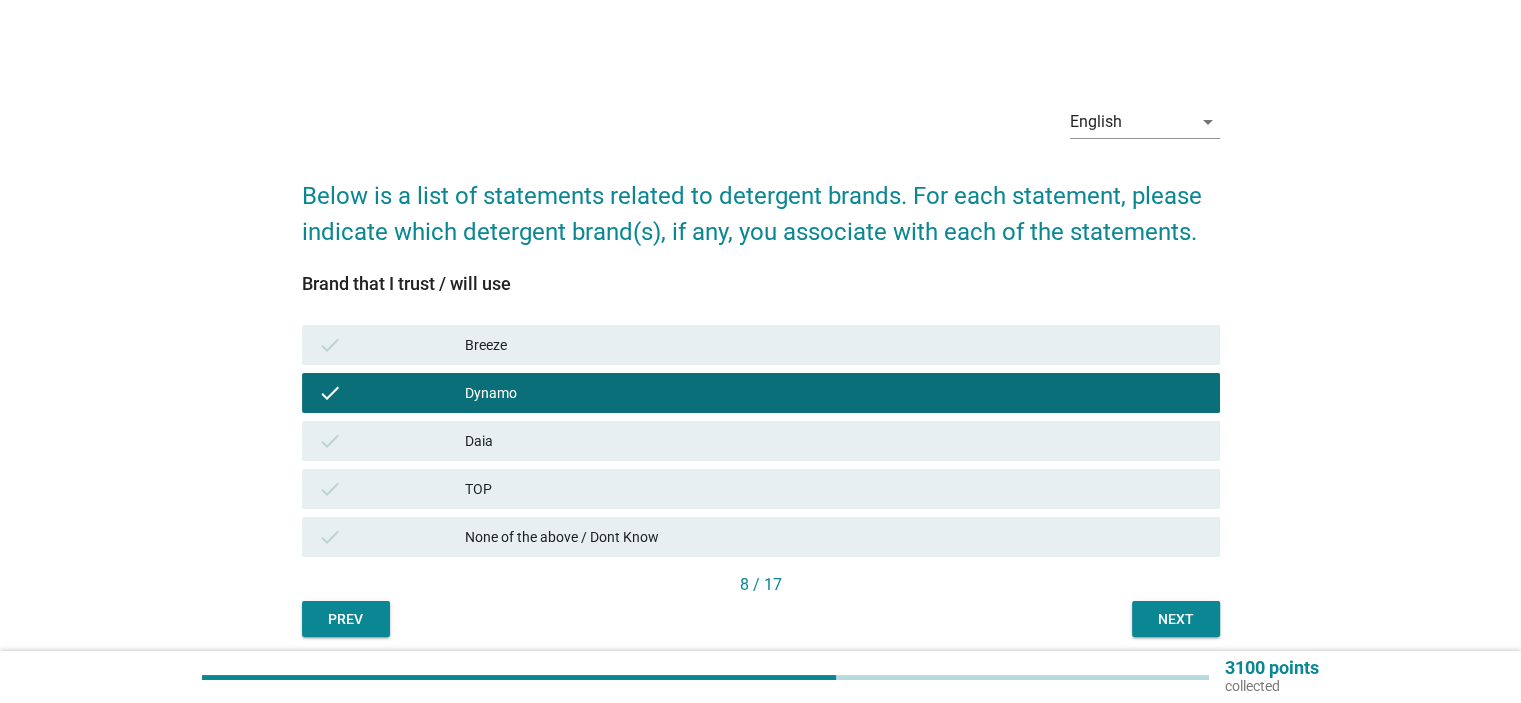 click on "Next" at bounding box center (1176, 619) 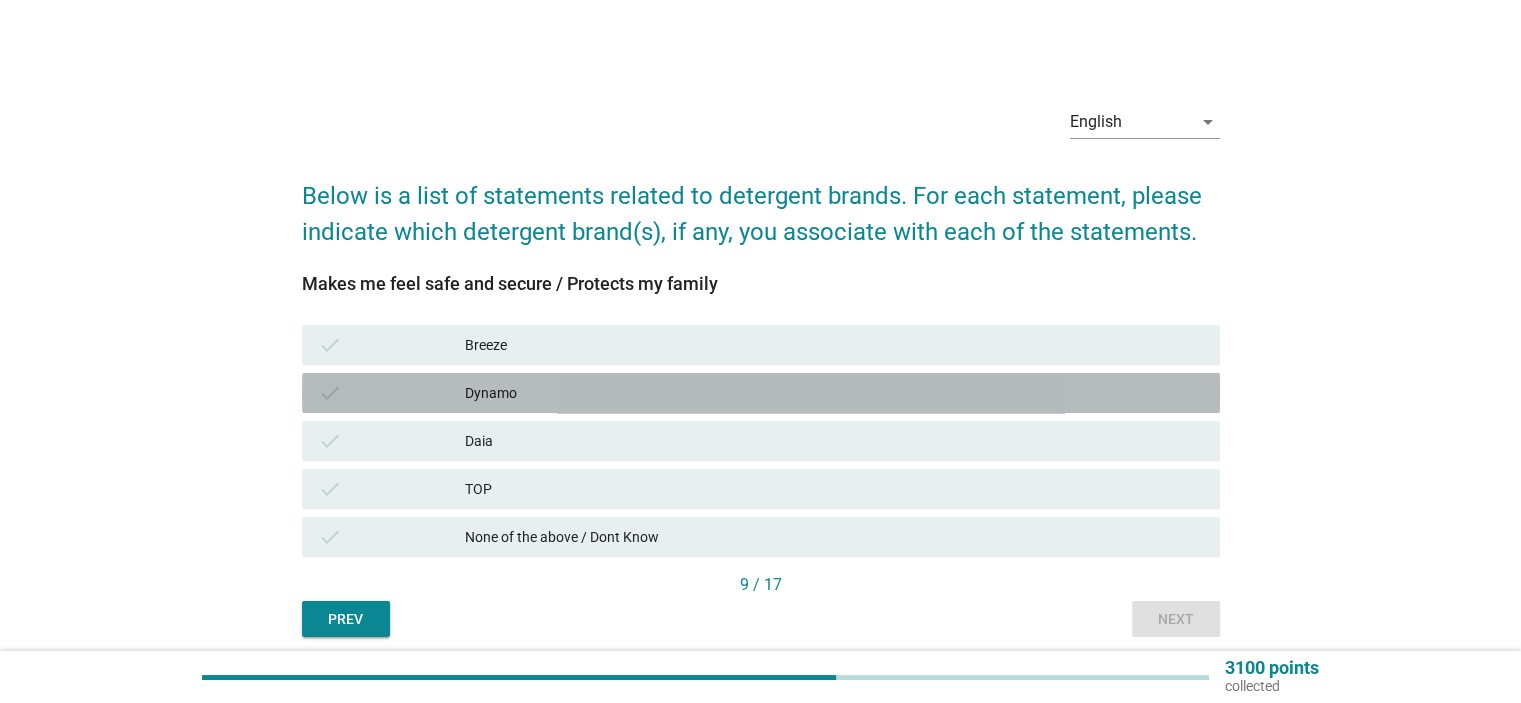 click on "check   Dynamo" at bounding box center (761, 393) 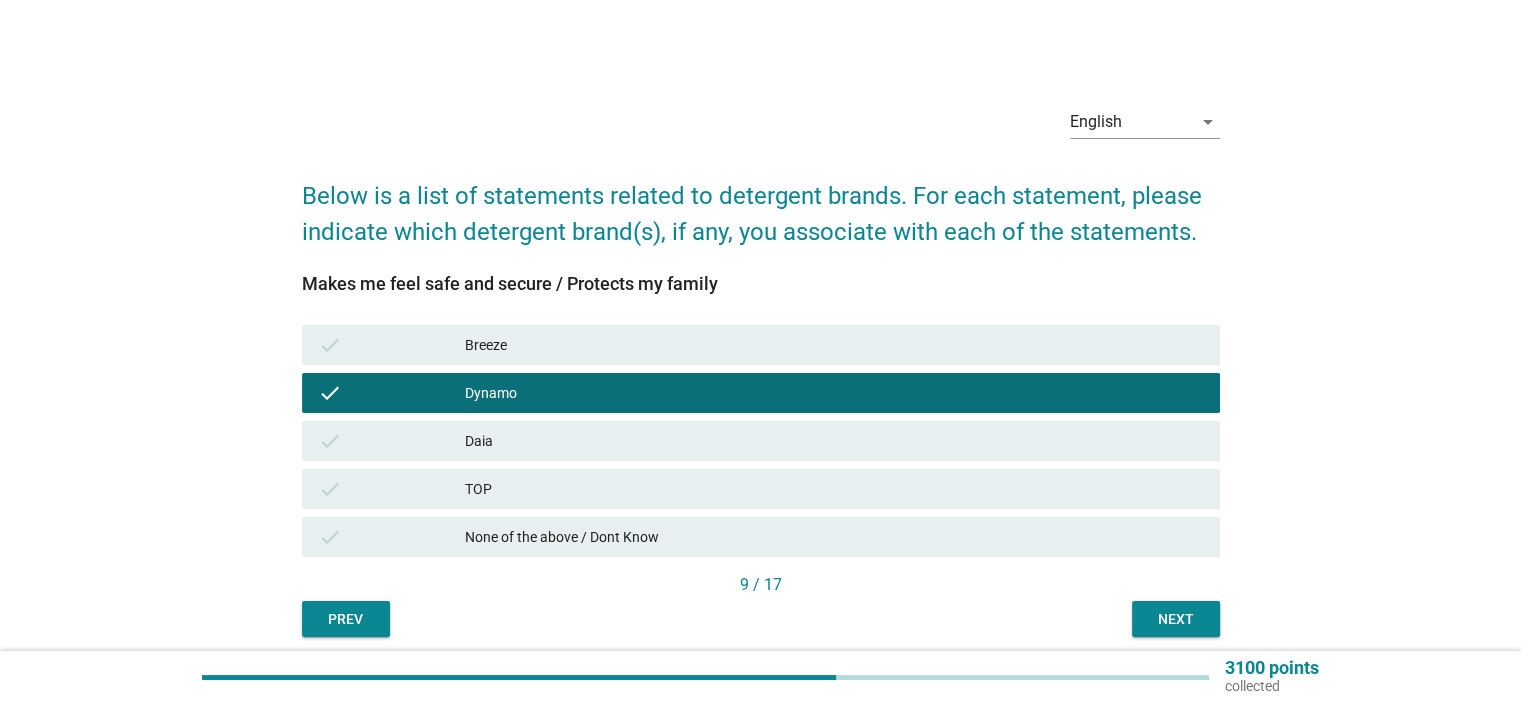 click on "Next" at bounding box center [1176, 619] 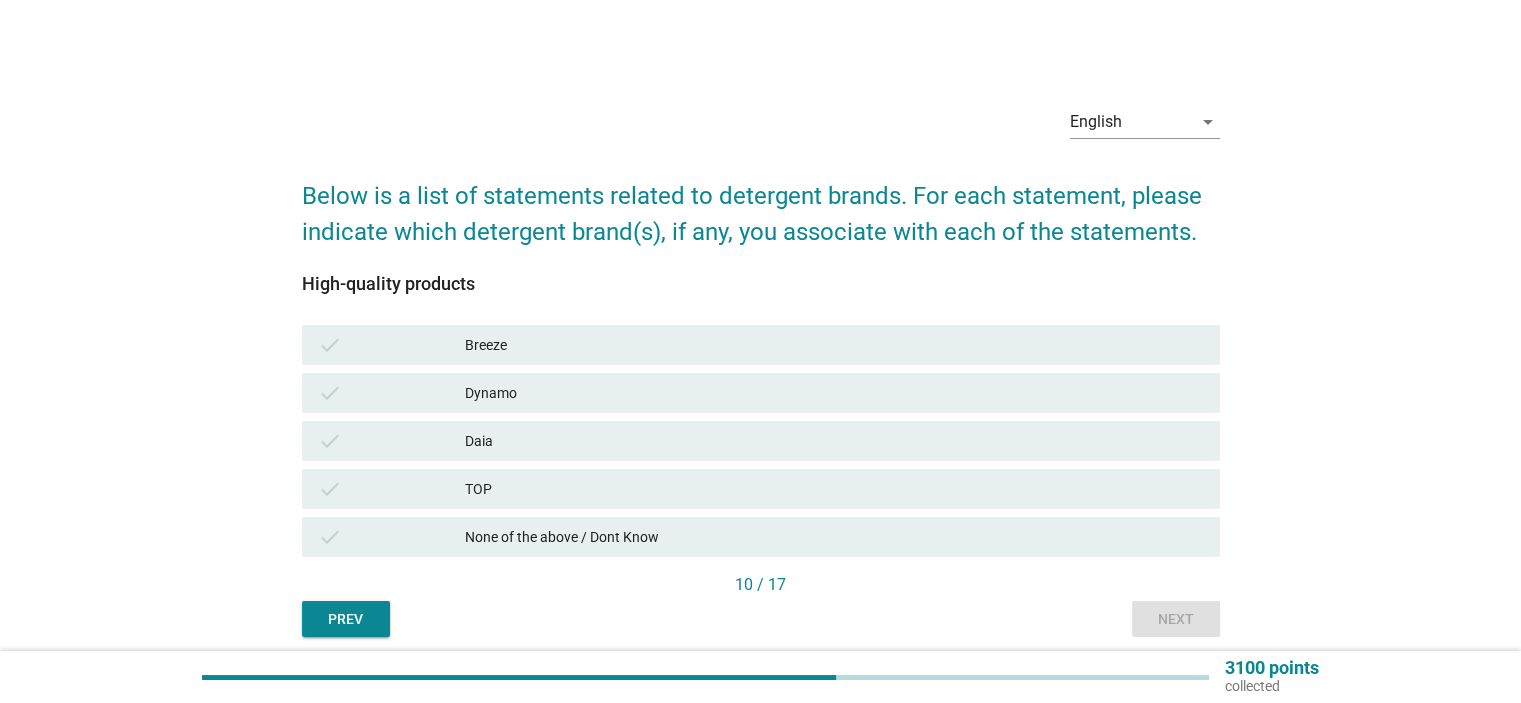 click on "Dynamo" at bounding box center (834, 393) 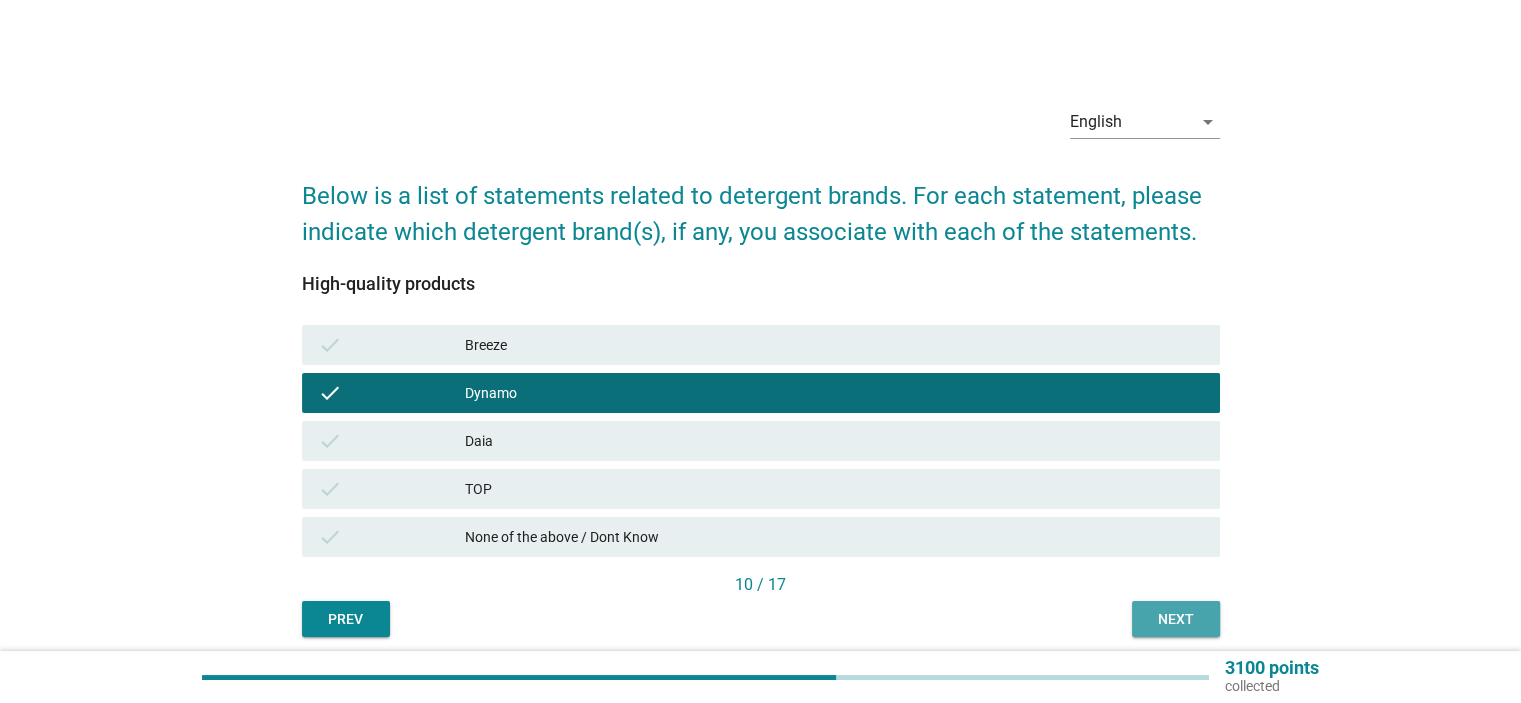 click on "Next" at bounding box center [1176, 619] 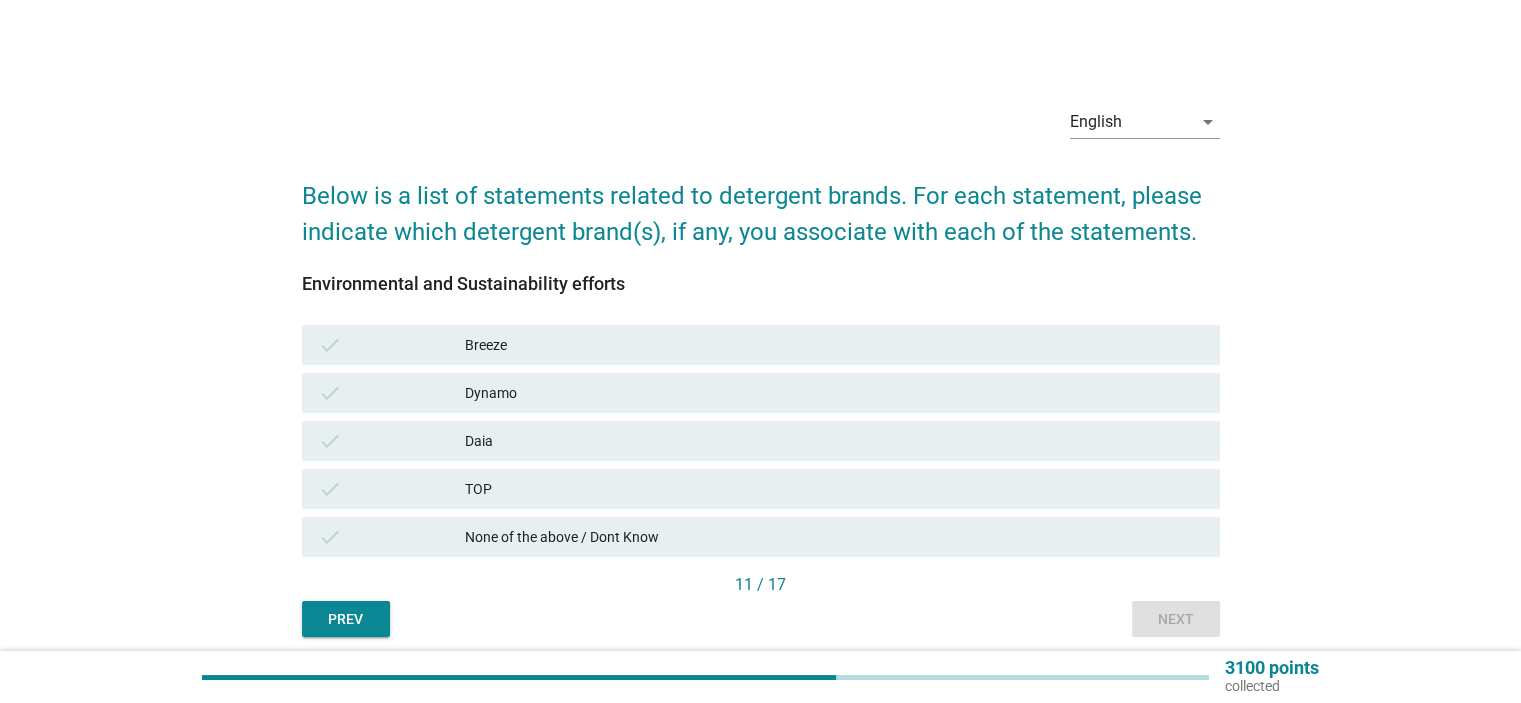 click on "Dynamo" at bounding box center [834, 393] 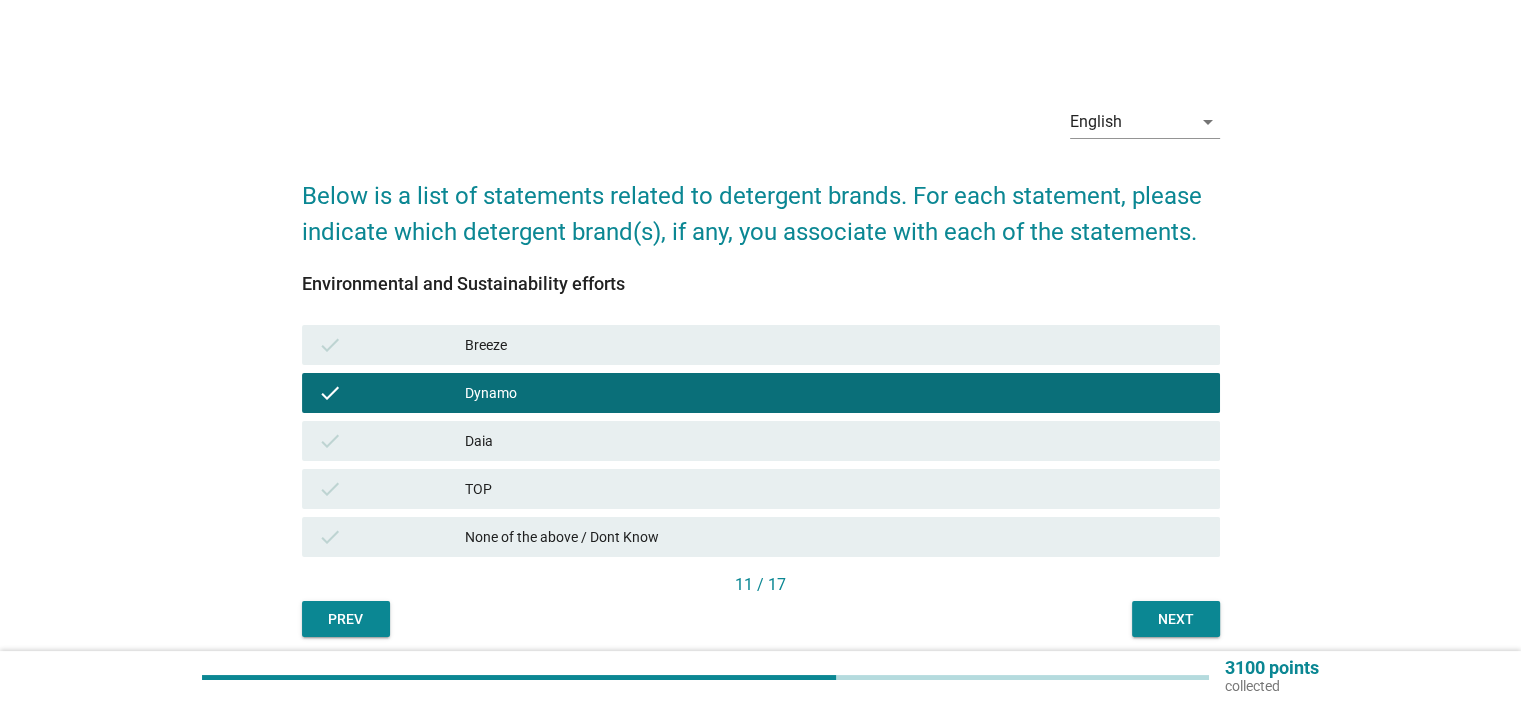 click on "Next" at bounding box center (1176, 619) 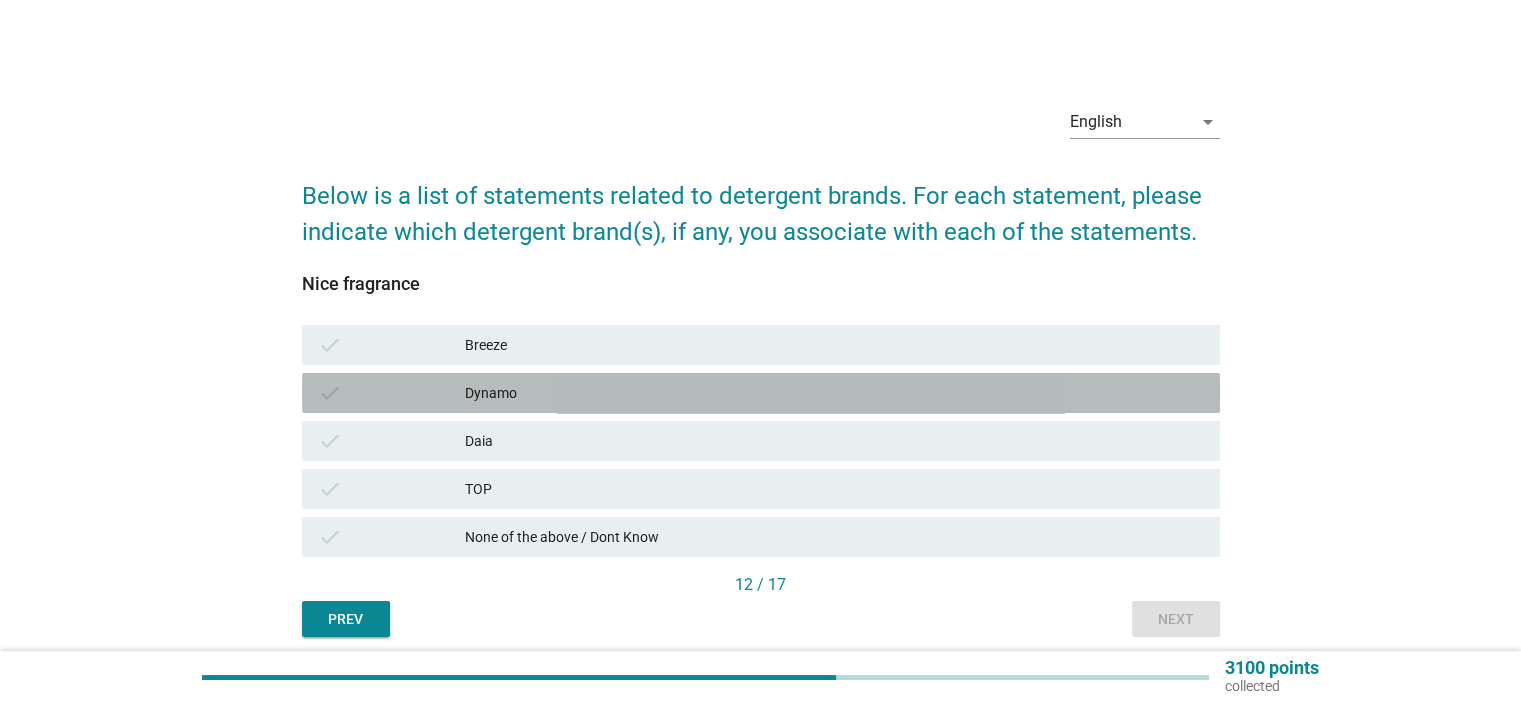 drag, startPoint x: 540, startPoint y: 394, endPoint x: 555, endPoint y: 408, distance: 20.518284 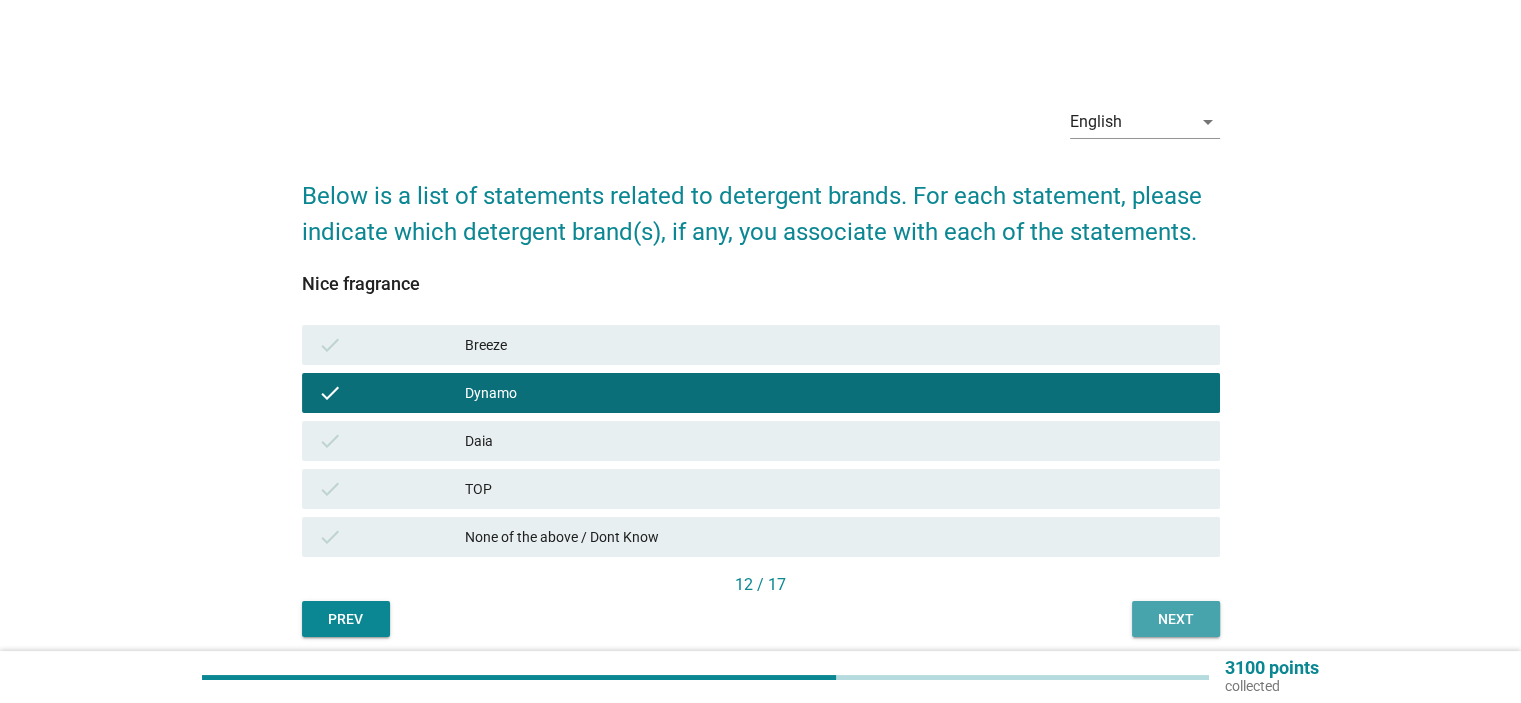 click on "Next" at bounding box center [1176, 619] 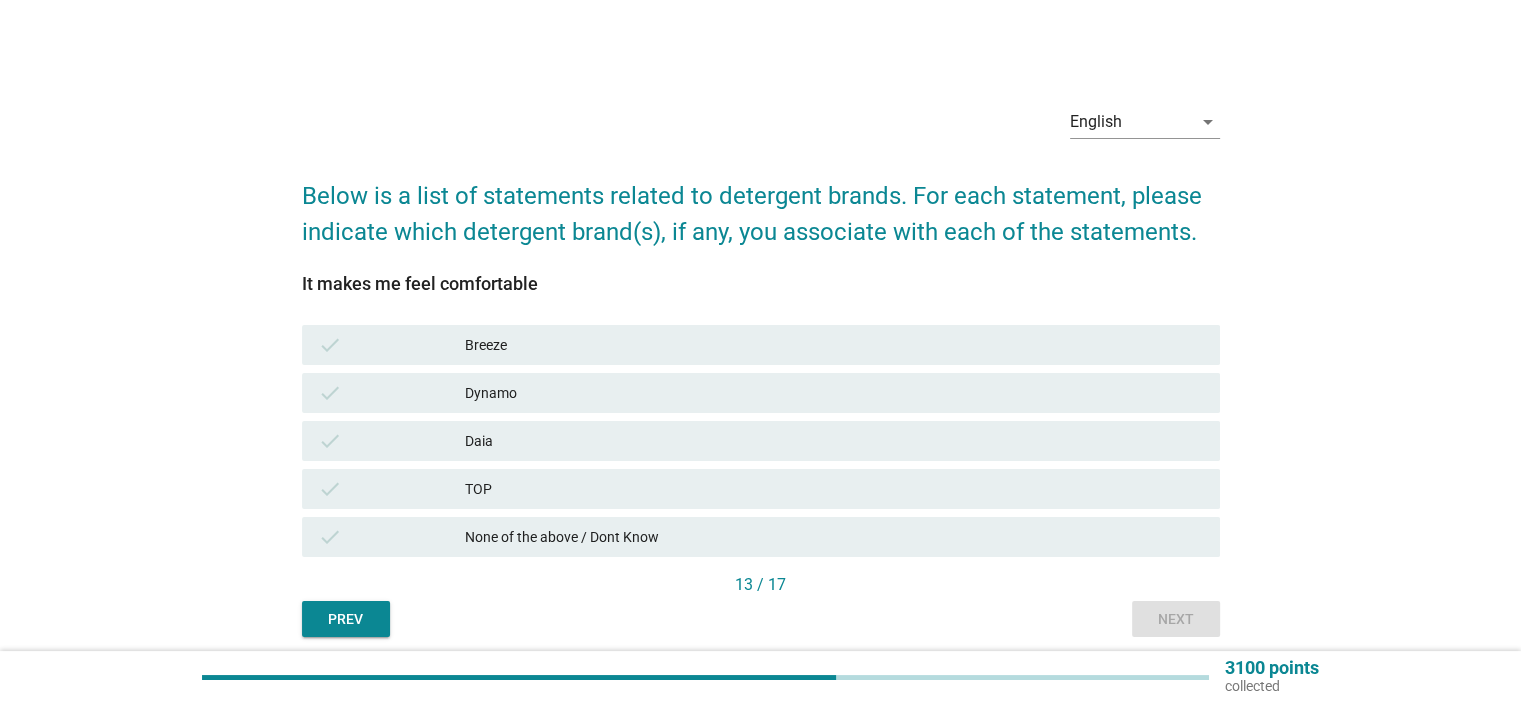 click on "Dynamo" at bounding box center [834, 393] 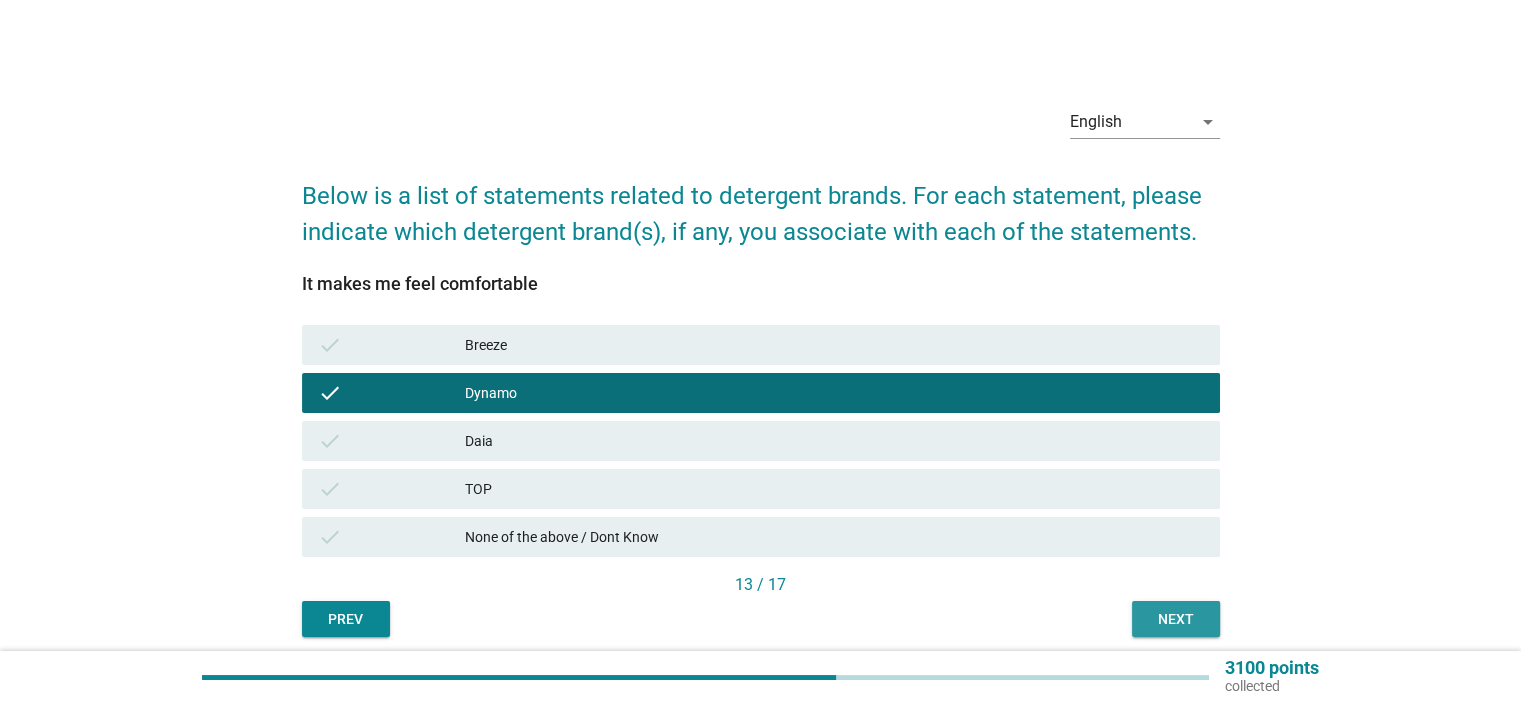 click on "Next" at bounding box center (1176, 619) 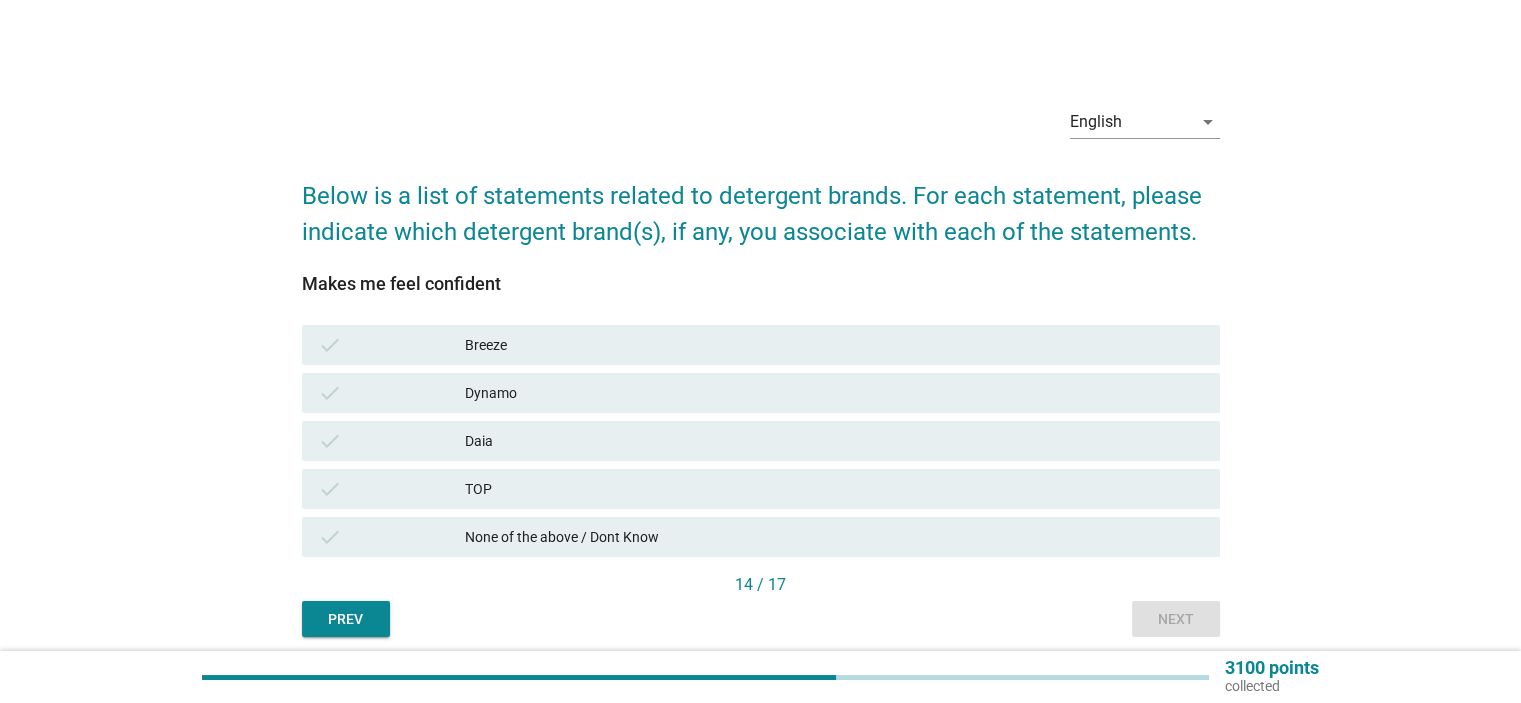 click on "Dynamo" at bounding box center (834, 393) 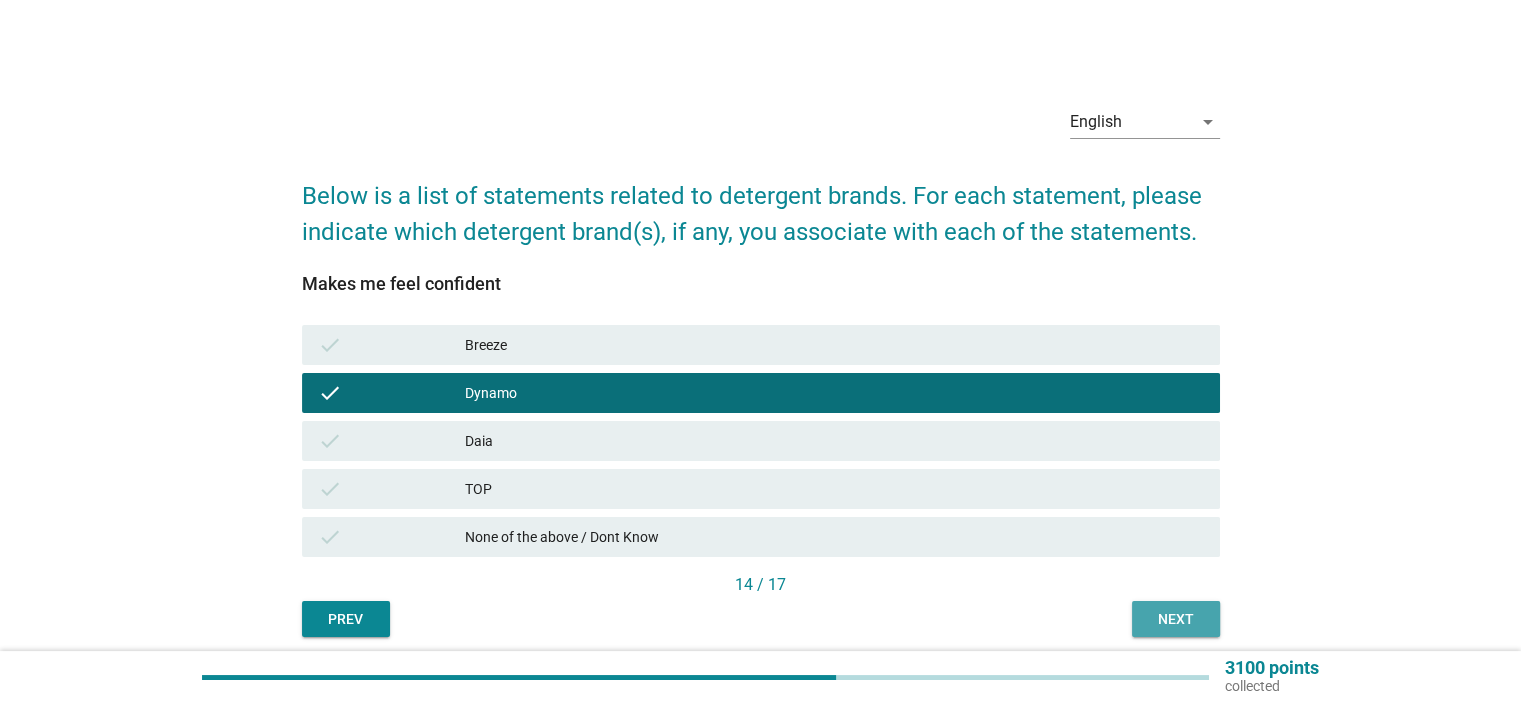 click on "Next" at bounding box center [1176, 619] 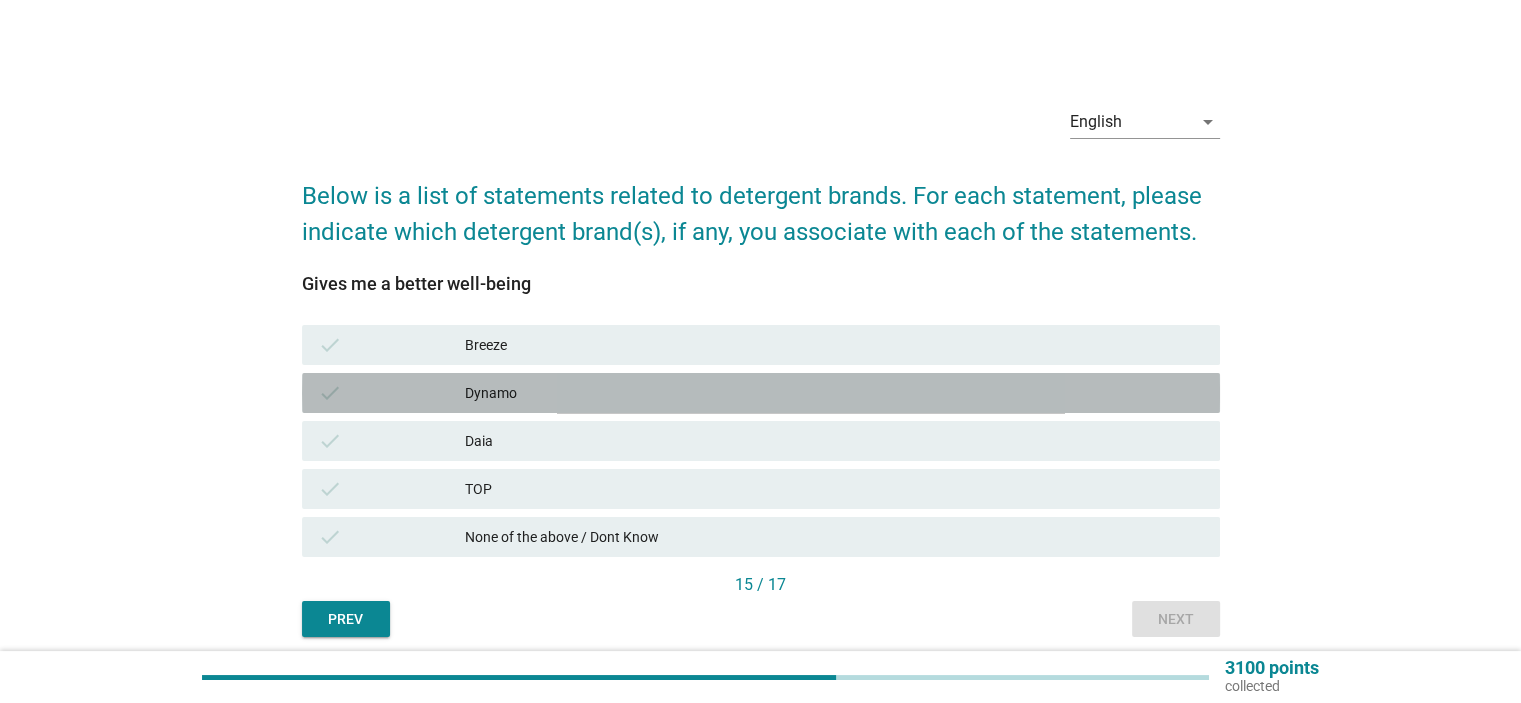 drag, startPoint x: 539, startPoint y: 387, endPoint x: 685, endPoint y: 456, distance: 161.48375 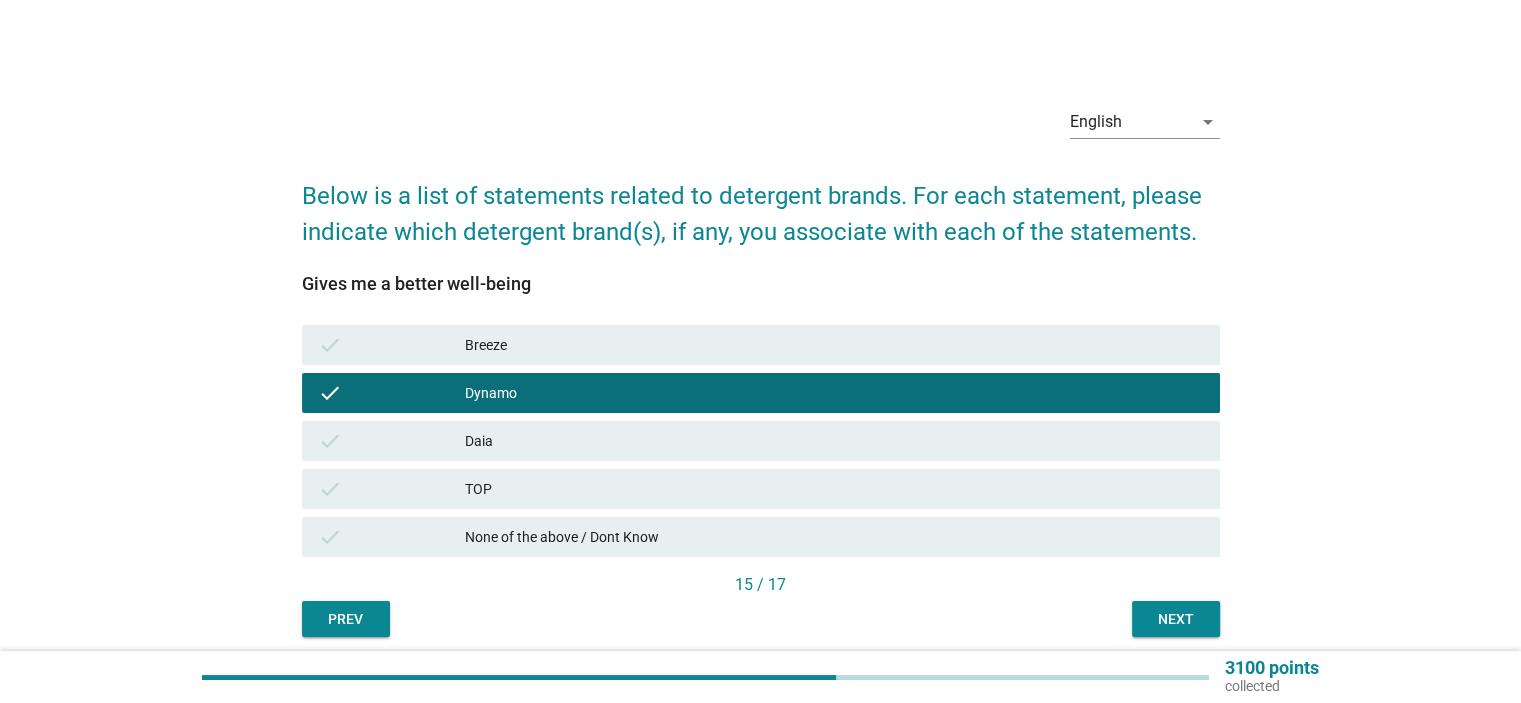 click on "Next" at bounding box center (1176, 619) 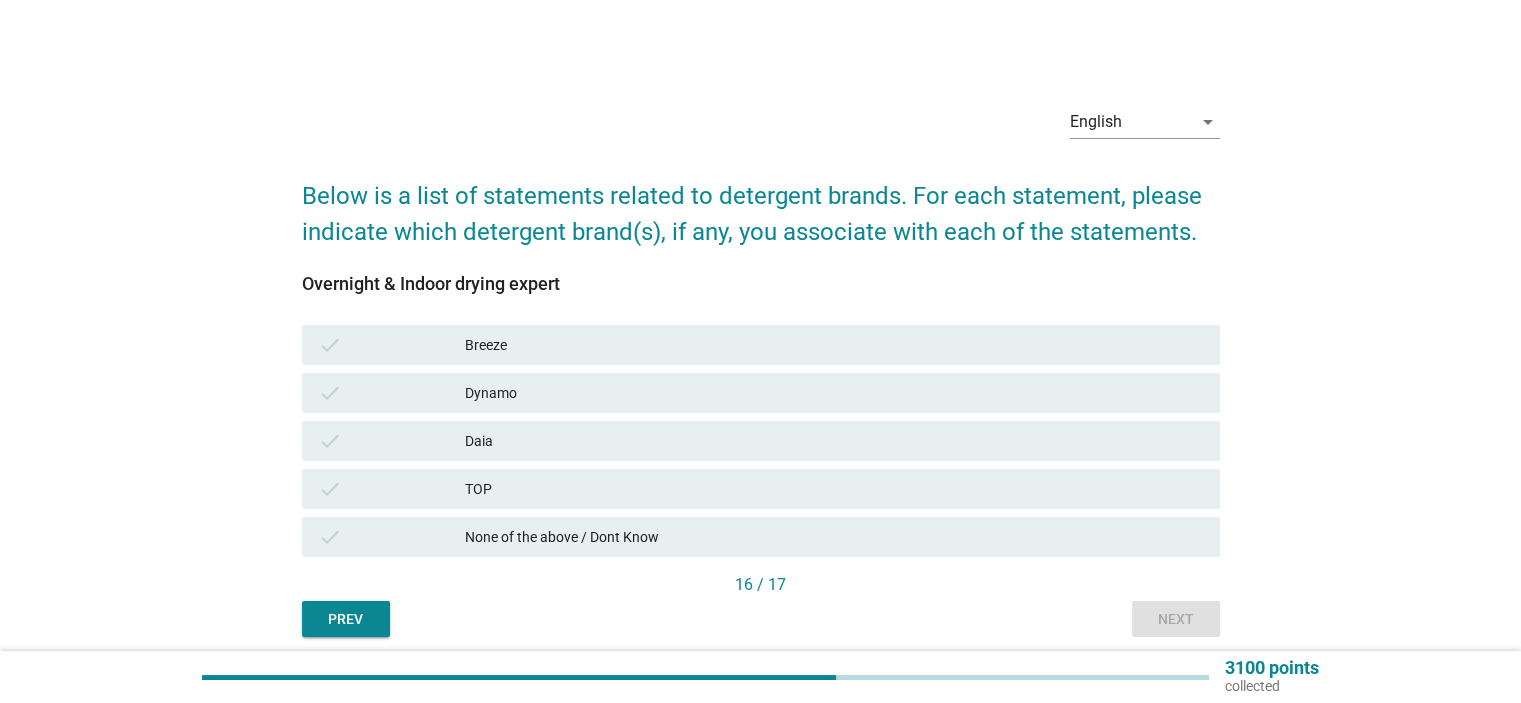 click on "Dynamo" at bounding box center (834, 393) 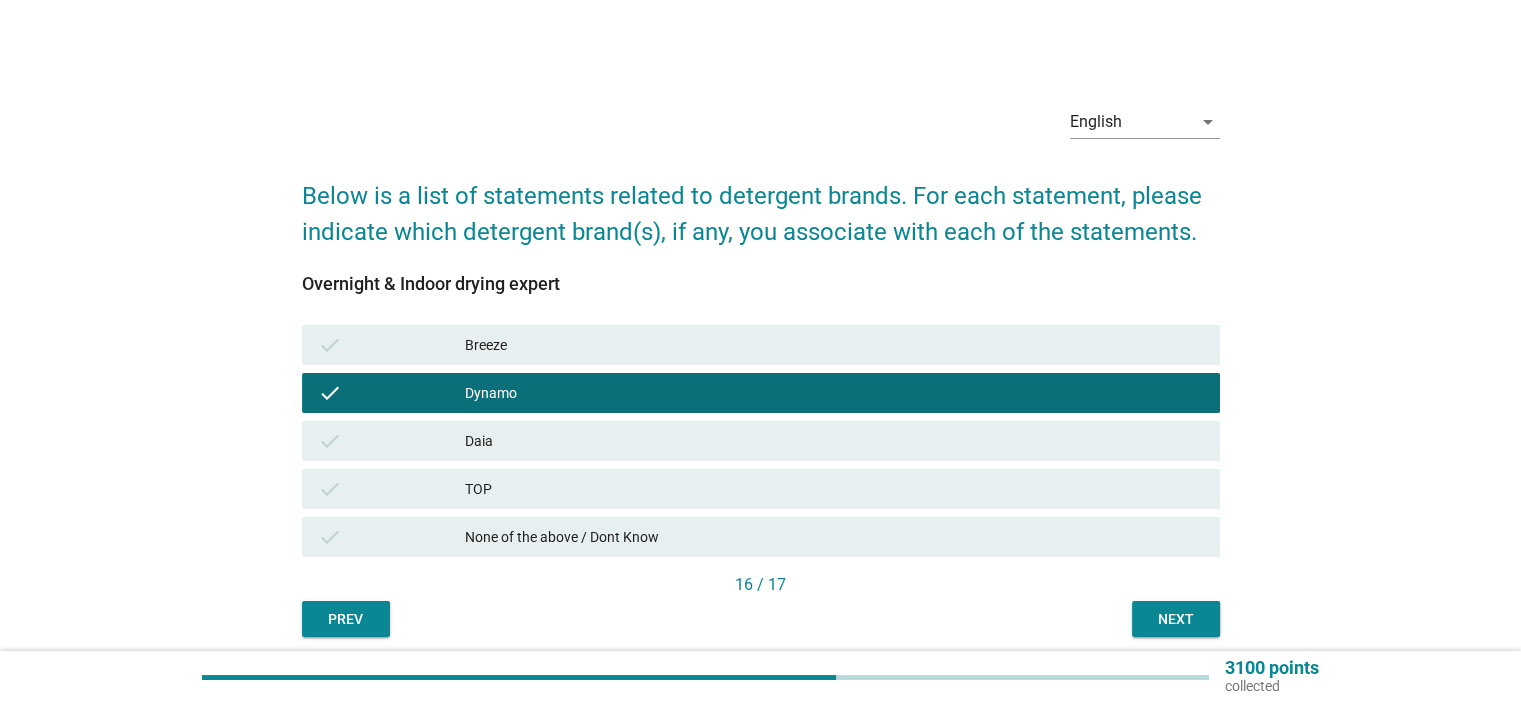 click on "Next" at bounding box center [1176, 619] 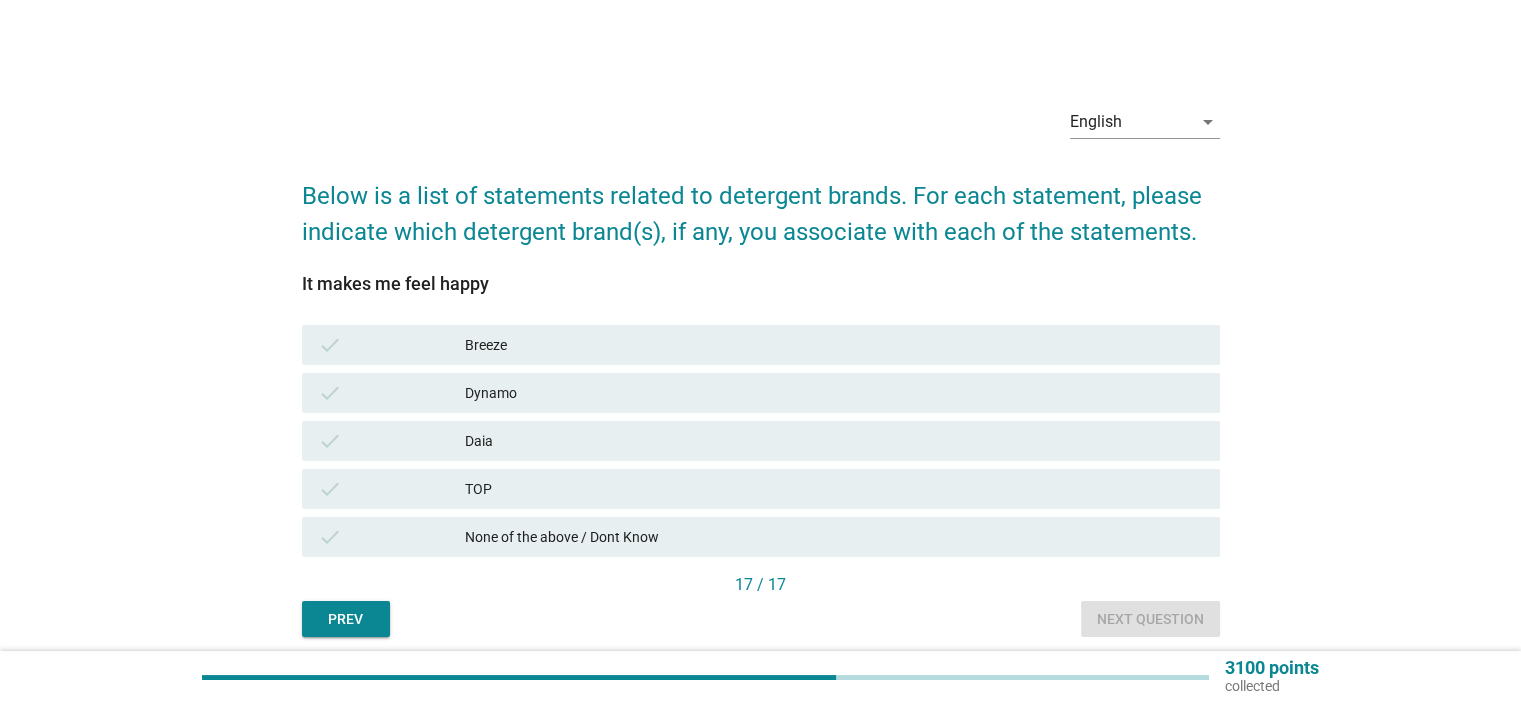 click on "Dynamo" at bounding box center (834, 393) 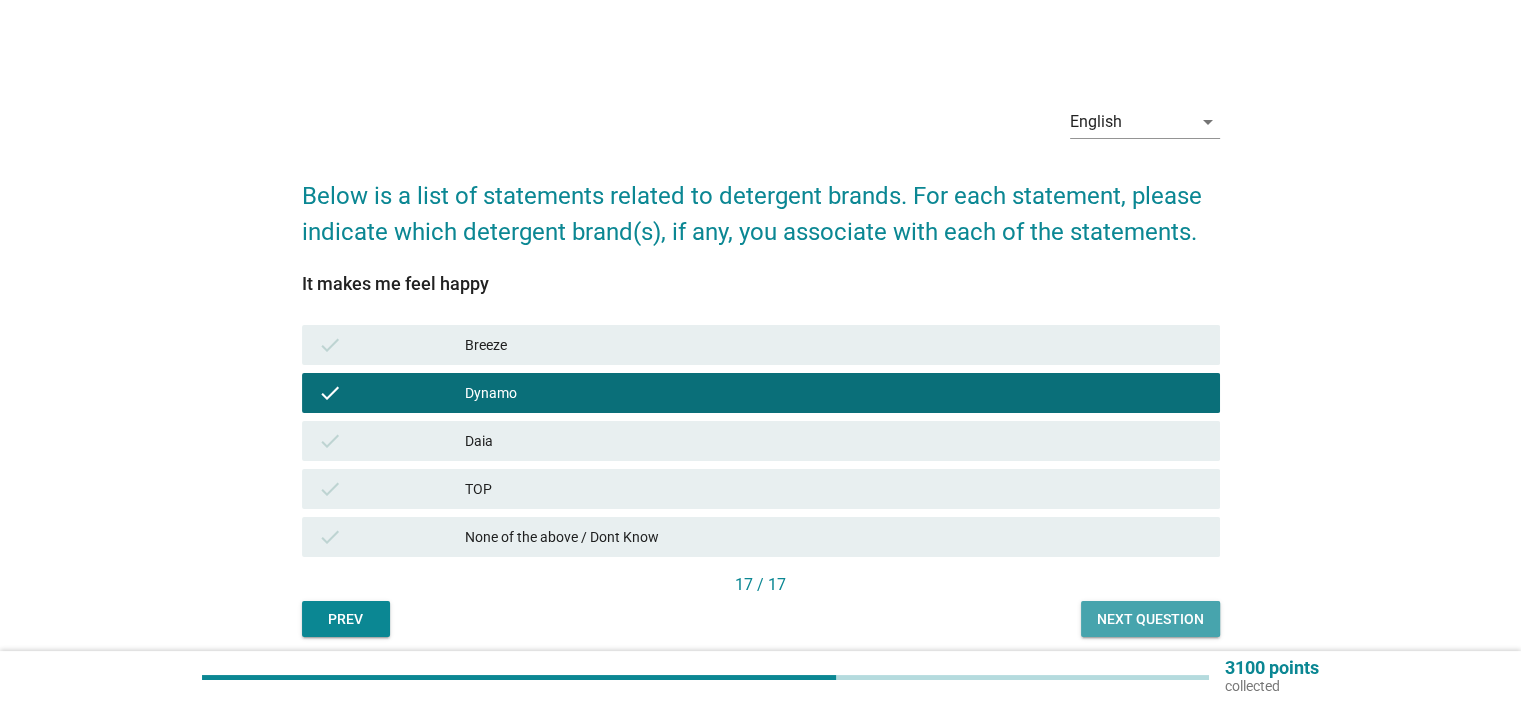 click on "Next question" at bounding box center (1150, 619) 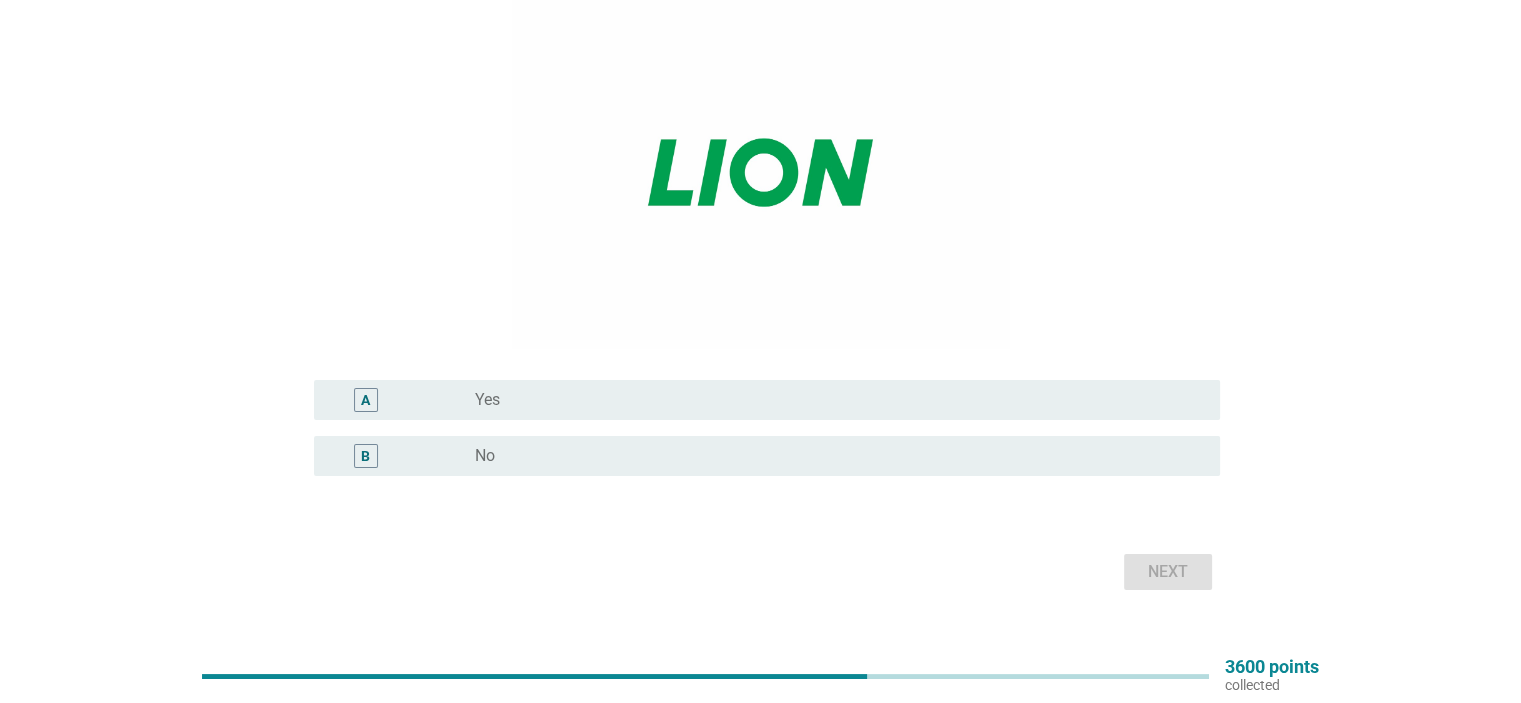 scroll, scrollTop: 268, scrollLeft: 0, axis: vertical 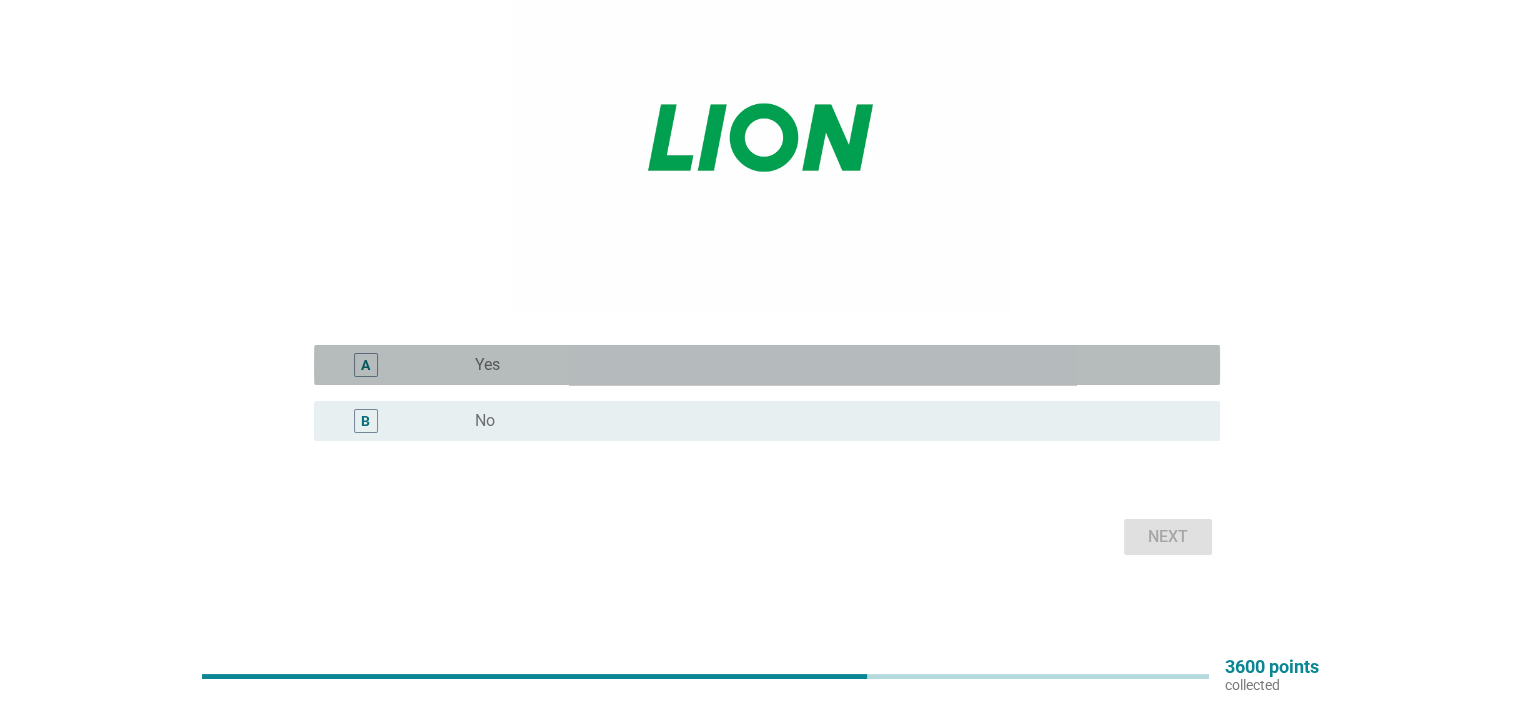 click on "radio_button_unchecked Yes" at bounding box center (831, 365) 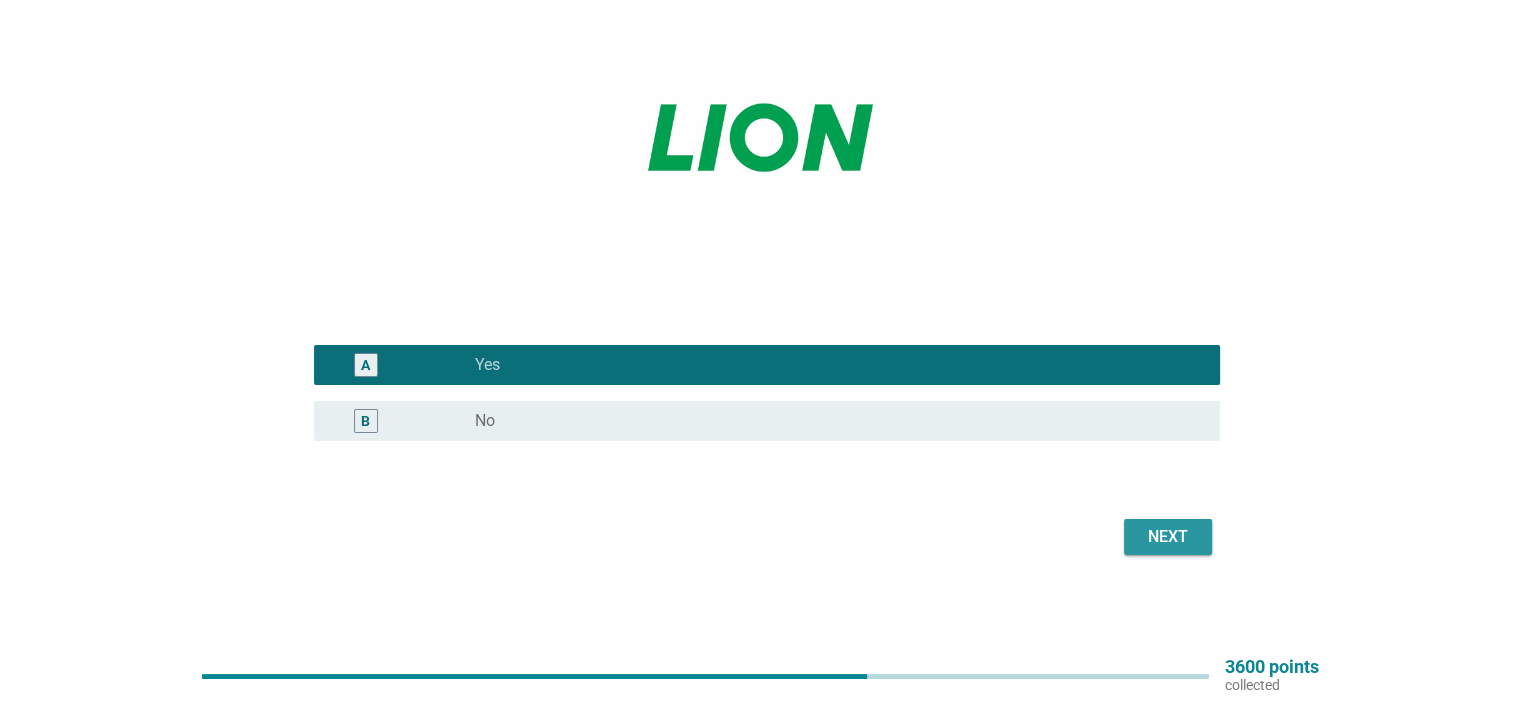 drag, startPoint x: 1152, startPoint y: 531, endPoint x: 850, endPoint y: 515, distance: 302.42355 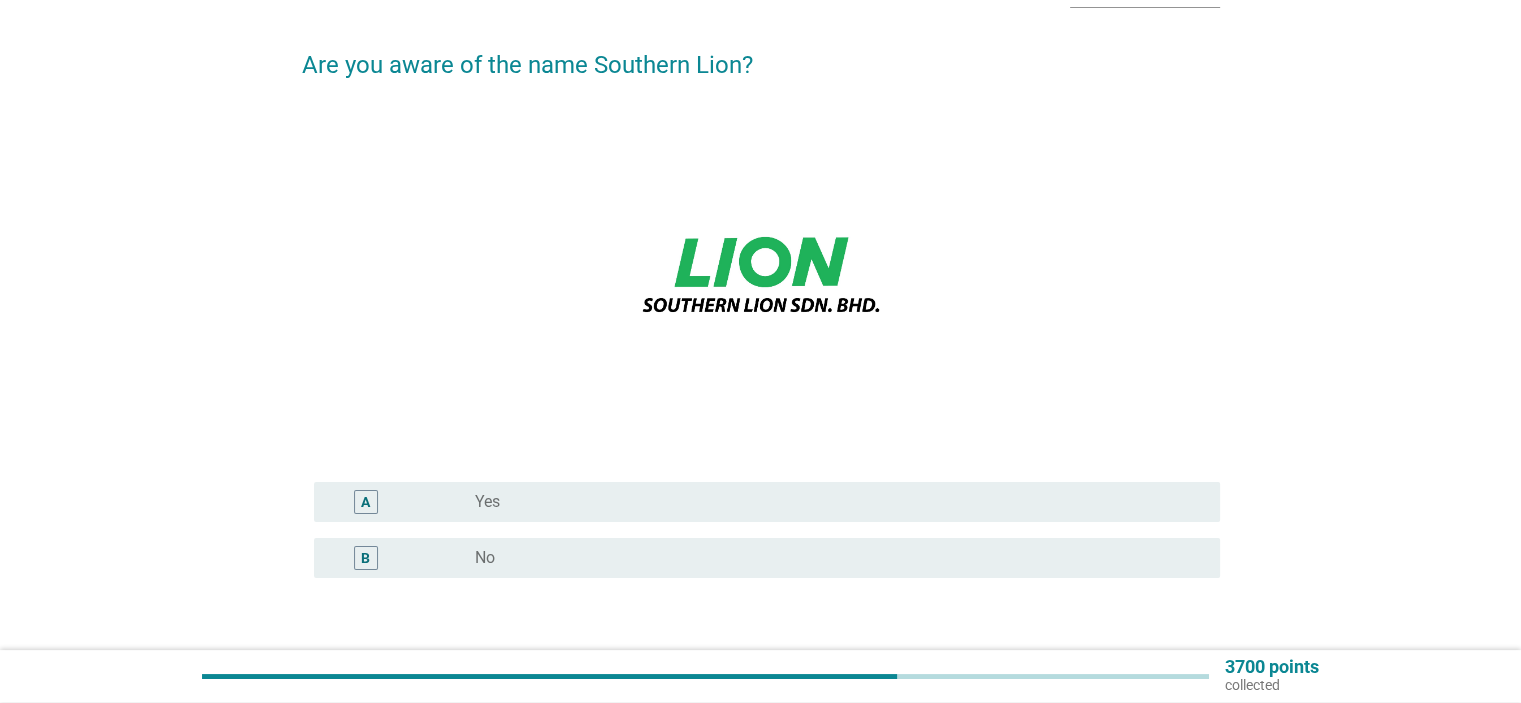 scroll, scrollTop: 200, scrollLeft: 0, axis: vertical 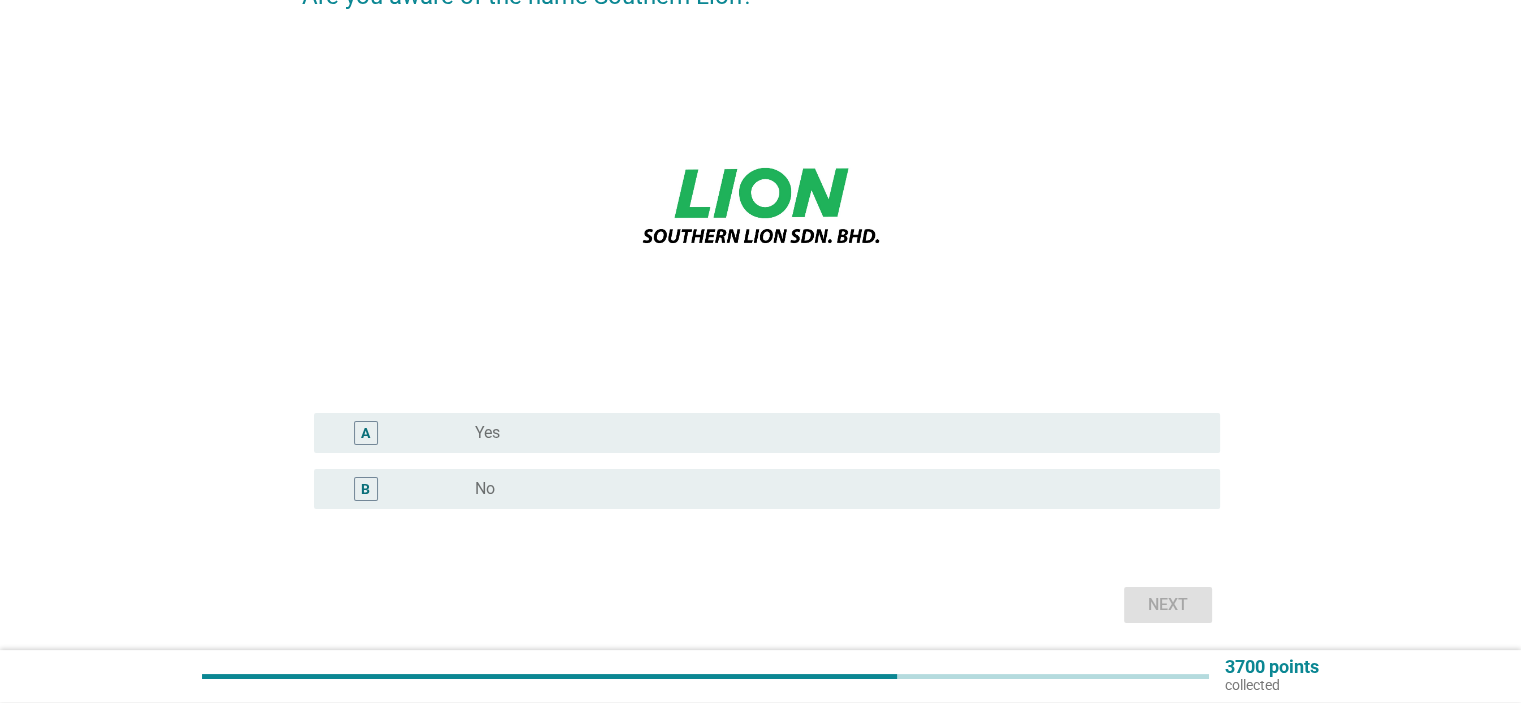 click on "radio_button_unchecked No" at bounding box center (831, 489) 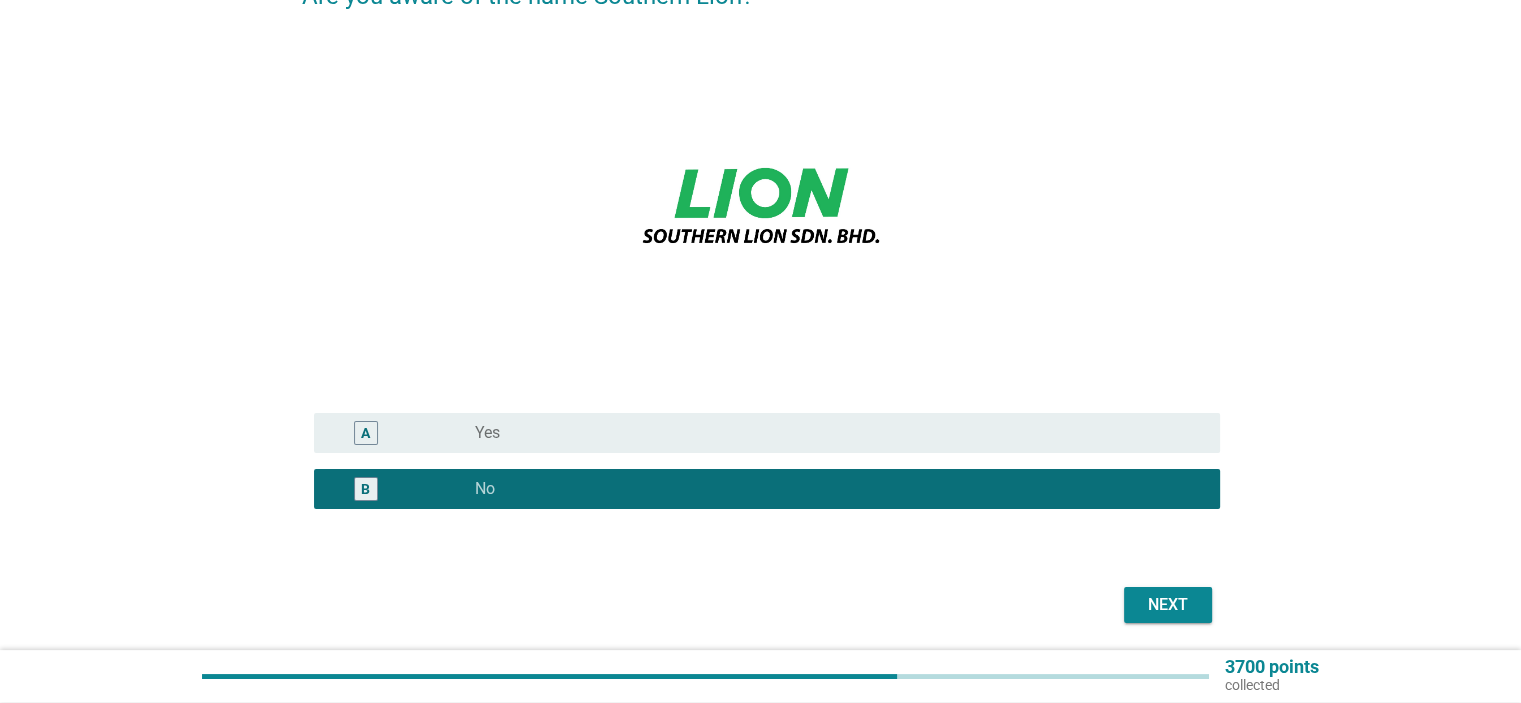 drag, startPoint x: 1160, startPoint y: 608, endPoint x: 916, endPoint y: 568, distance: 247.25696 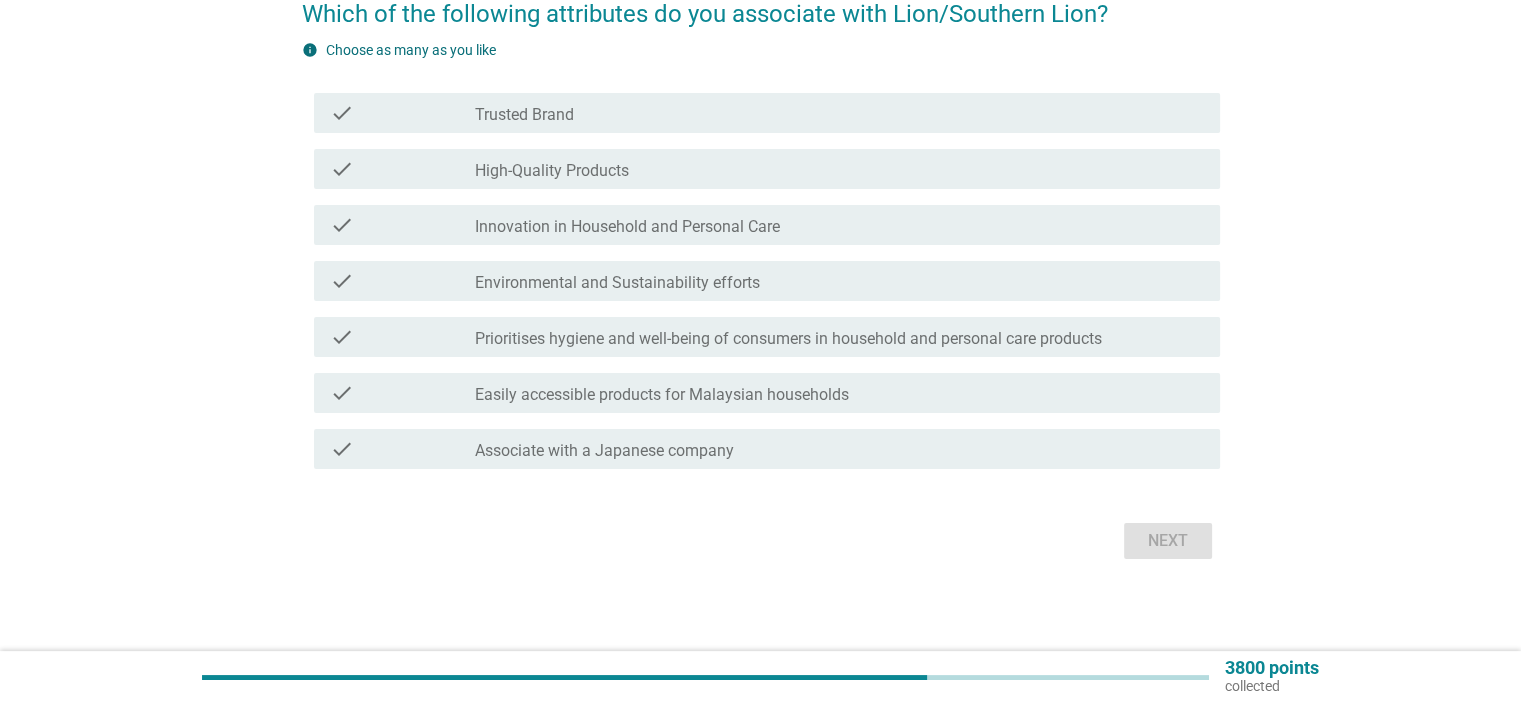 scroll, scrollTop: 185, scrollLeft: 0, axis: vertical 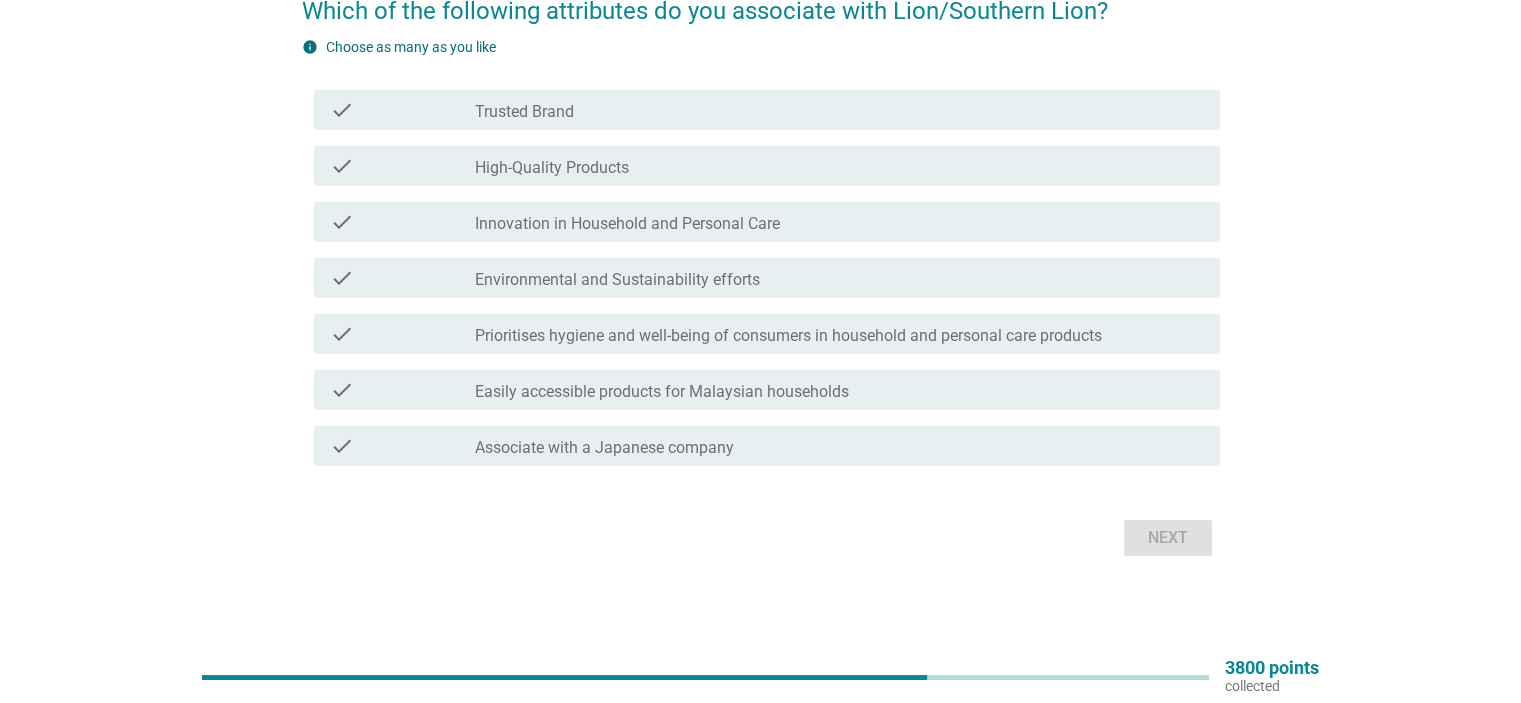 click on "Trusted Brand" at bounding box center (524, 112) 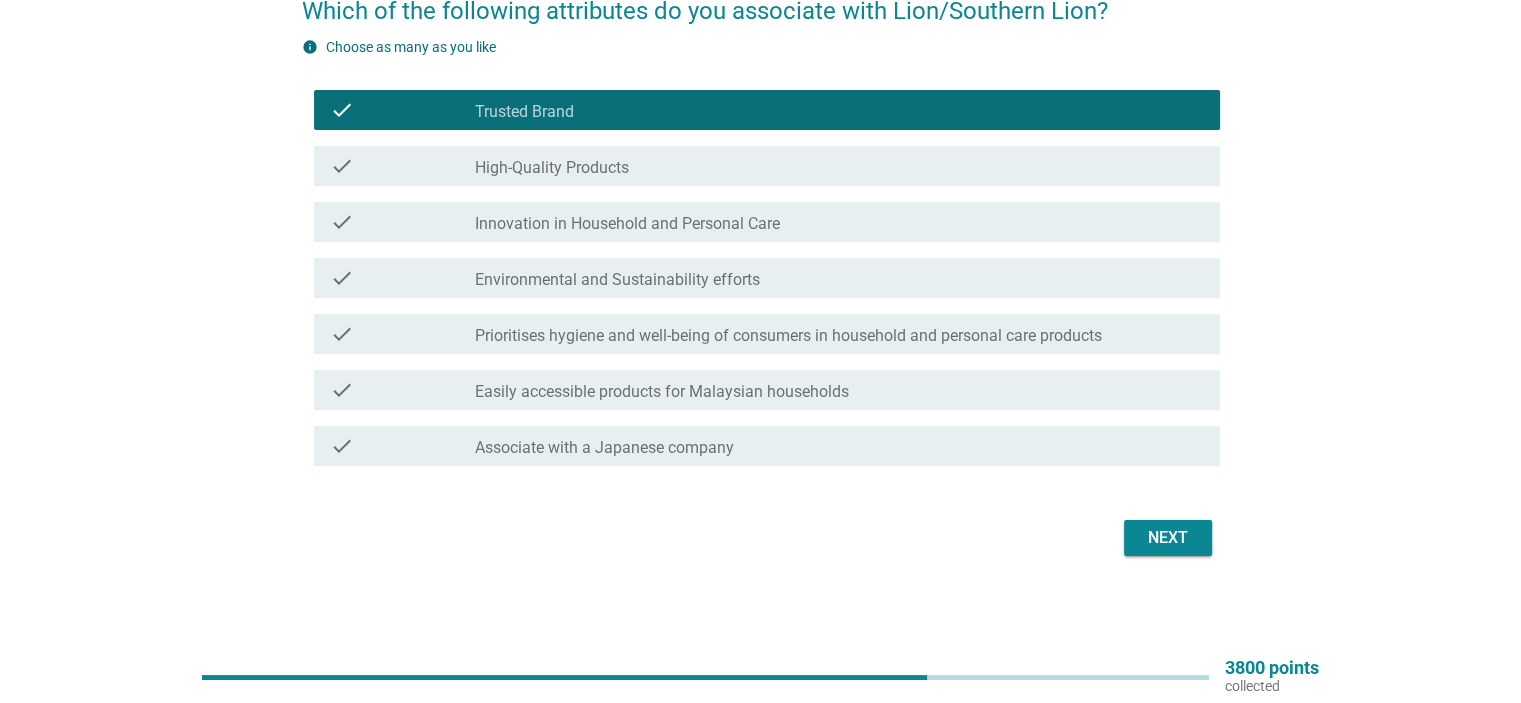 click on "check     check_box_outline_blank Easily accessible products for Malaysian households" at bounding box center [767, 390] 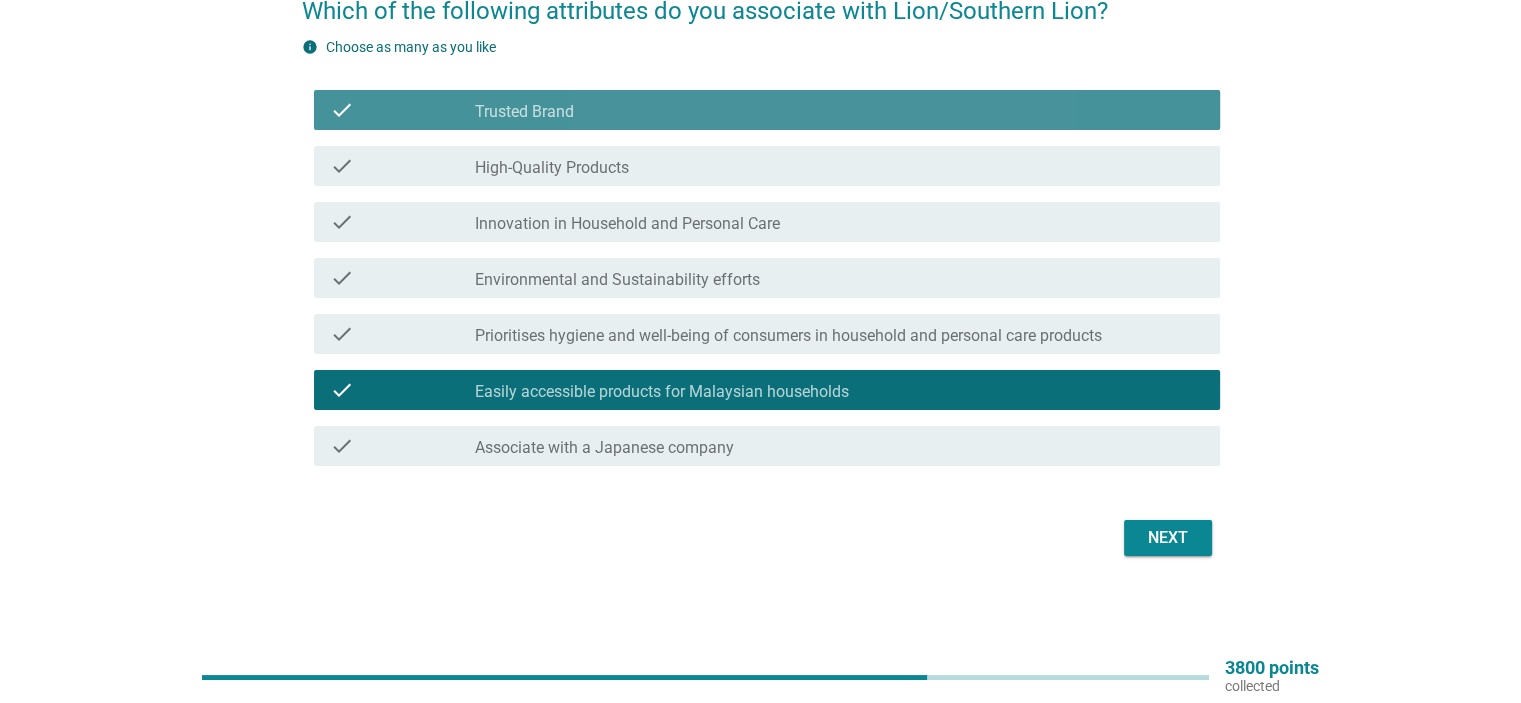 click on "check" at bounding box center (403, 110) 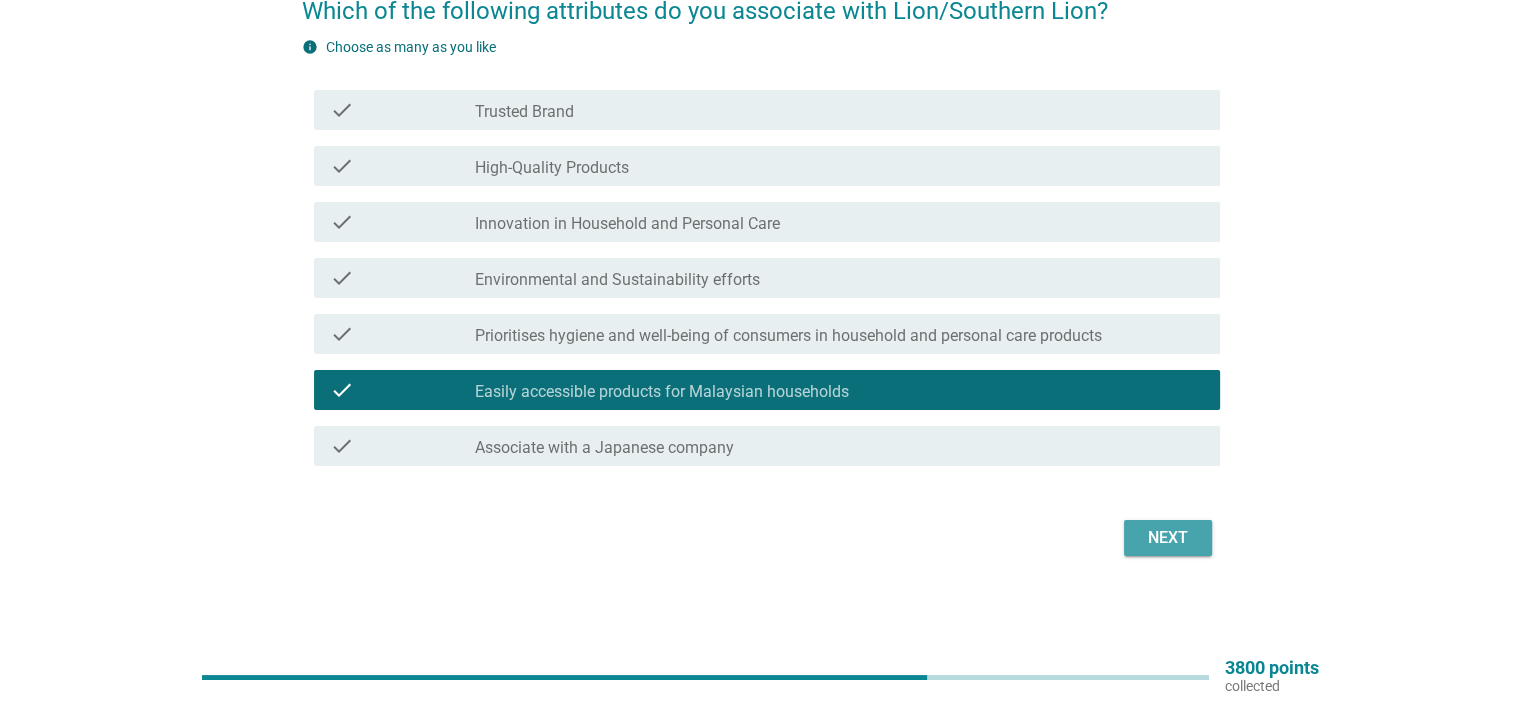 click on "Next" at bounding box center [1168, 538] 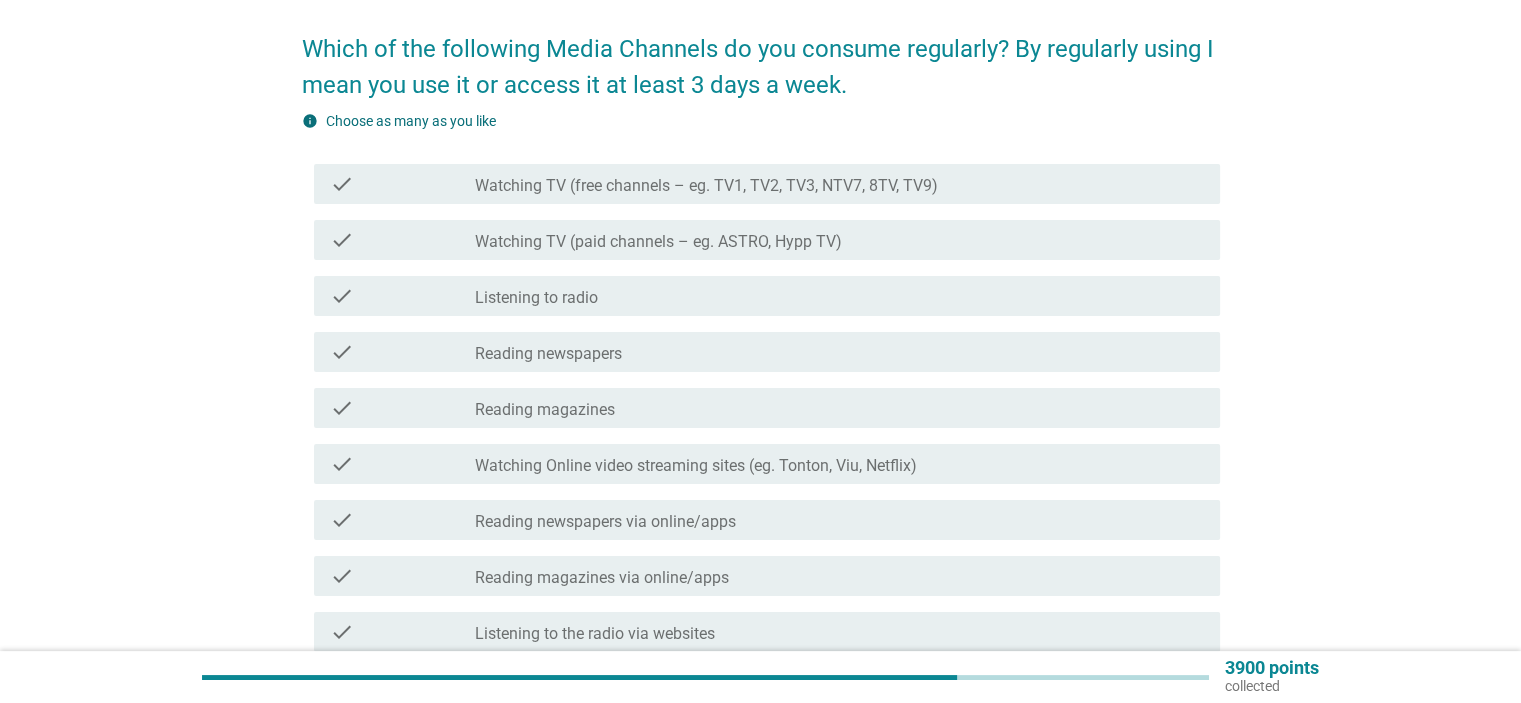 scroll, scrollTop: 181, scrollLeft: 0, axis: vertical 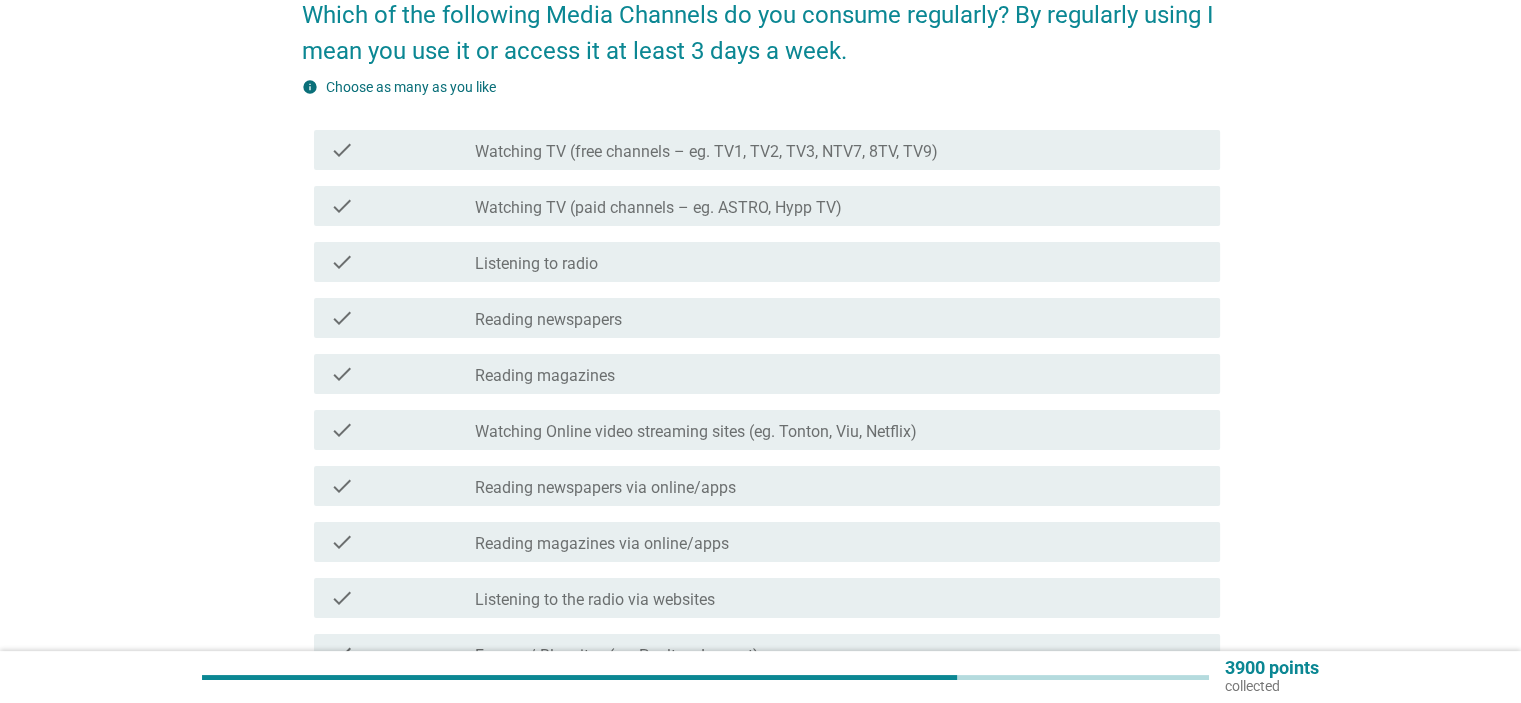 click on "check_box_outline_blank Listening to radio" at bounding box center [839, 262] 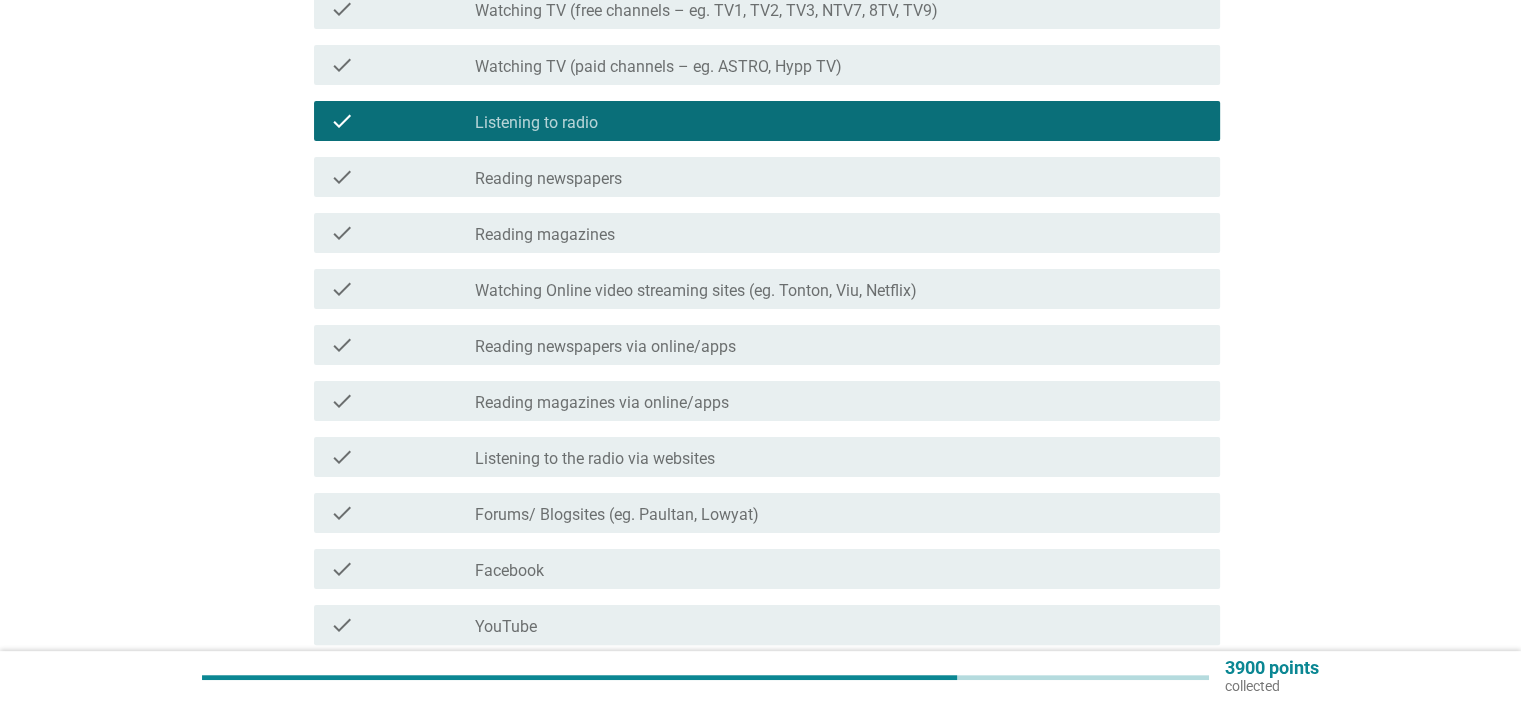 scroll, scrollTop: 381, scrollLeft: 0, axis: vertical 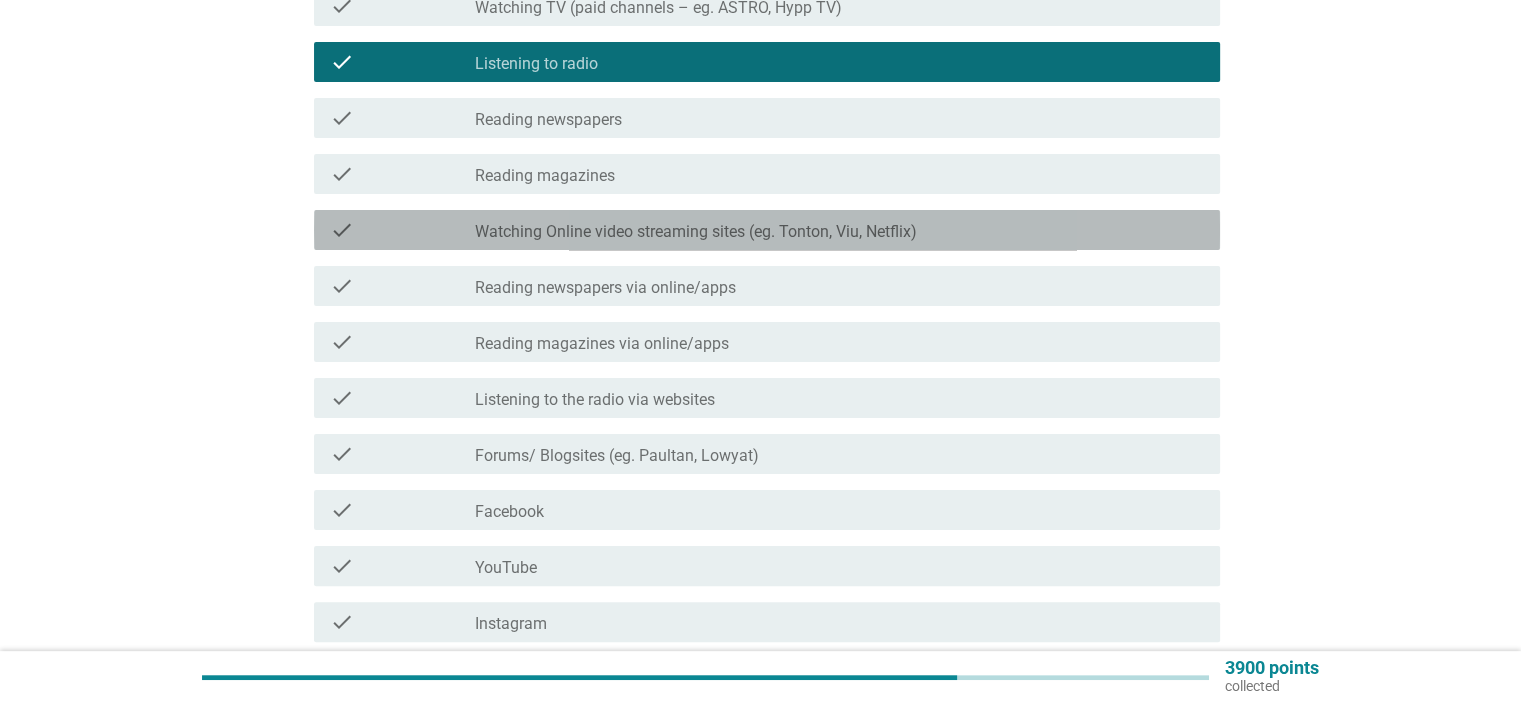 click on "Watching Online video streaming sites (eg. Tonton, Viu, Netflix)" at bounding box center (696, 232) 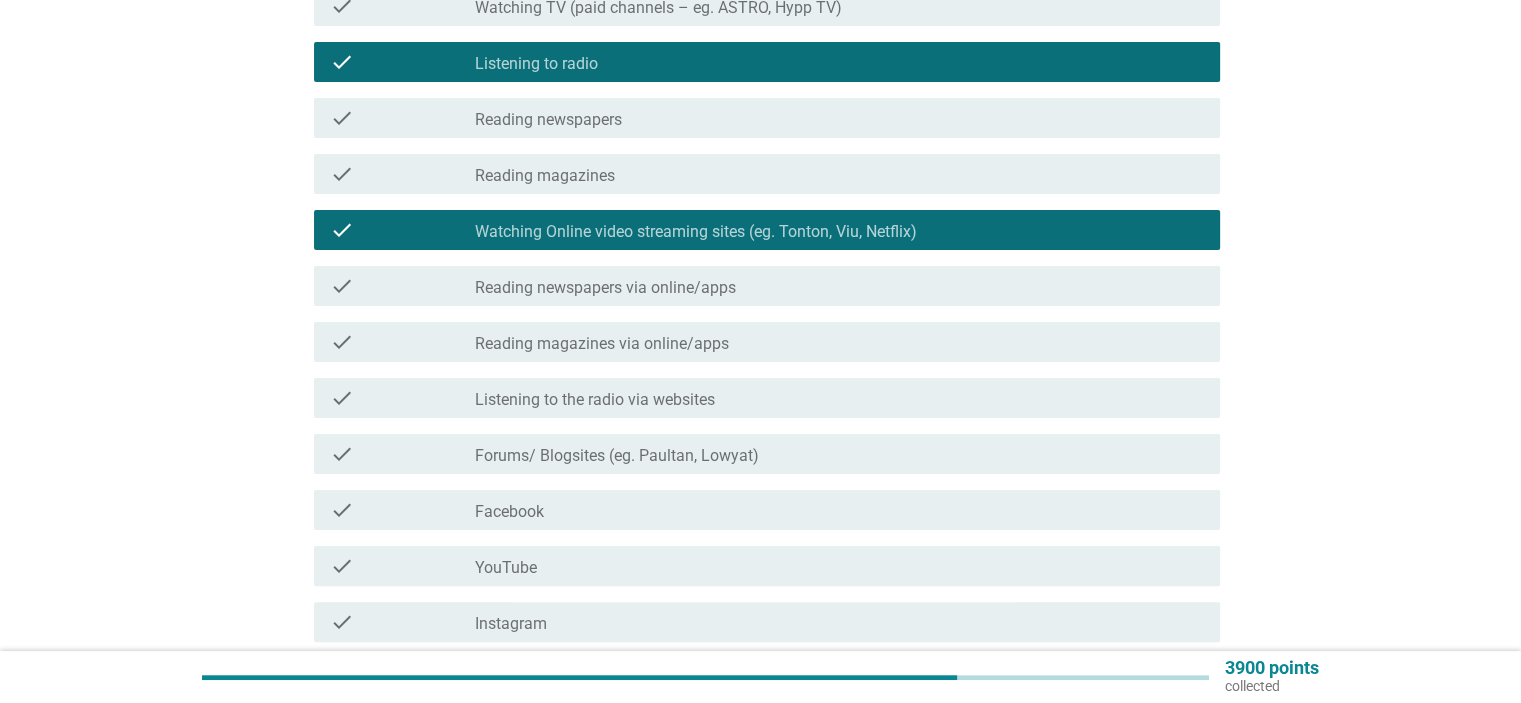 click on "Reading newspapers via online/apps" at bounding box center (605, 288) 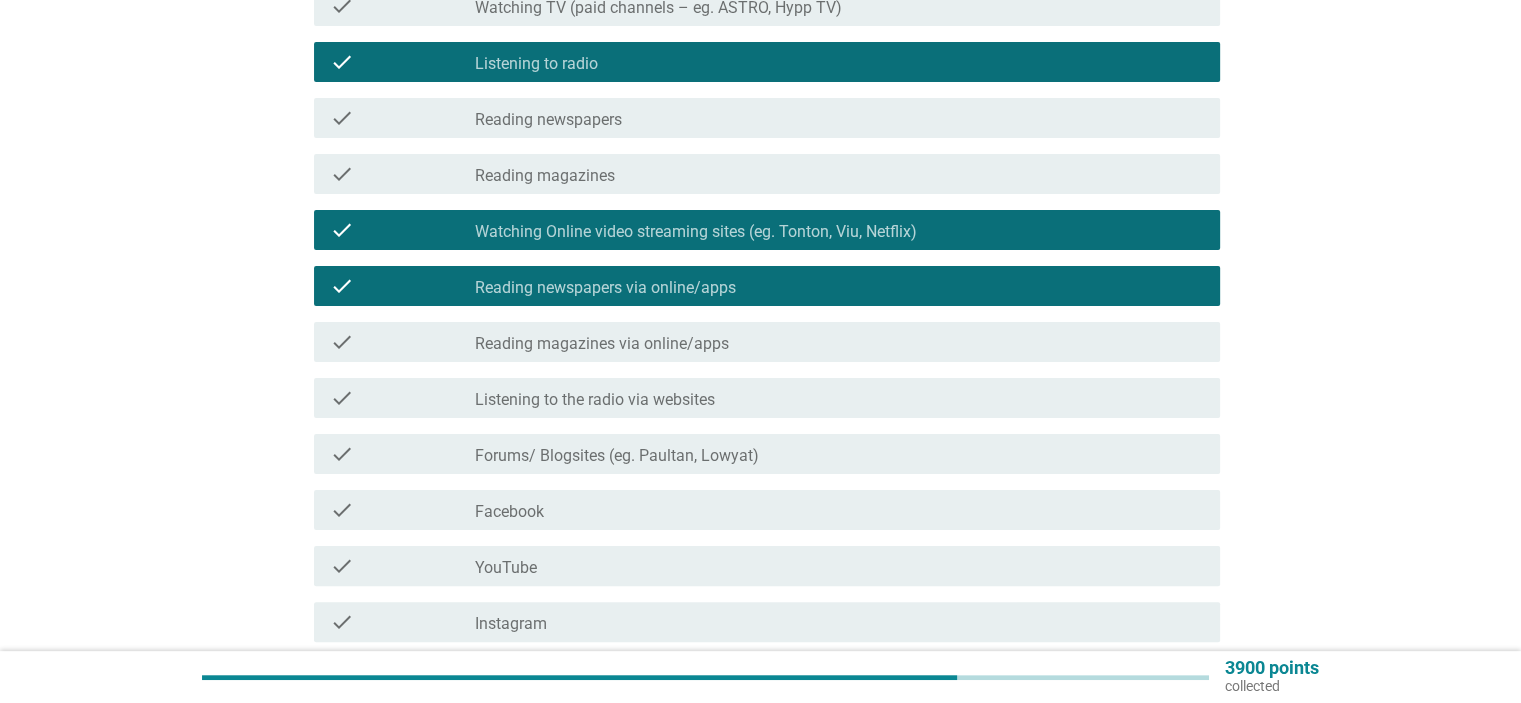 drag, startPoint x: 620, startPoint y: 499, endPoint x: 622, endPoint y: 549, distance: 50.039986 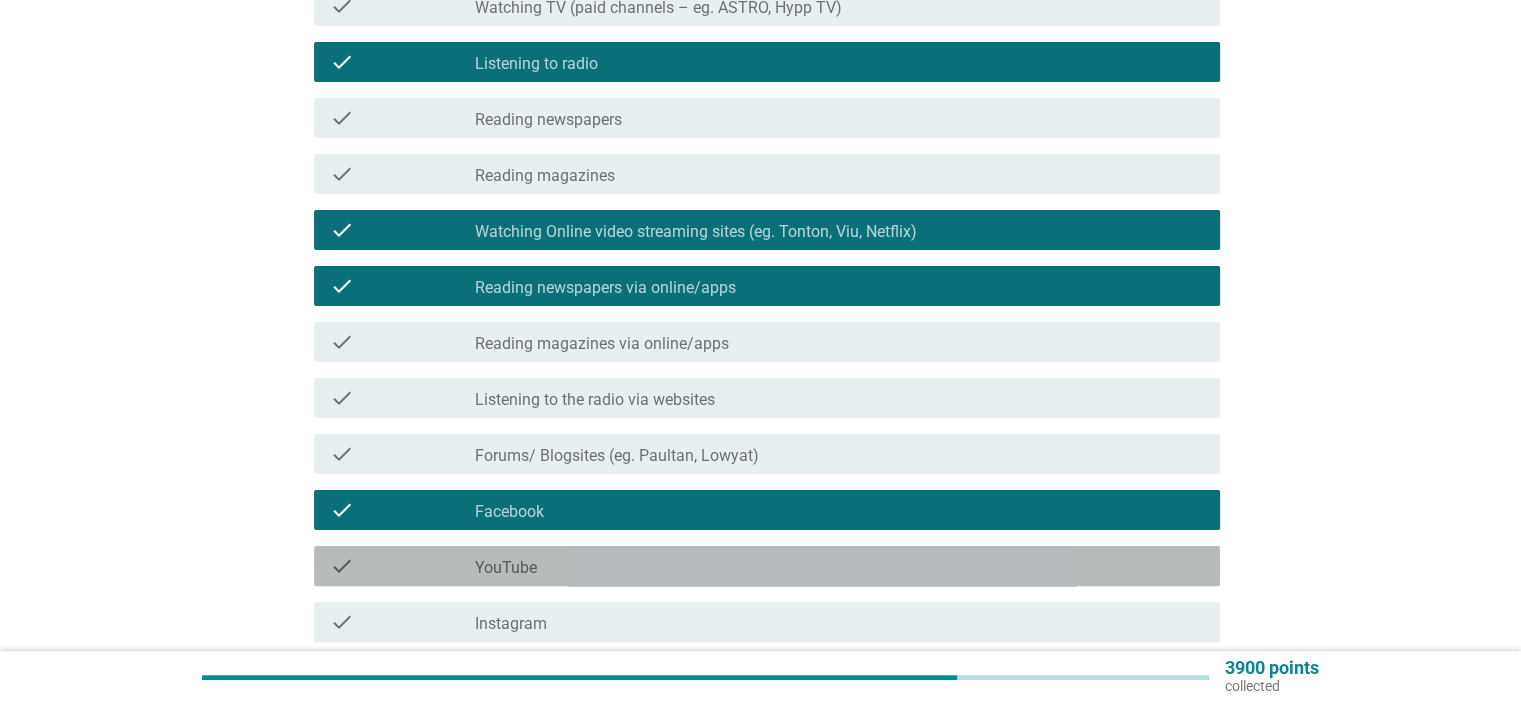 click on "check_box_outline_blank YouTube" at bounding box center (839, 566) 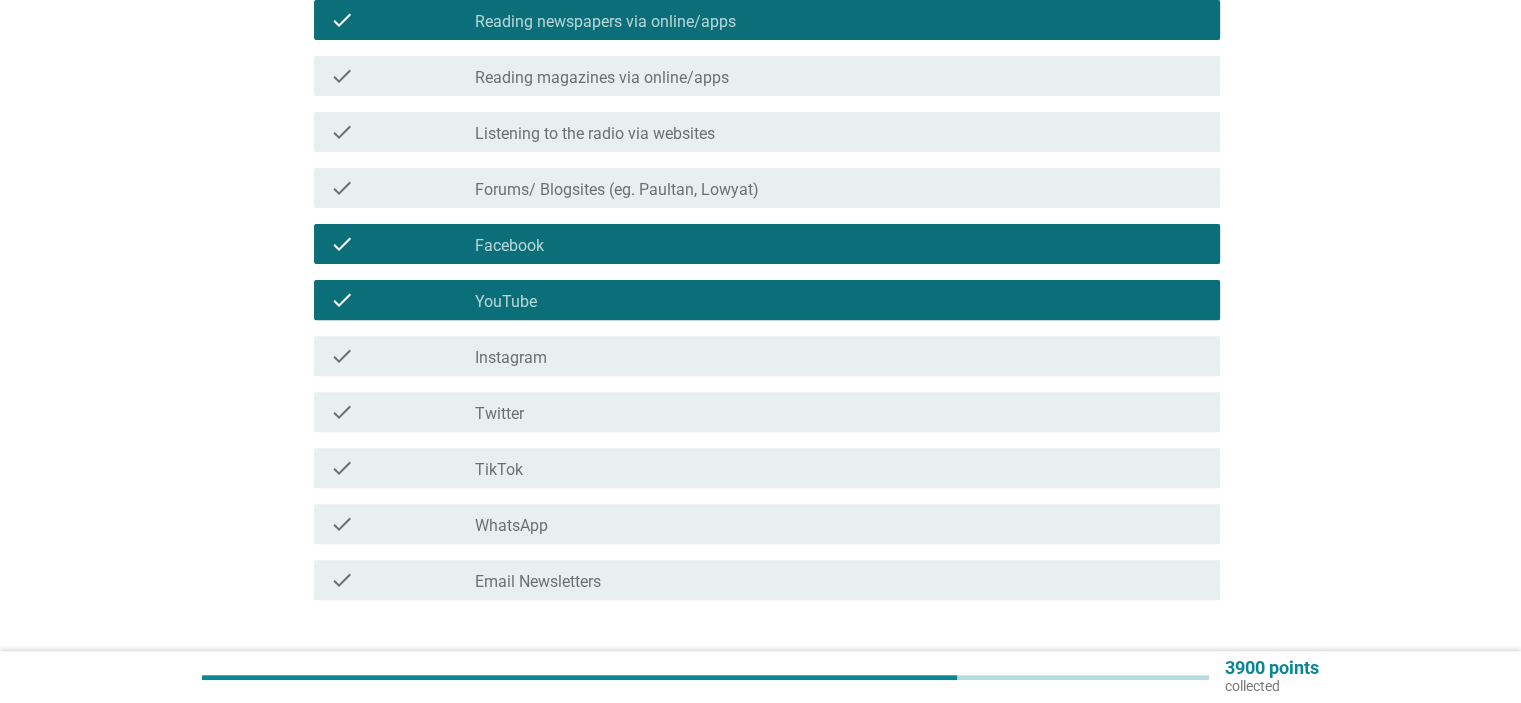 scroll, scrollTop: 681, scrollLeft: 0, axis: vertical 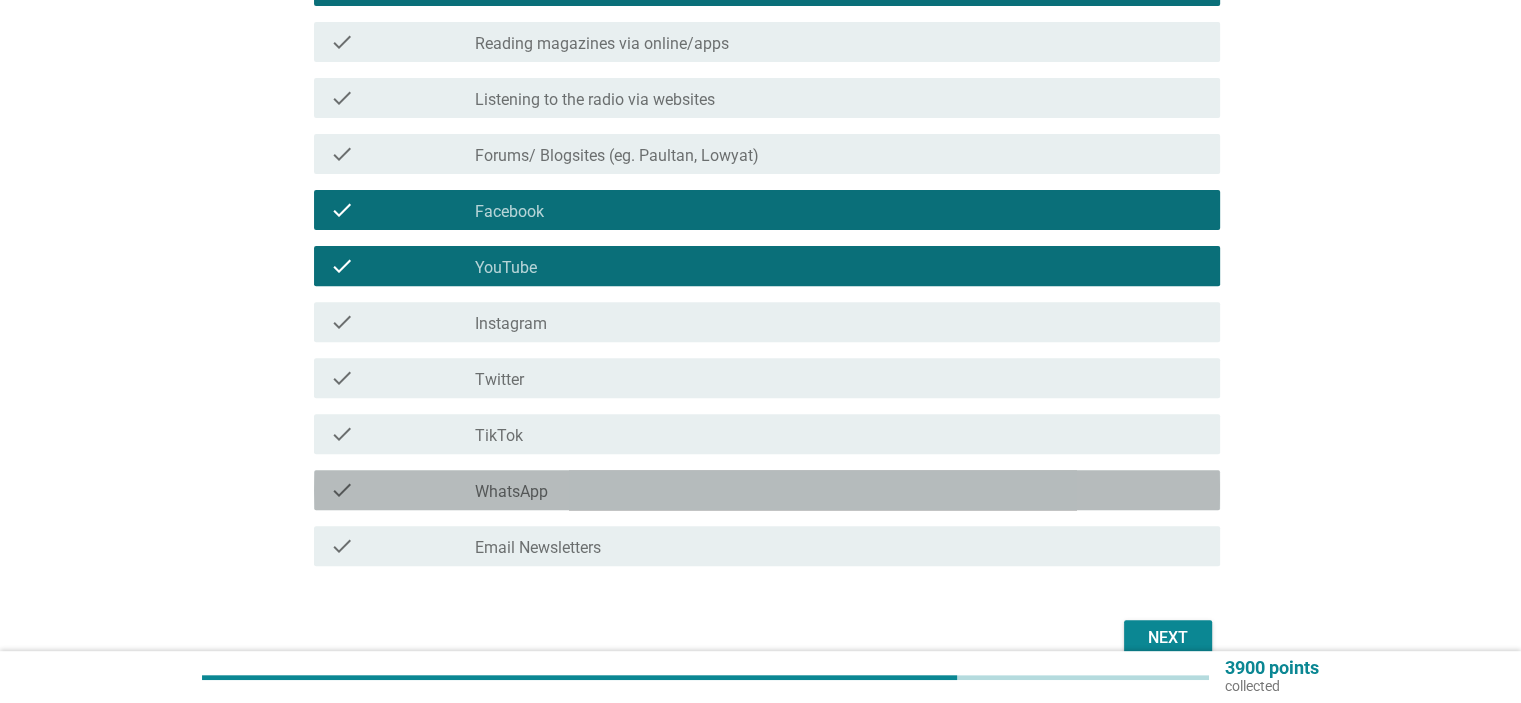 click on "check_box_outline_blank WhatsApp" at bounding box center [839, 490] 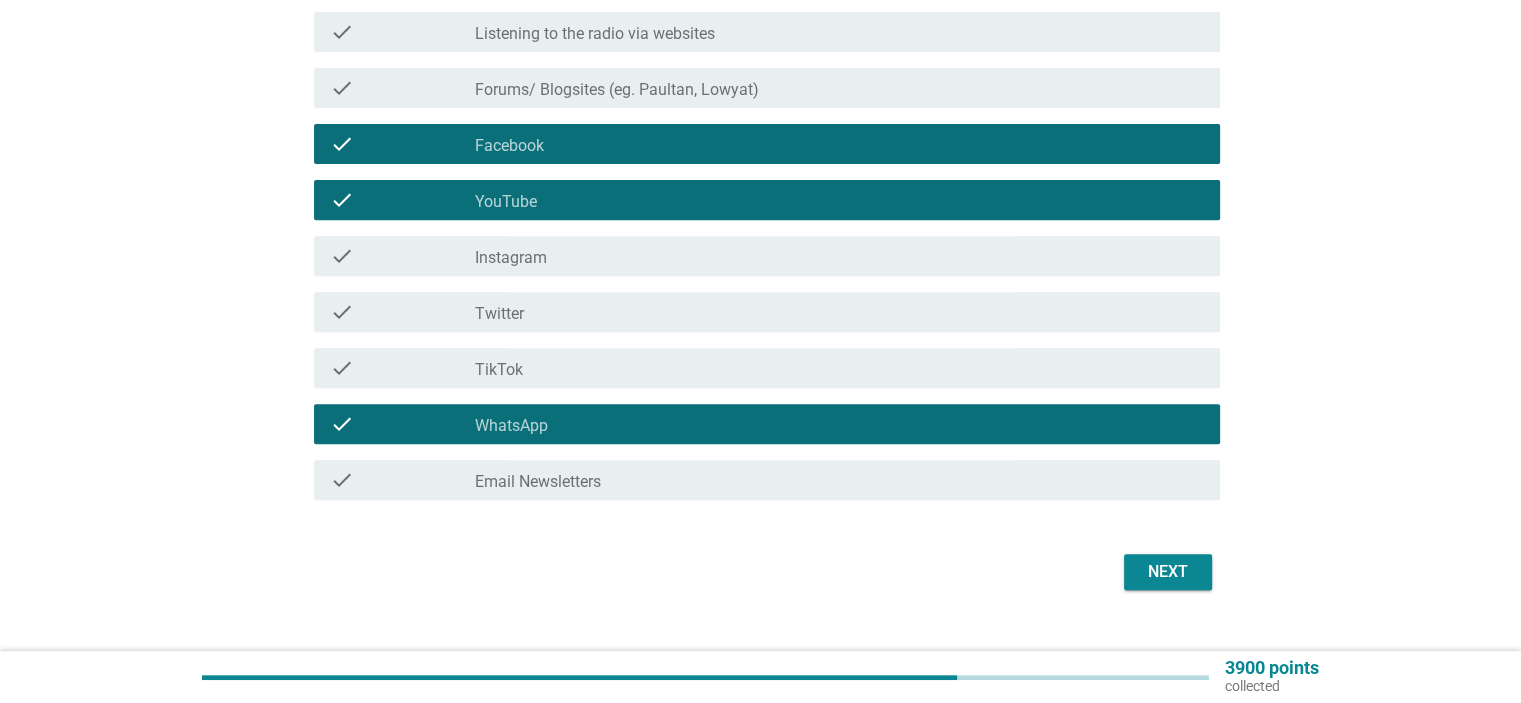 scroll, scrollTop: 781, scrollLeft: 0, axis: vertical 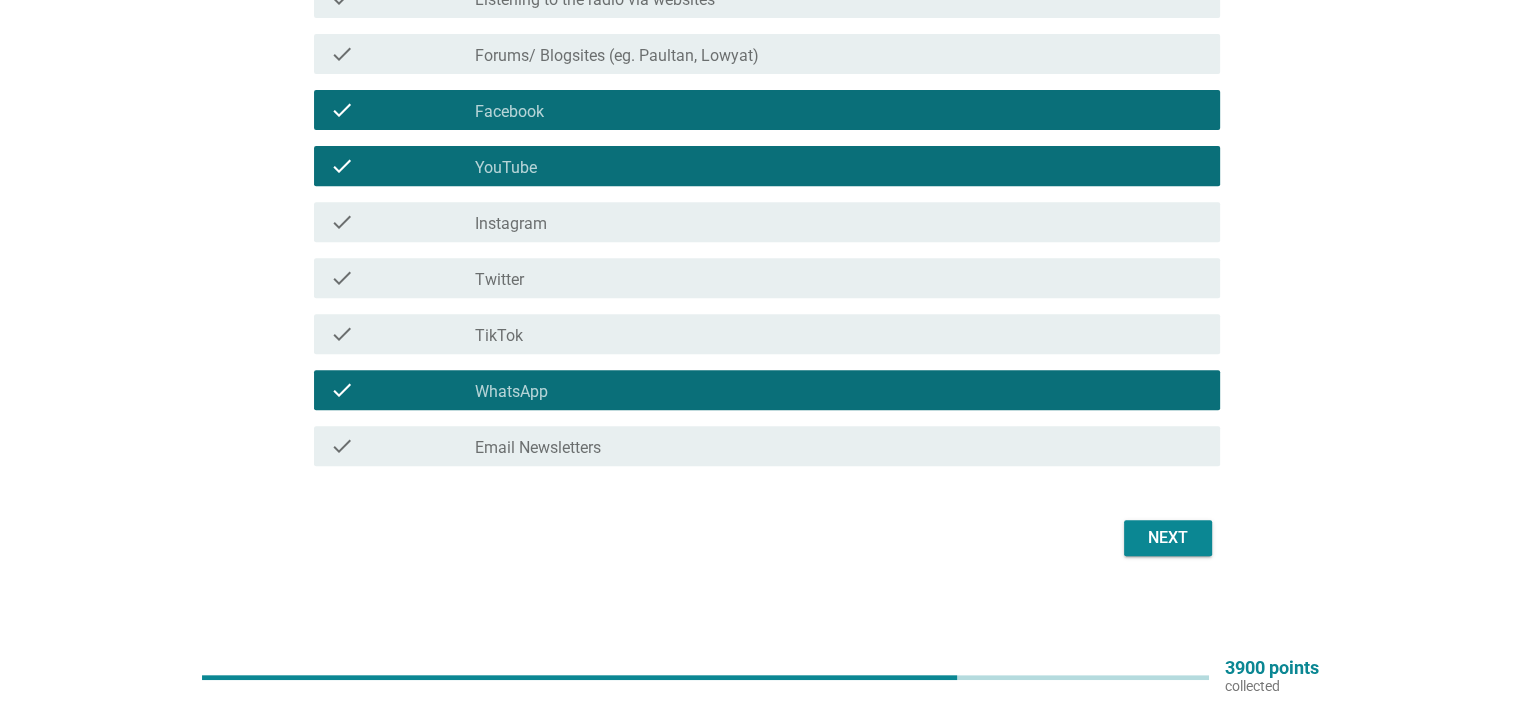 click on "Email Newsletters" at bounding box center [538, 448] 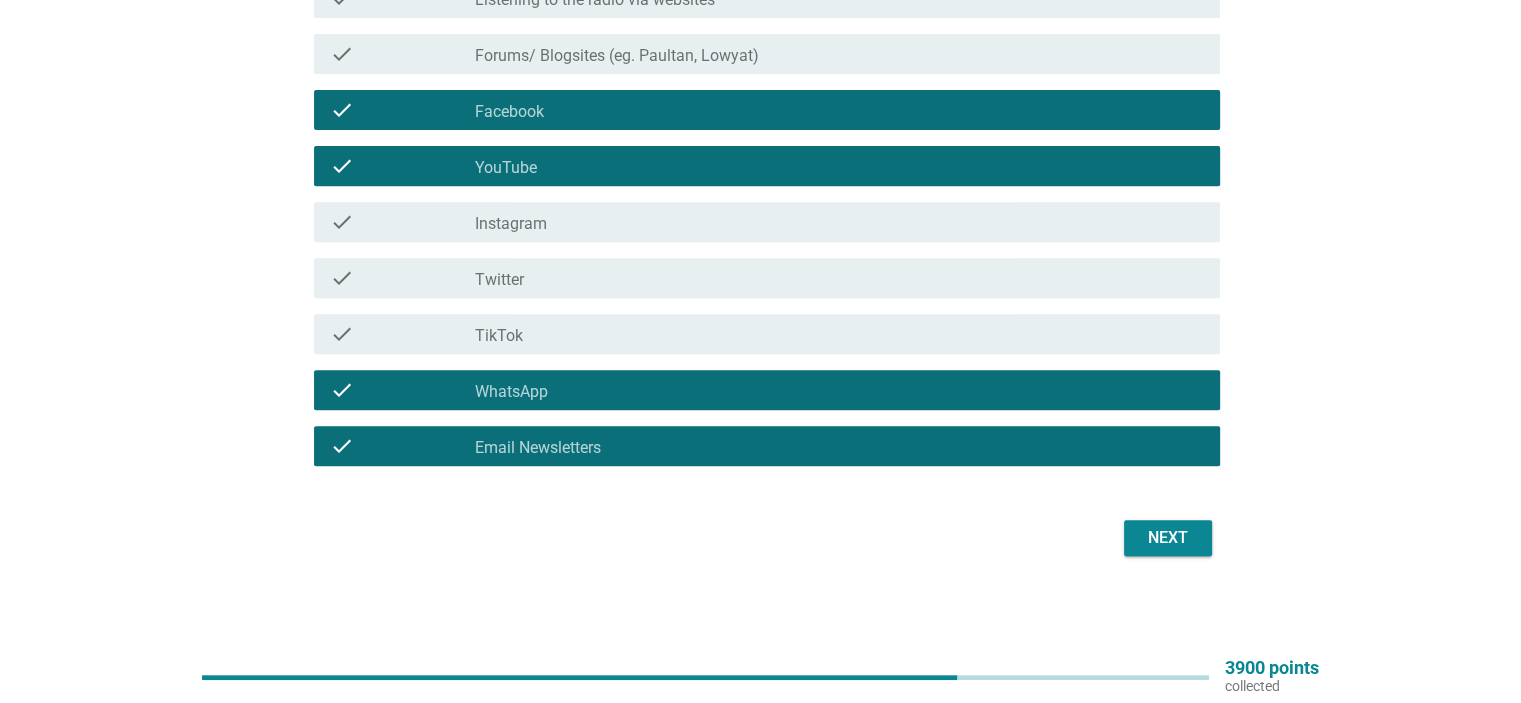 click on "check     check_box Email Newsletters" at bounding box center [767, 446] 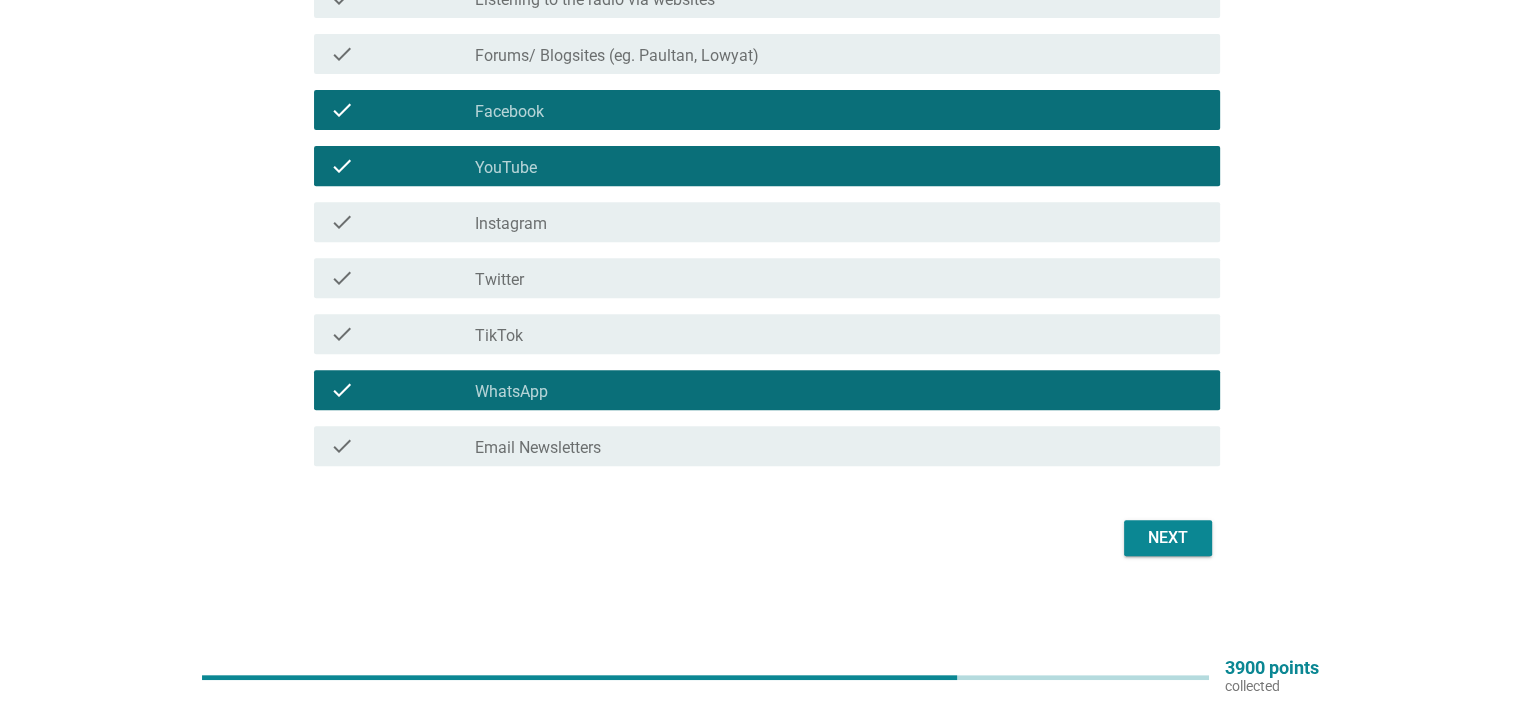 click on "Next" at bounding box center [1168, 538] 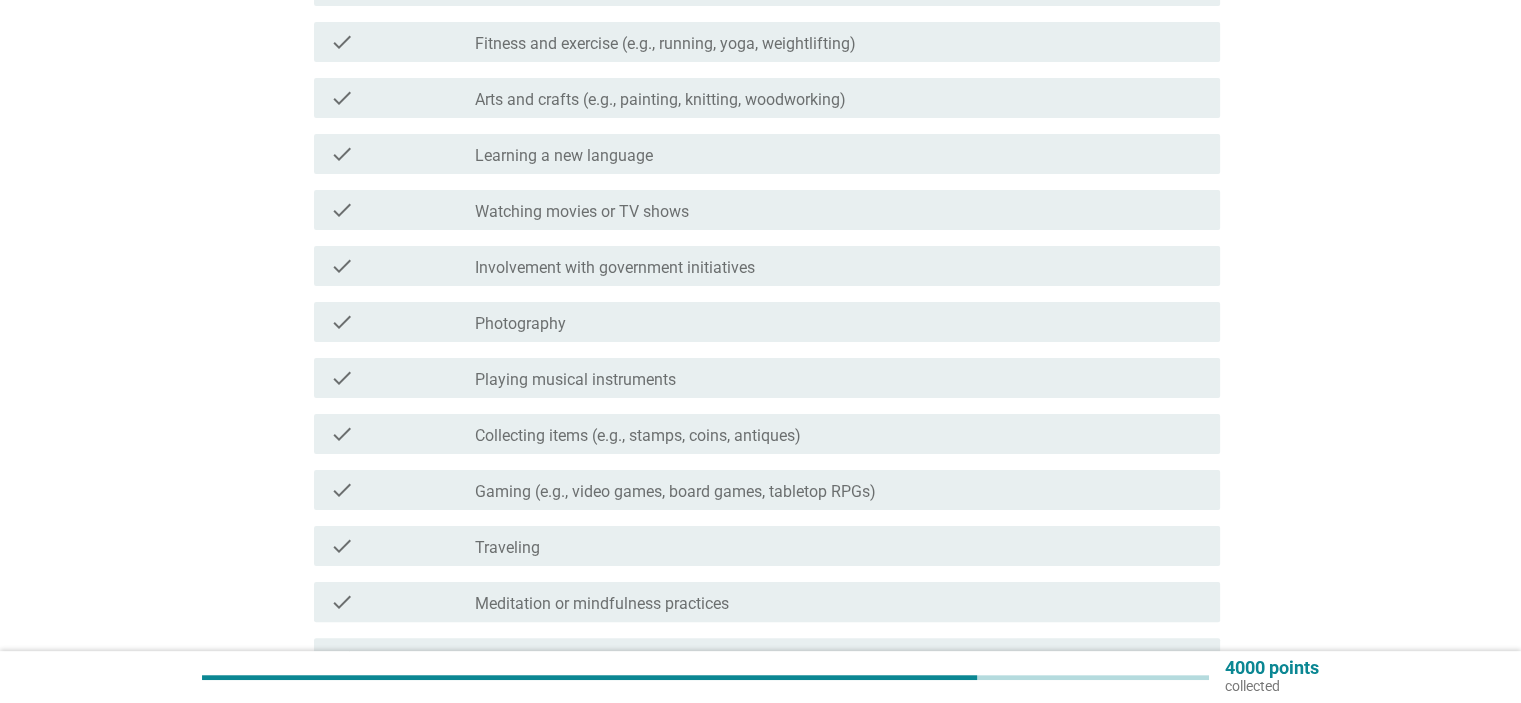 scroll, scrollTop: 400, scrollLeft: 0, axis: vertical 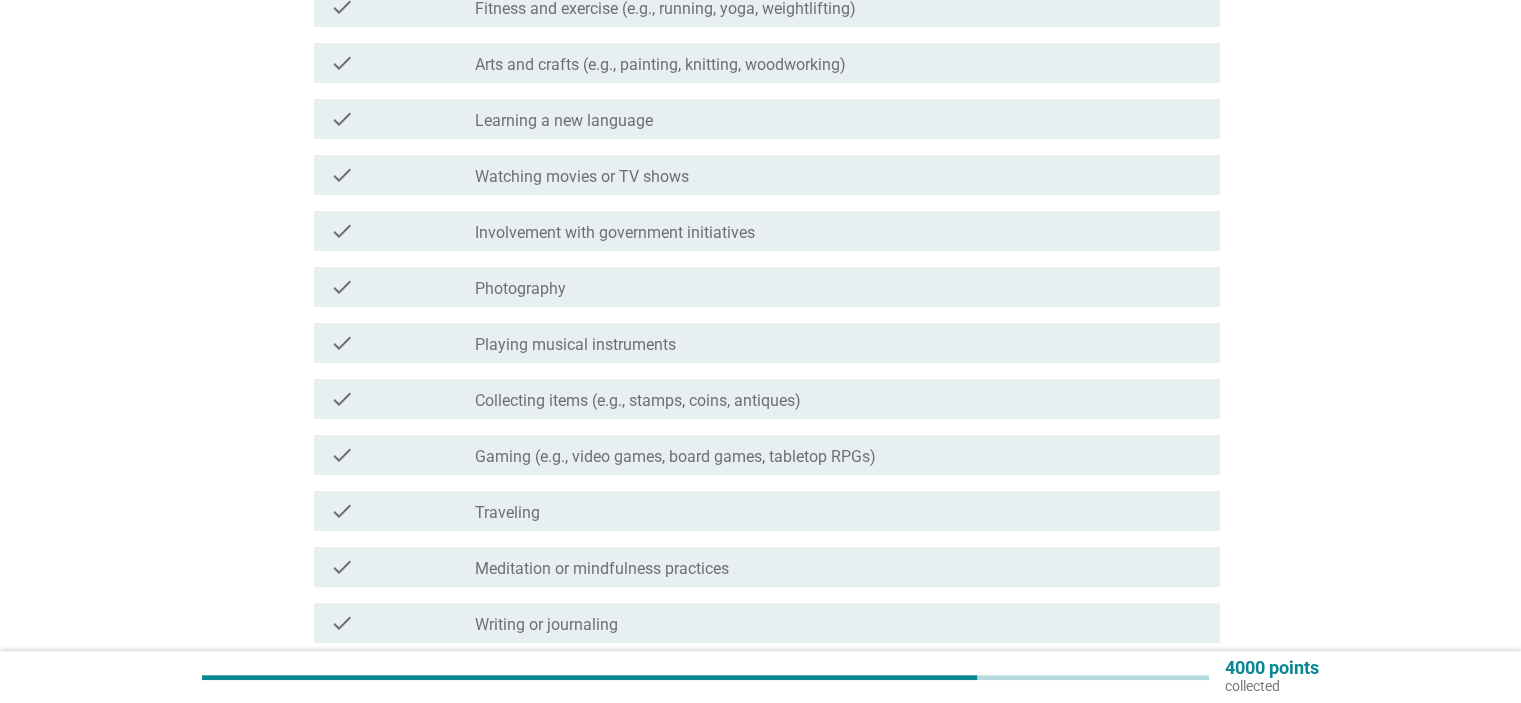 click on "Watching movies or TV shows" at bounding box center [582, 177] 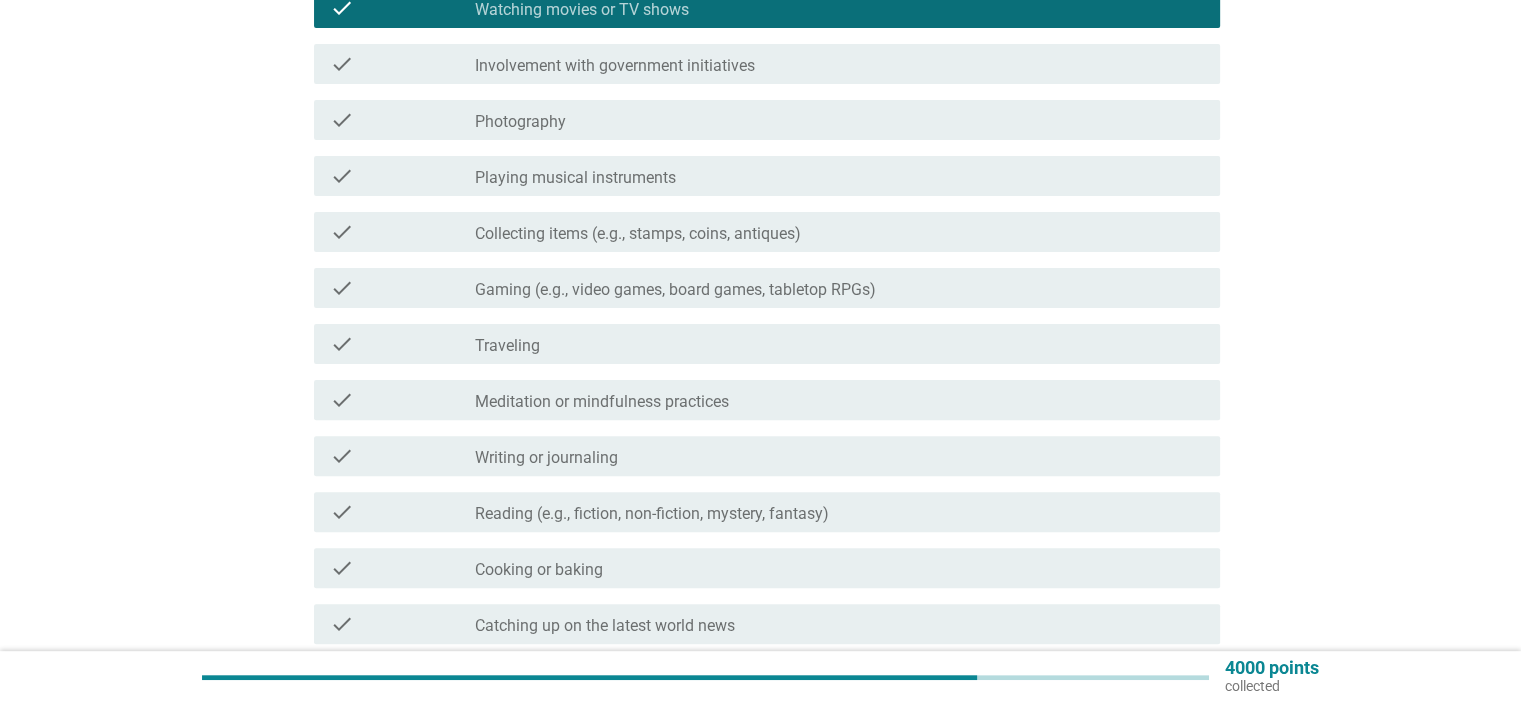 scroll, scrollTop: 600, scrollLeft: 0, axis: vertical 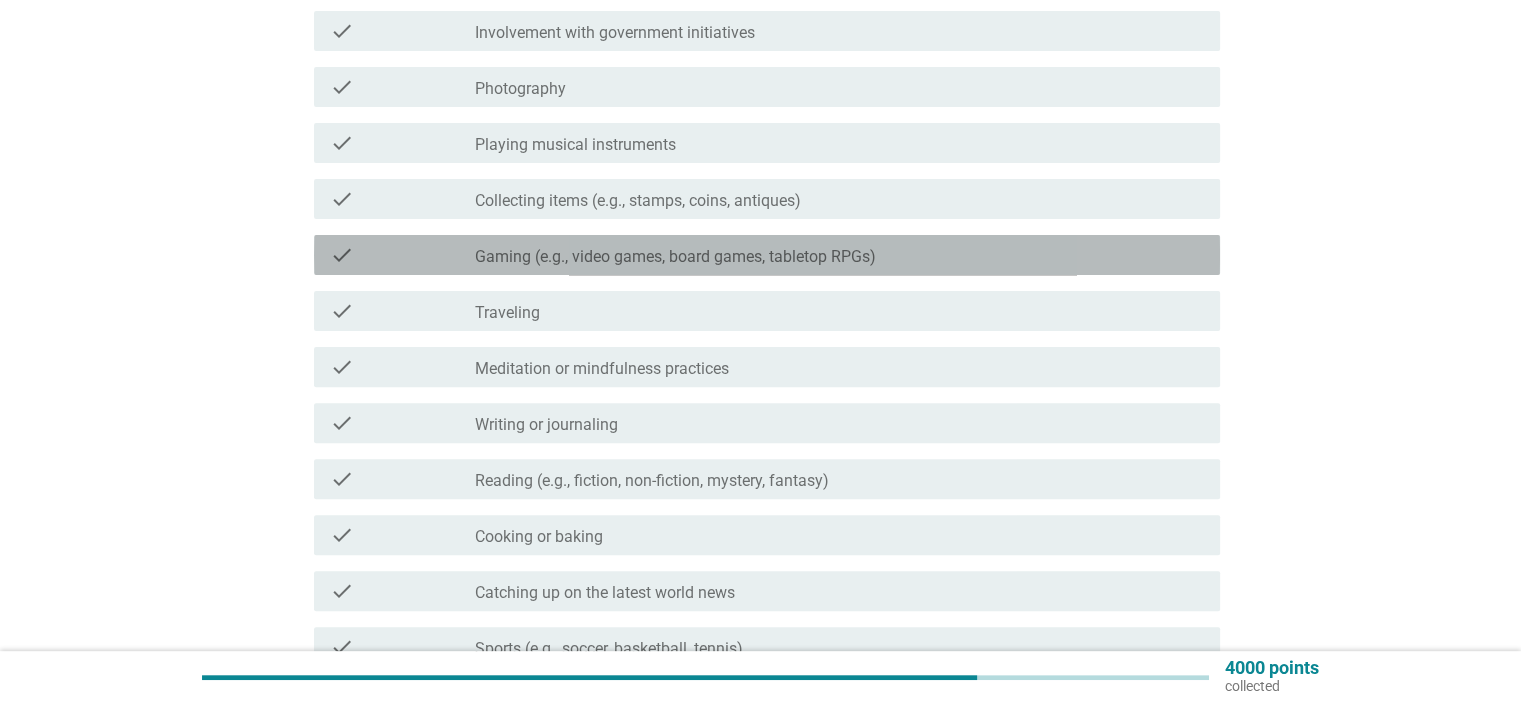 click on "Gaming (e.g., video games, board games, tabletop RPGs)" at bounding box center [675, 257] 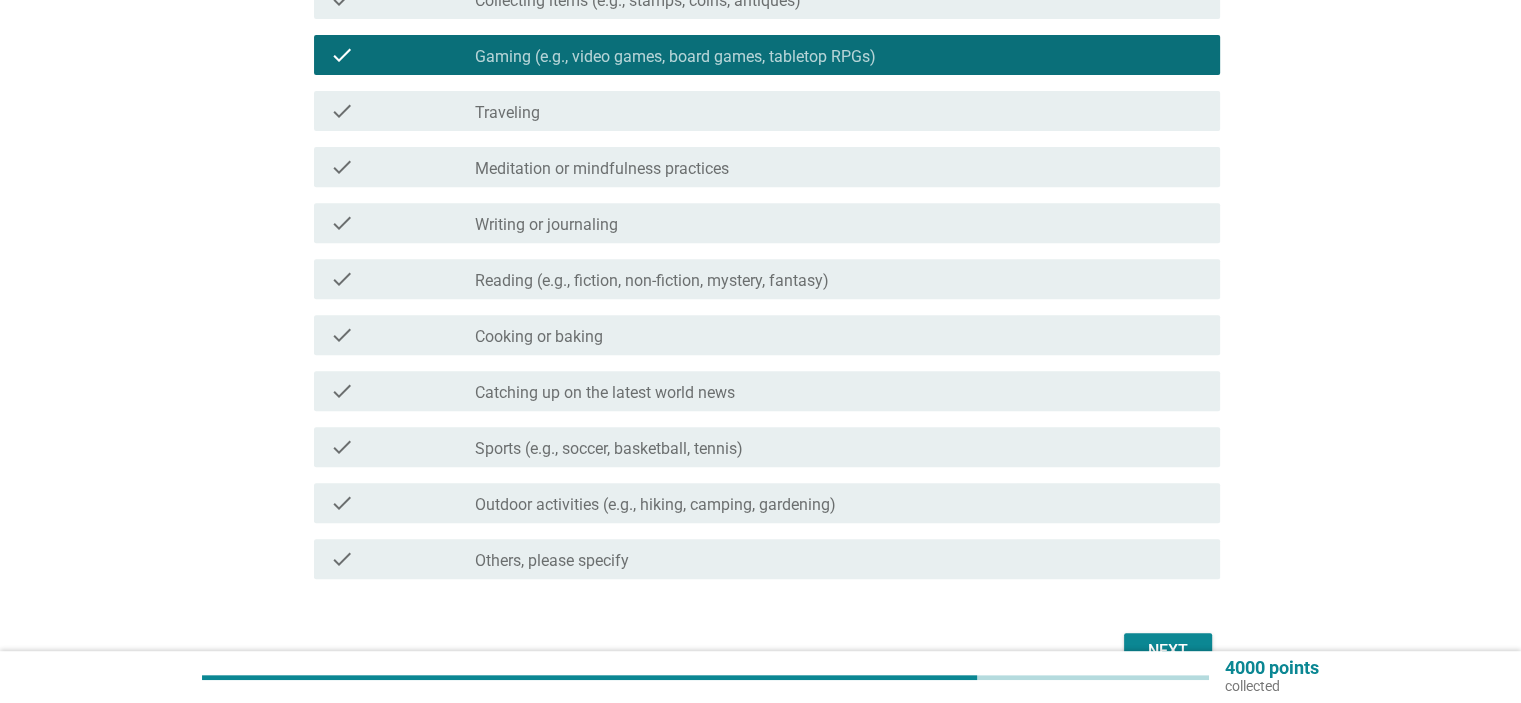 scroll, scrollTop: 900, scrollLeft: 0, axis: vertical 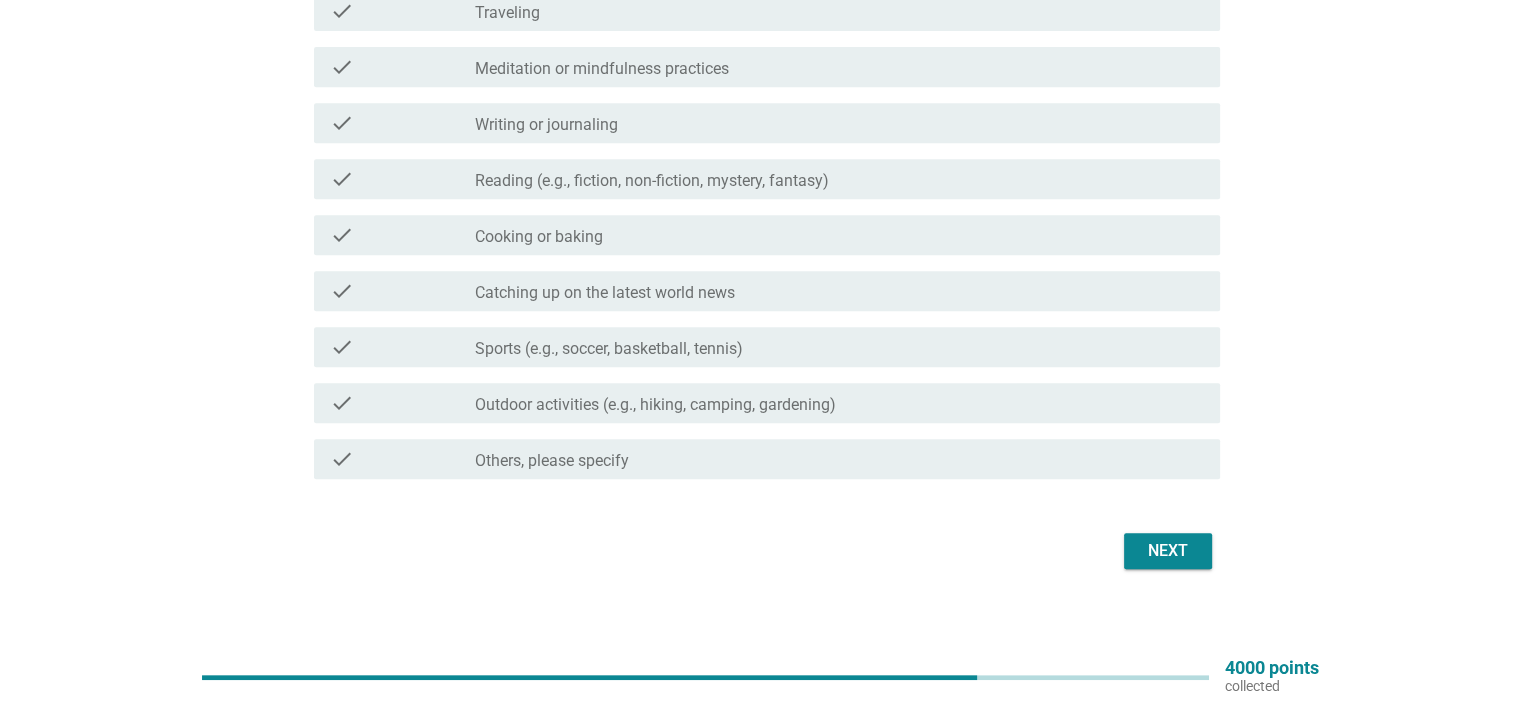 click on "Sports (e.g., soccer, basketball, tennis)" at bounding box center [609, 349] 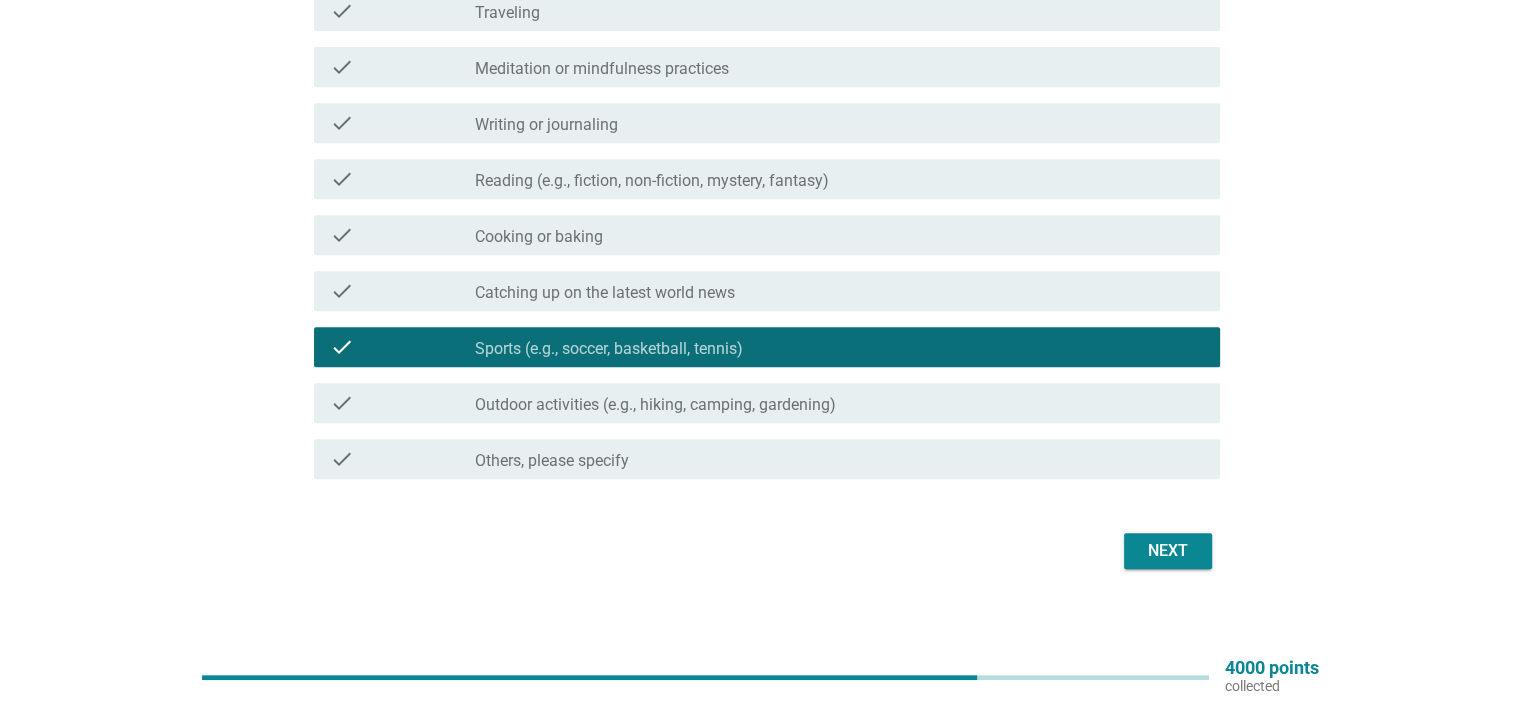 click on "Next" at bounding box center (1168, 551) 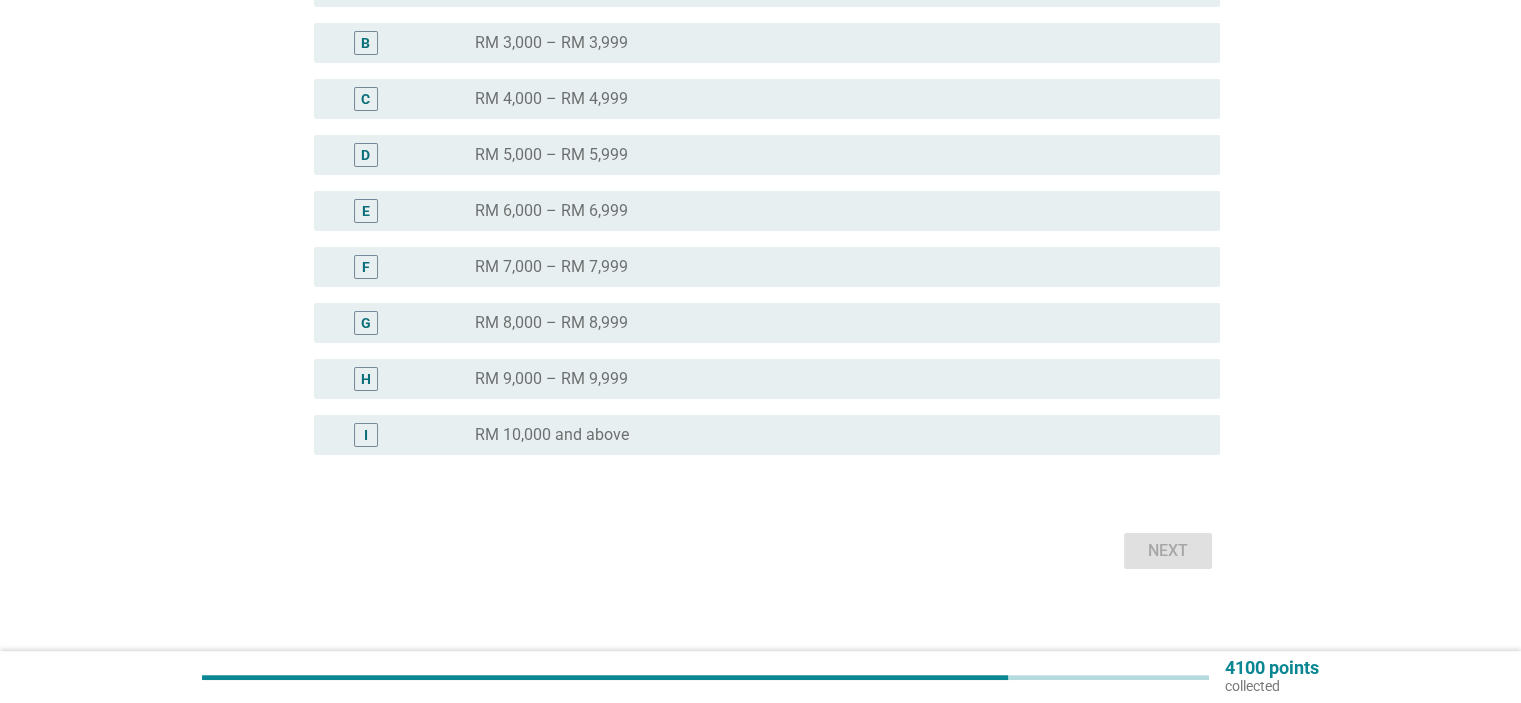 scroll, scrollTop: 364, scrollLeft: 0, axis: vertical 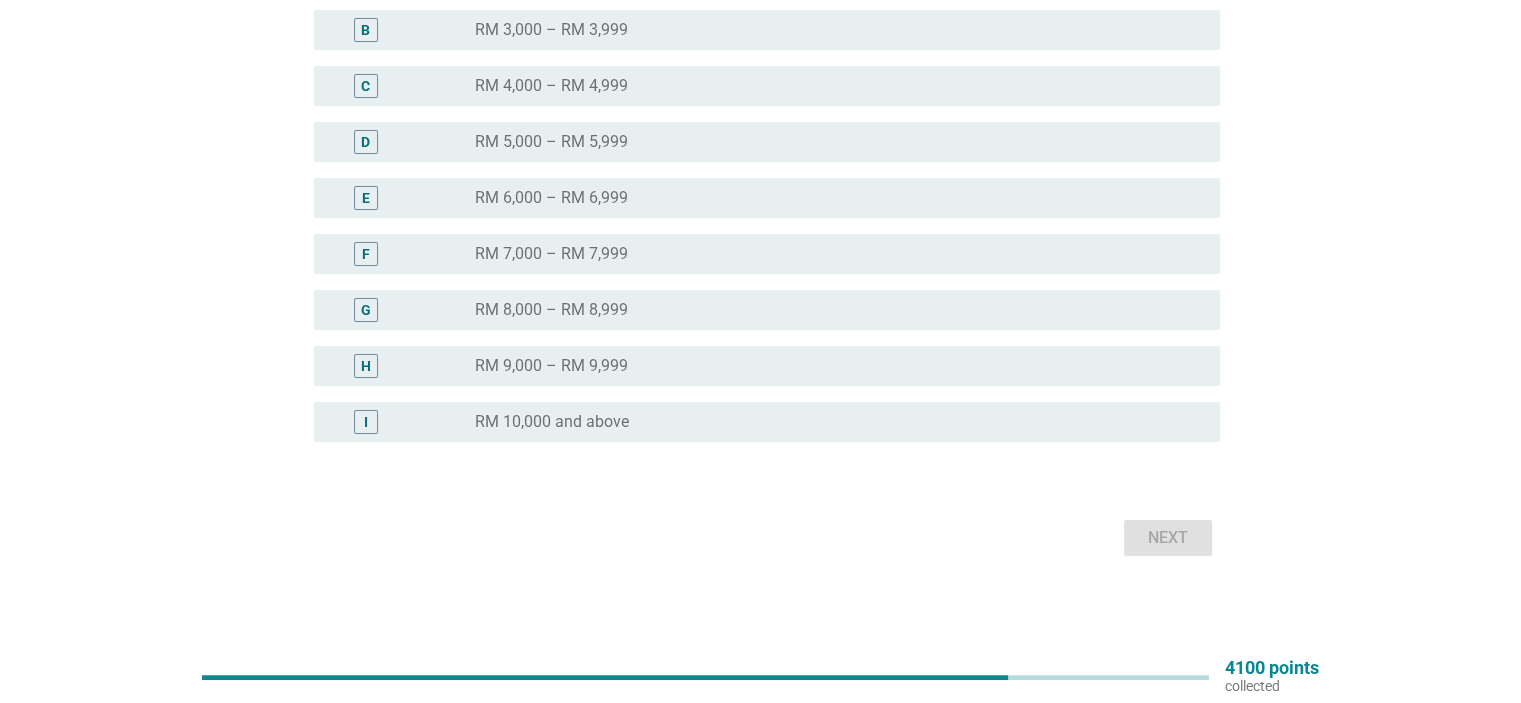 click on "RM 10,000 and above" at bounding box center (552, 422) 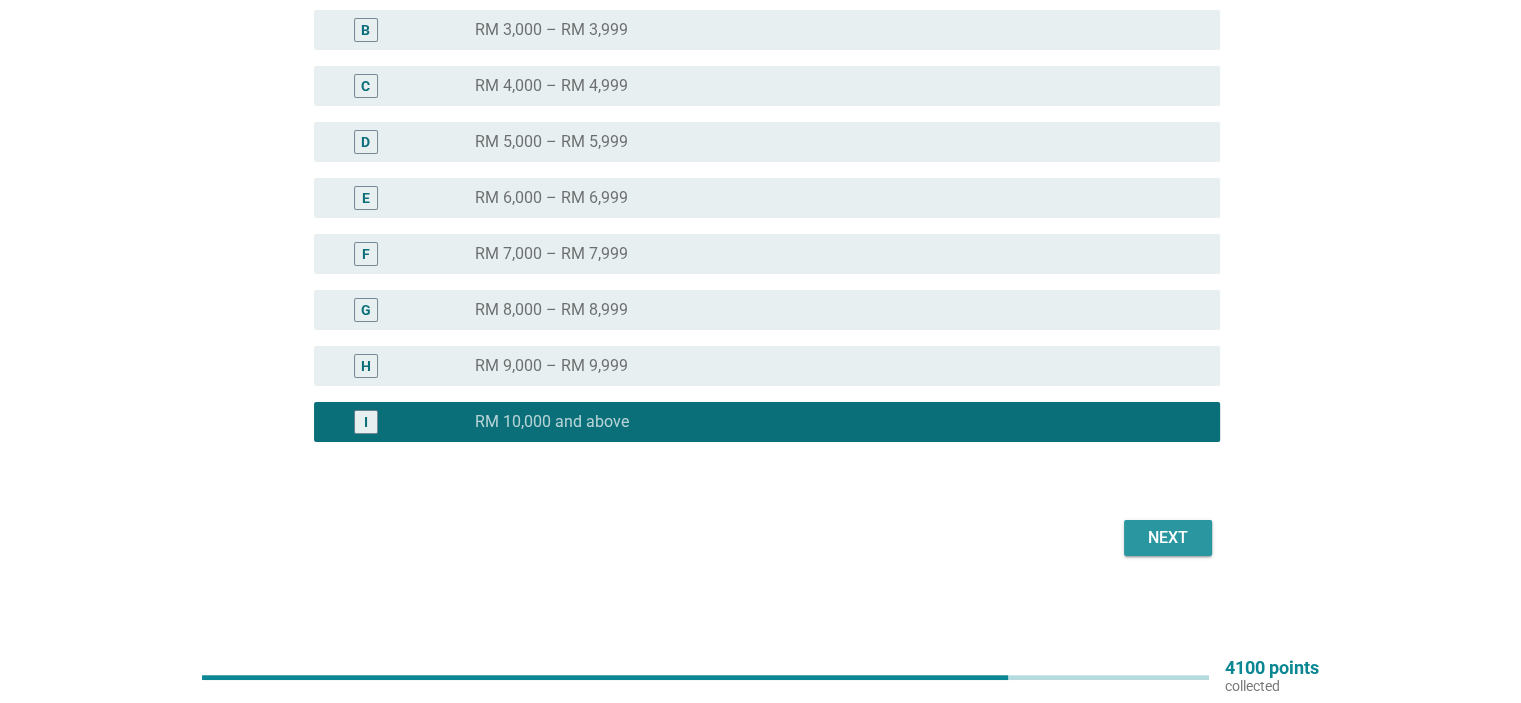 click on "Next" at bounding box center [1168, 538] 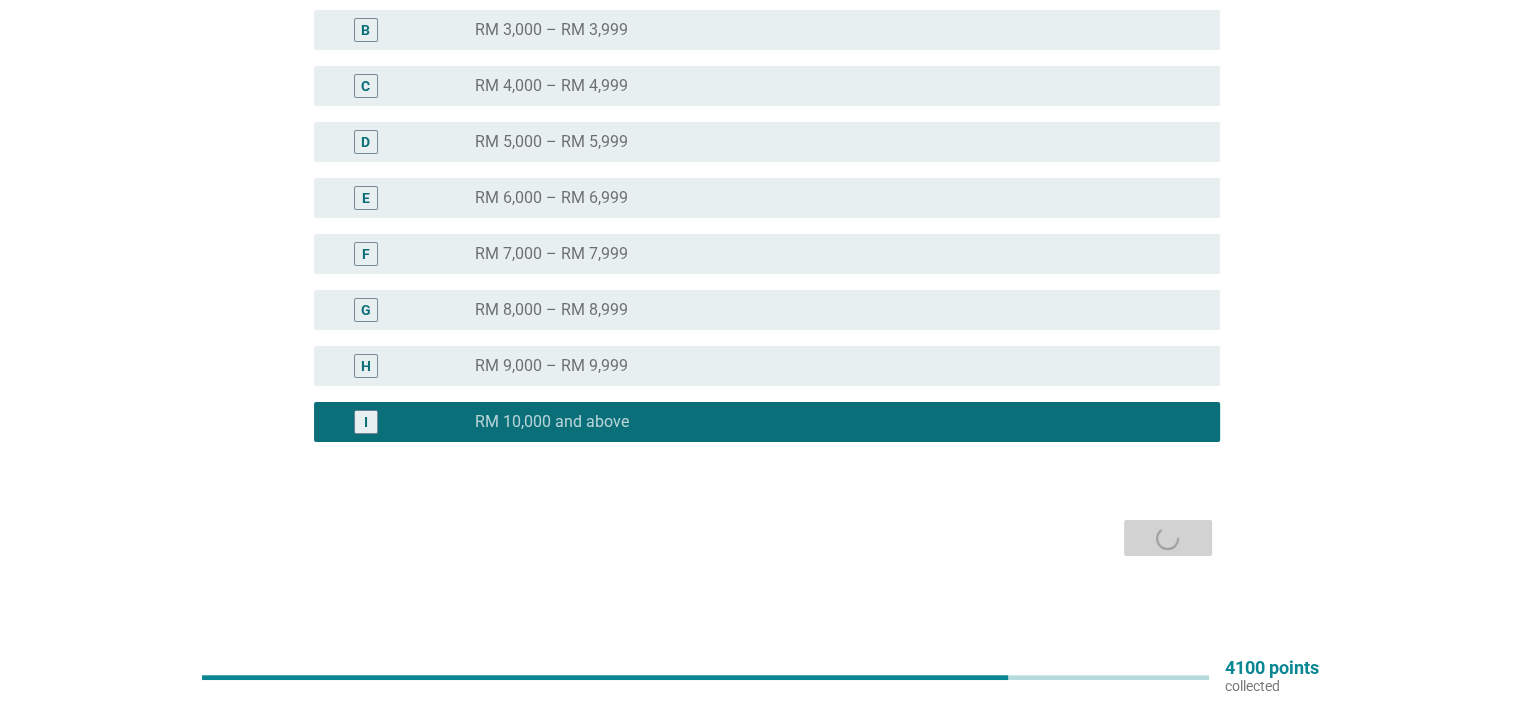 scroll, scrollTop: 0, scrollLeft: 0, axis: both 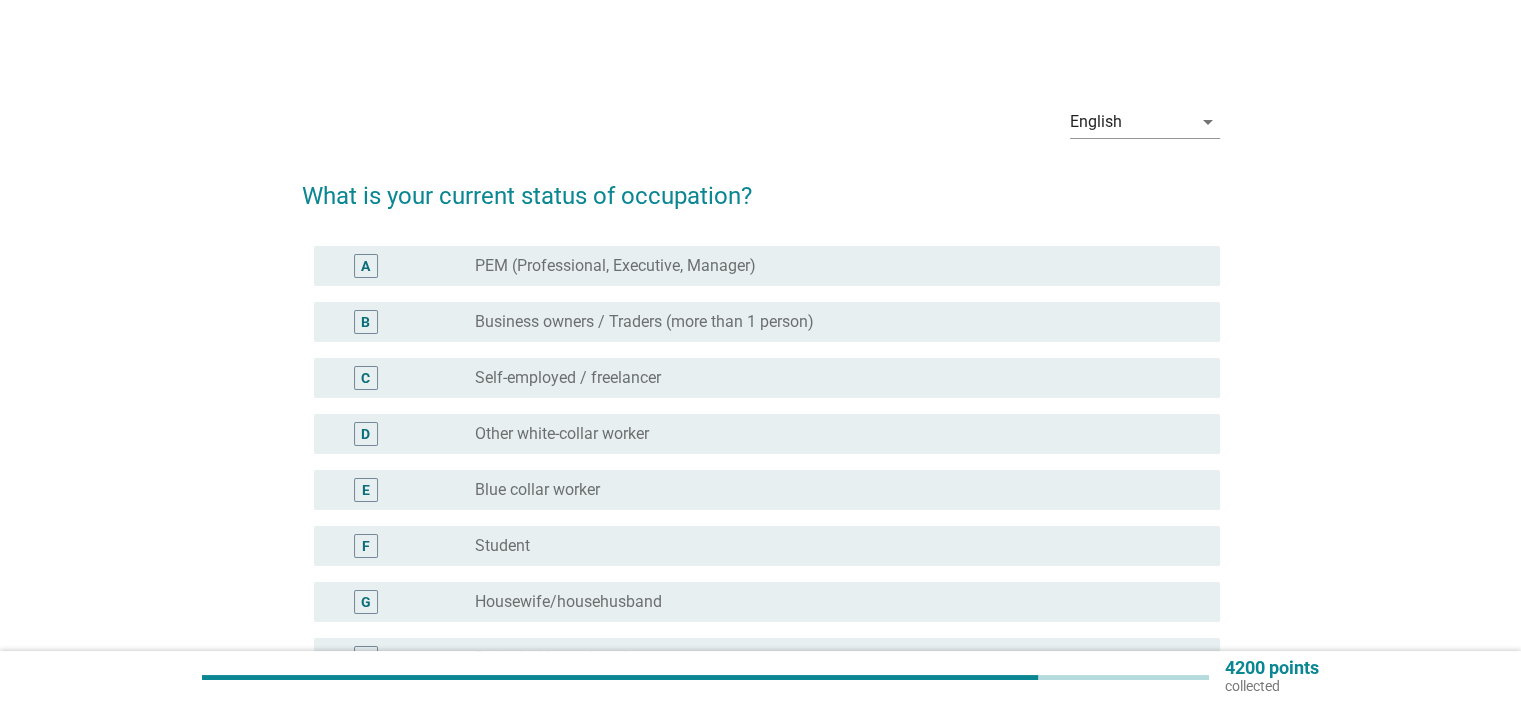 click on "PEM (Professional, Executive, Manager)" at bounding box center (615, 266) 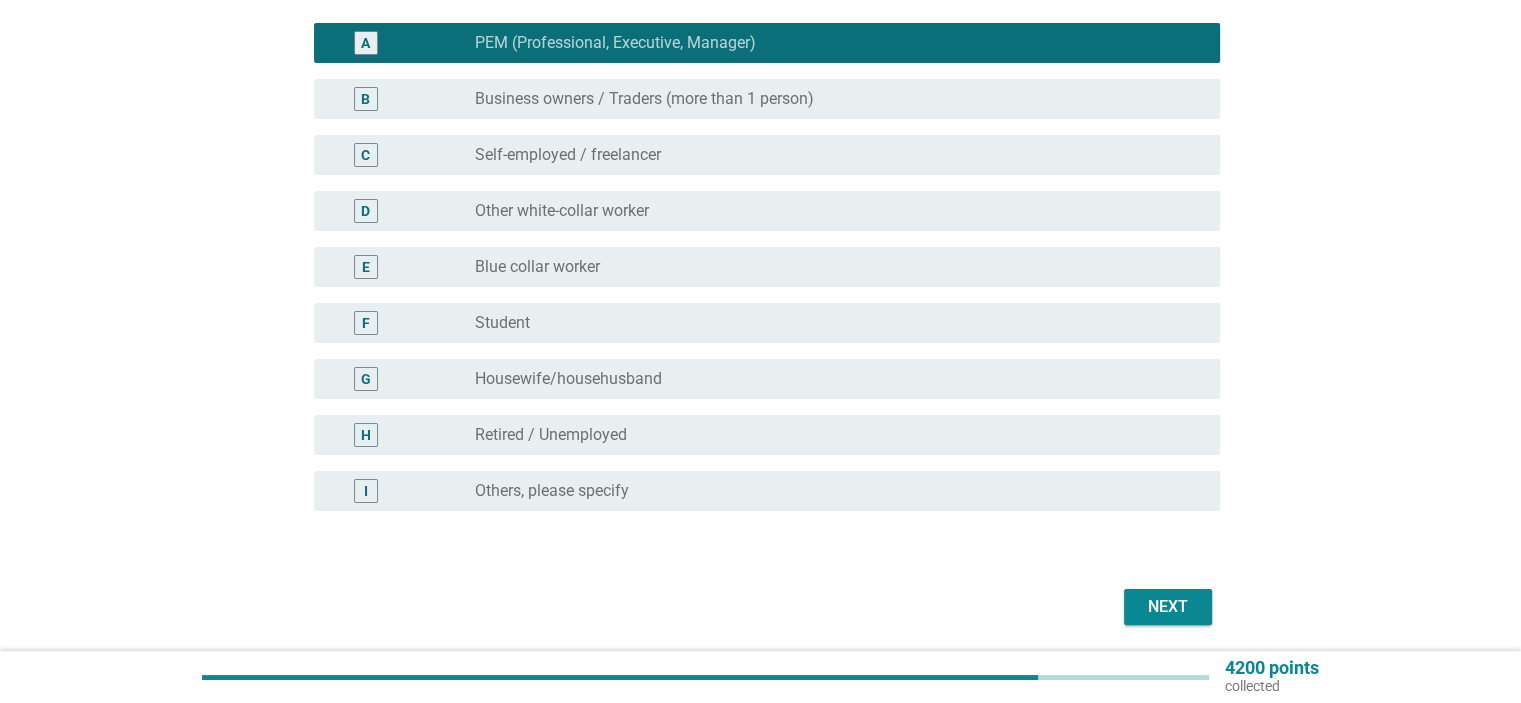 scroll, scrollTop: 292, scrollLeft: 0, axis: vertical 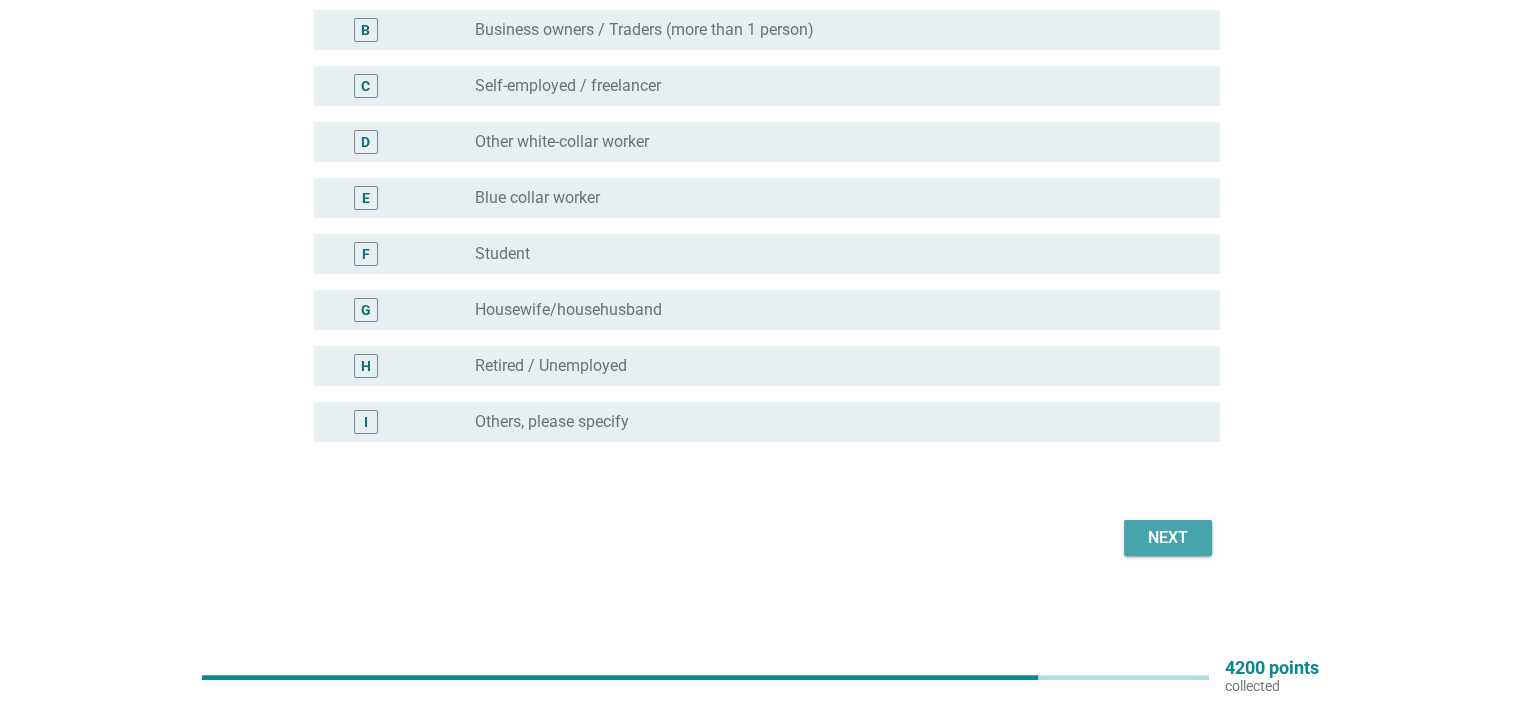 click on "Next" at bounding box center (1168, 538) 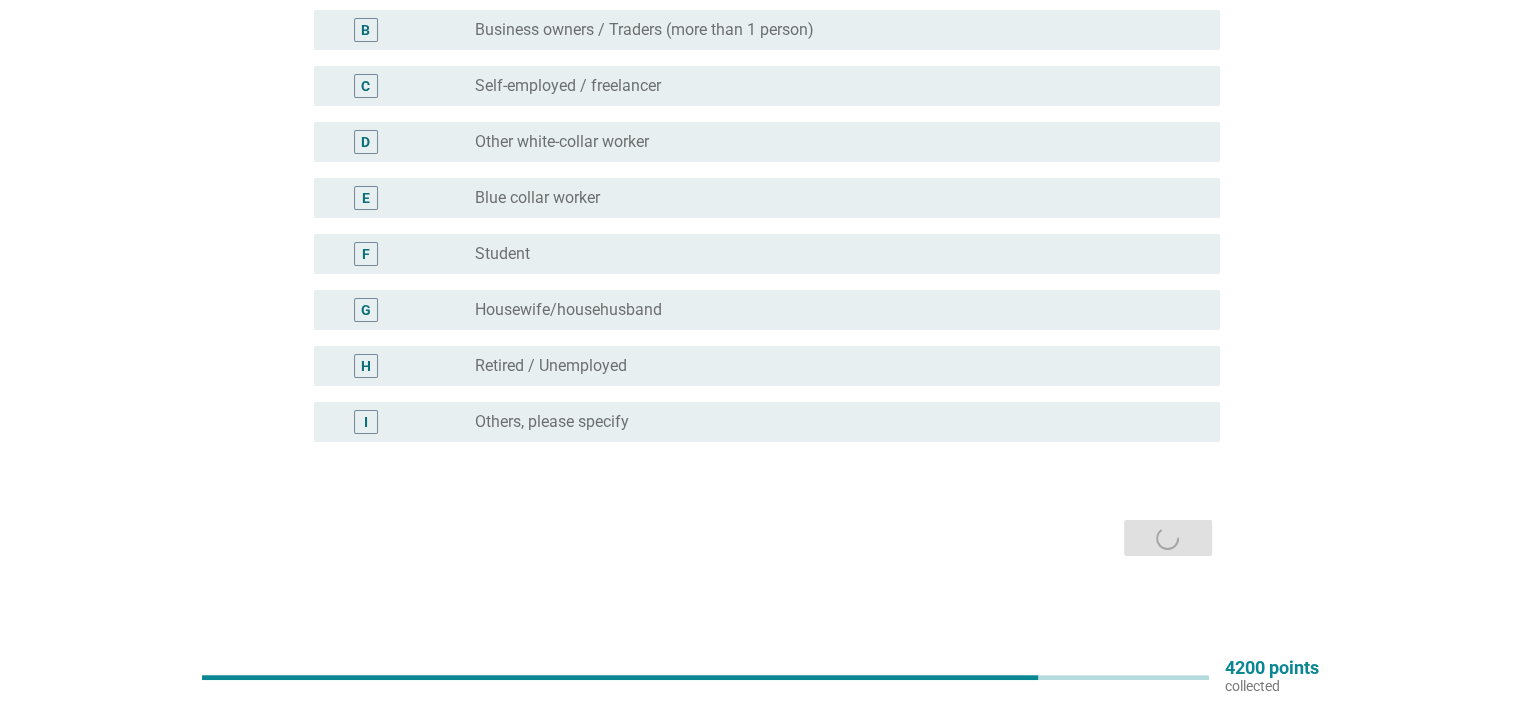 scroll, scrollTop: 0, scrollLeft: 0, axis: both 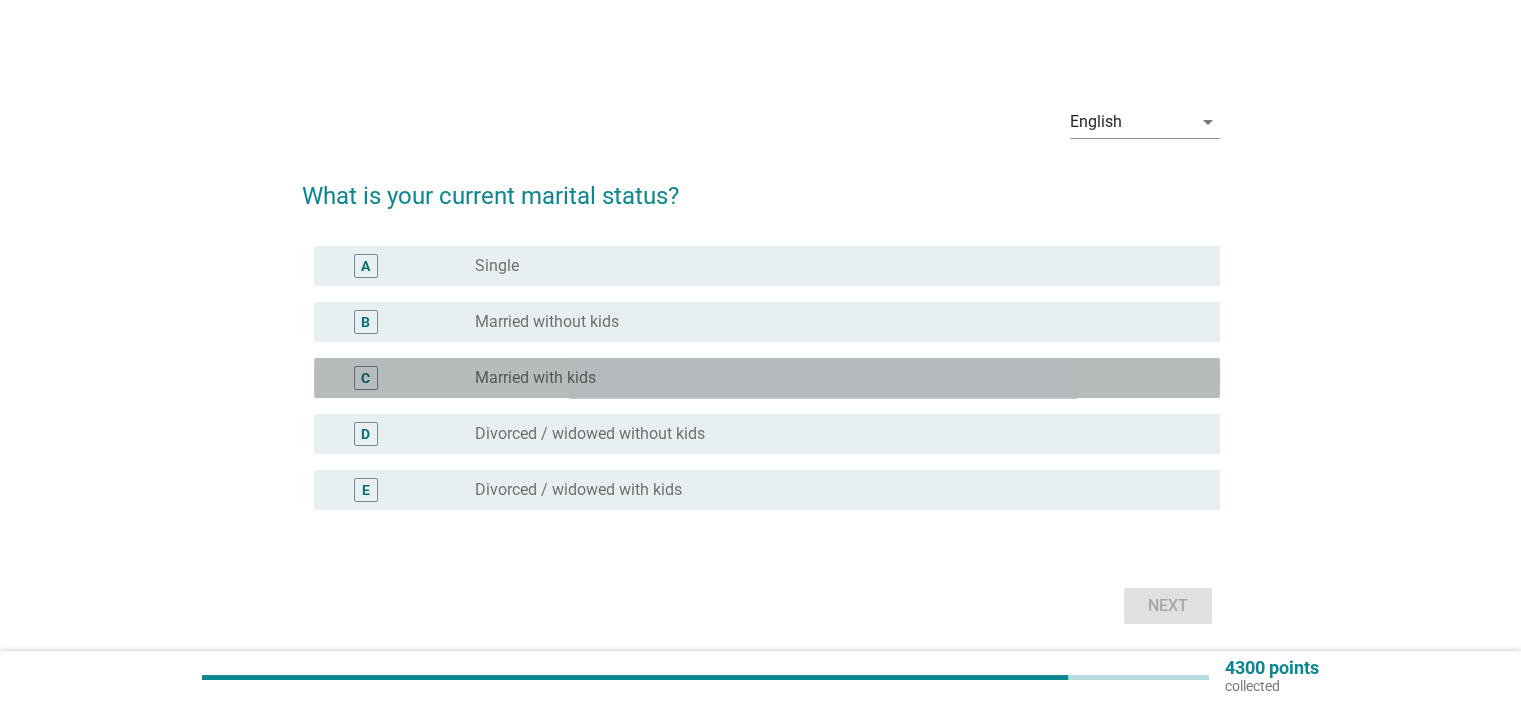 click on "radio_button_unchecked Married with kids" at bounding box center [831, 378] 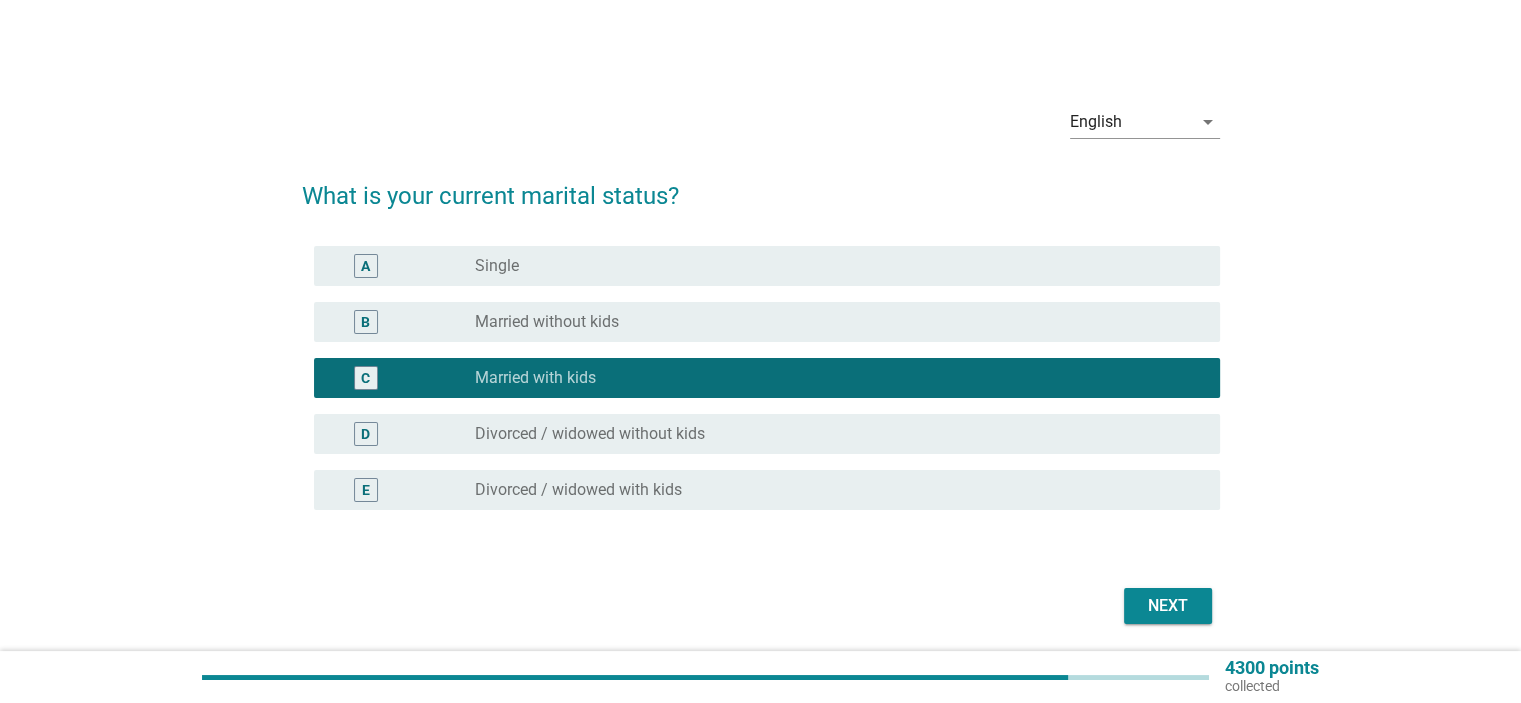 click on "Next" at bounding box center [1168, 606] 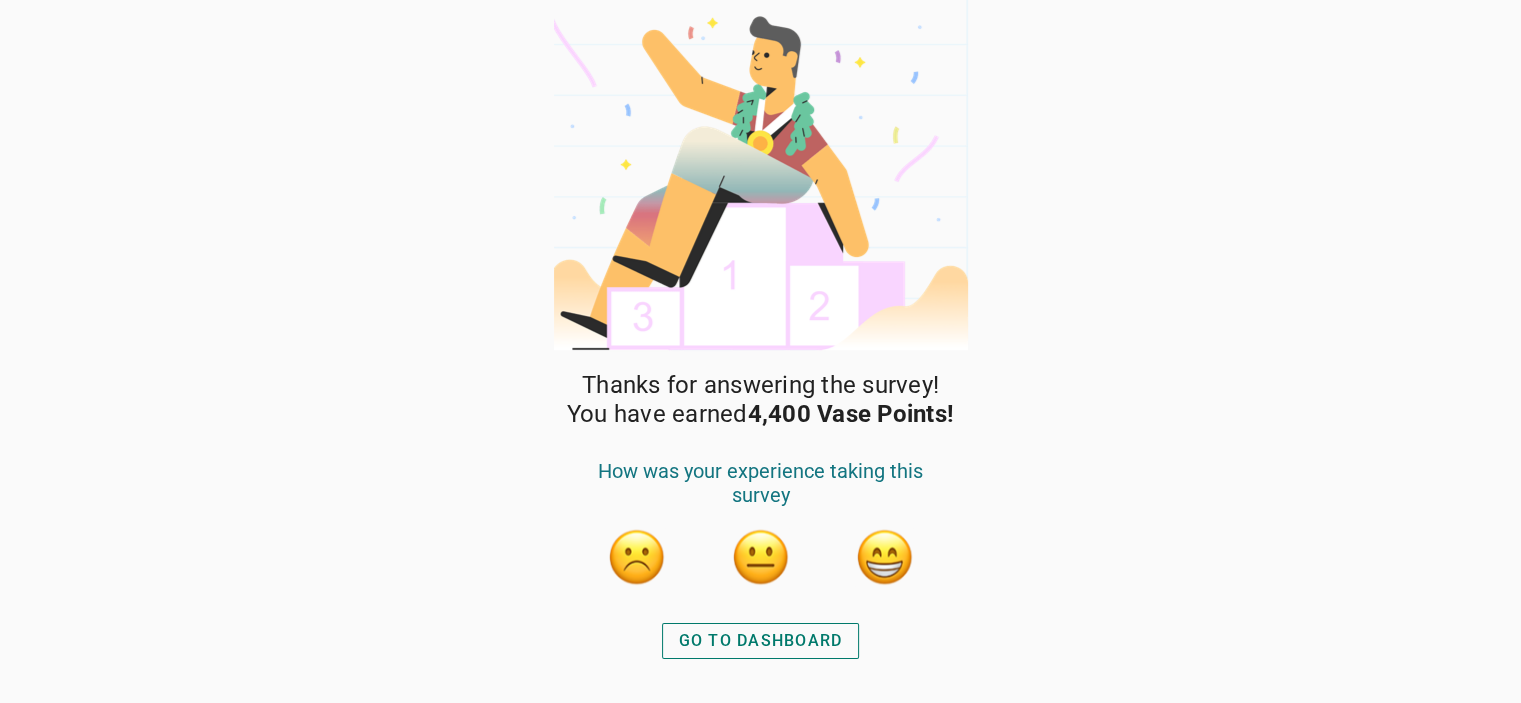 click on "GO TO DASHBOARD" at bounding box center [761, 641] 